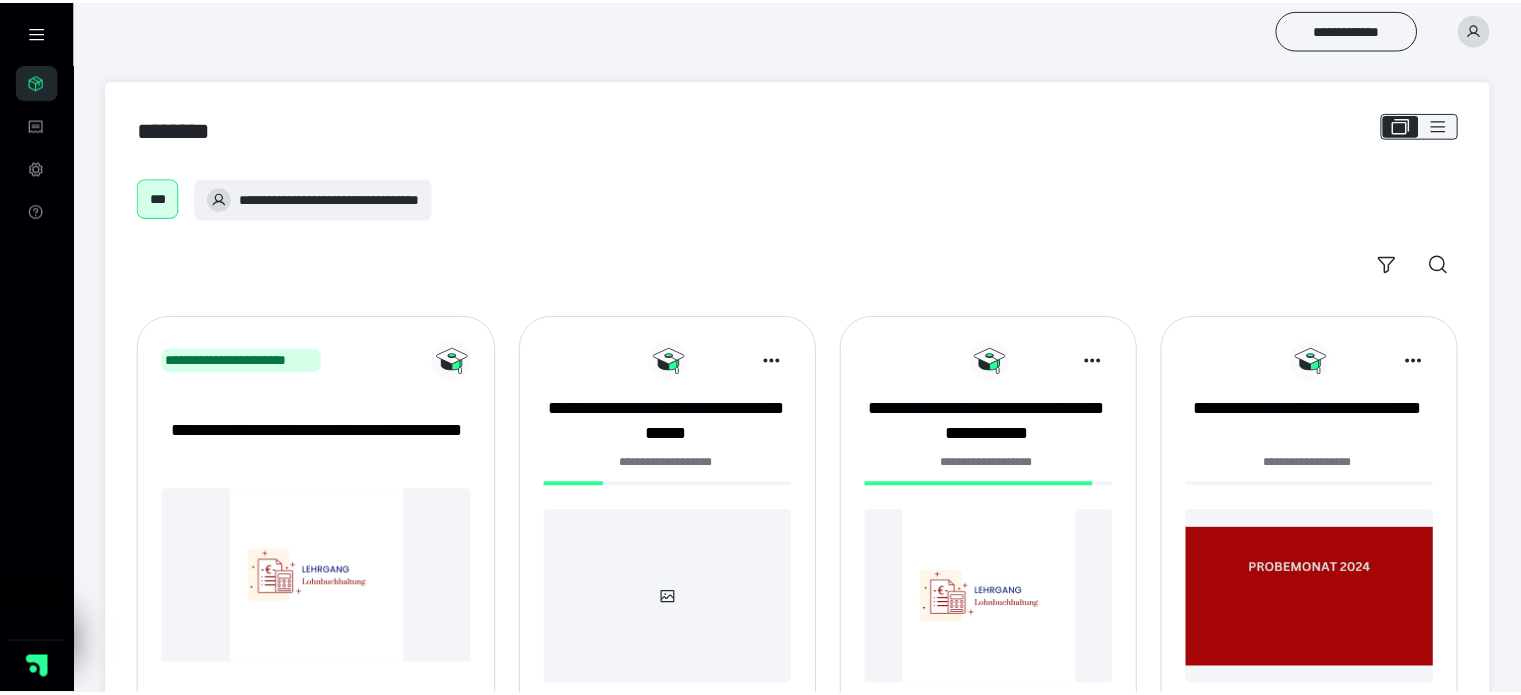 scroll, scrollTop: 0, scrollLeft: 0, axis: both 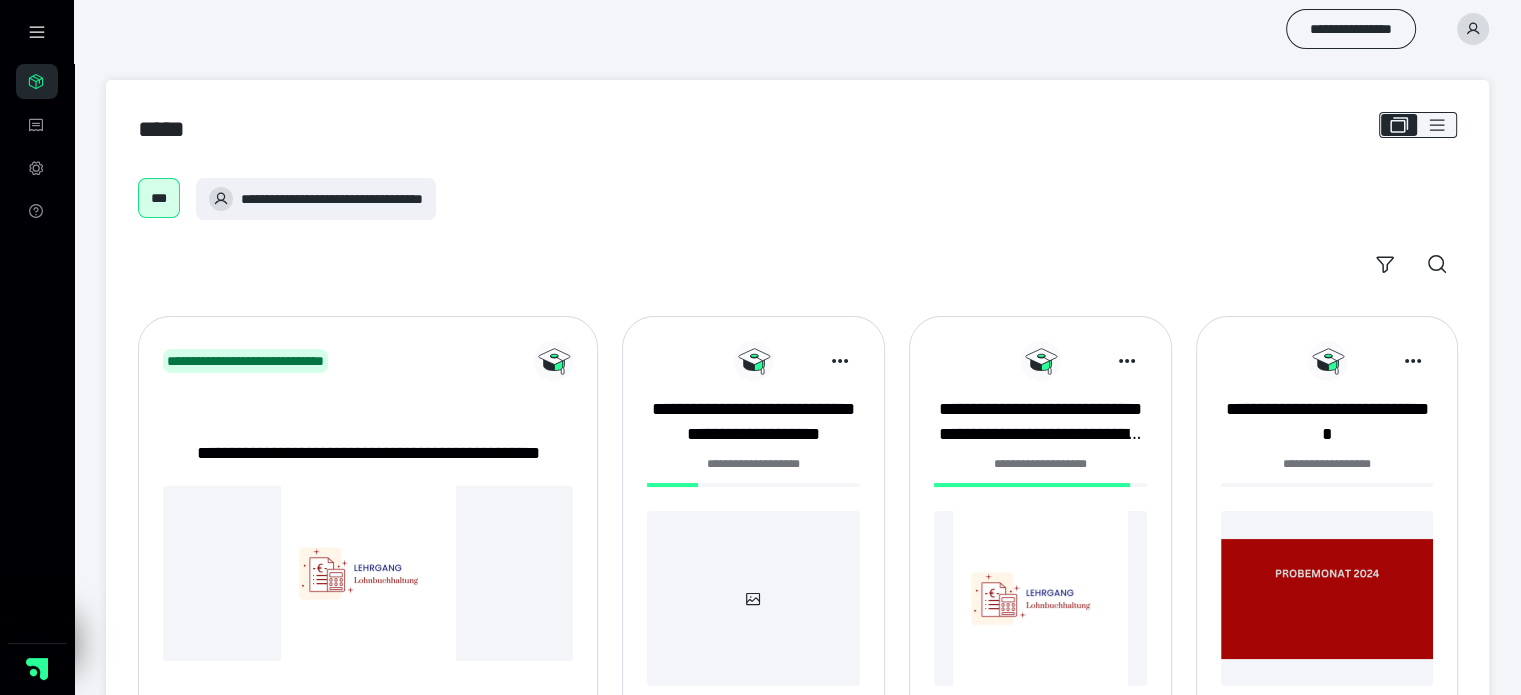 click on "**********" at bounding box center (797, 29) 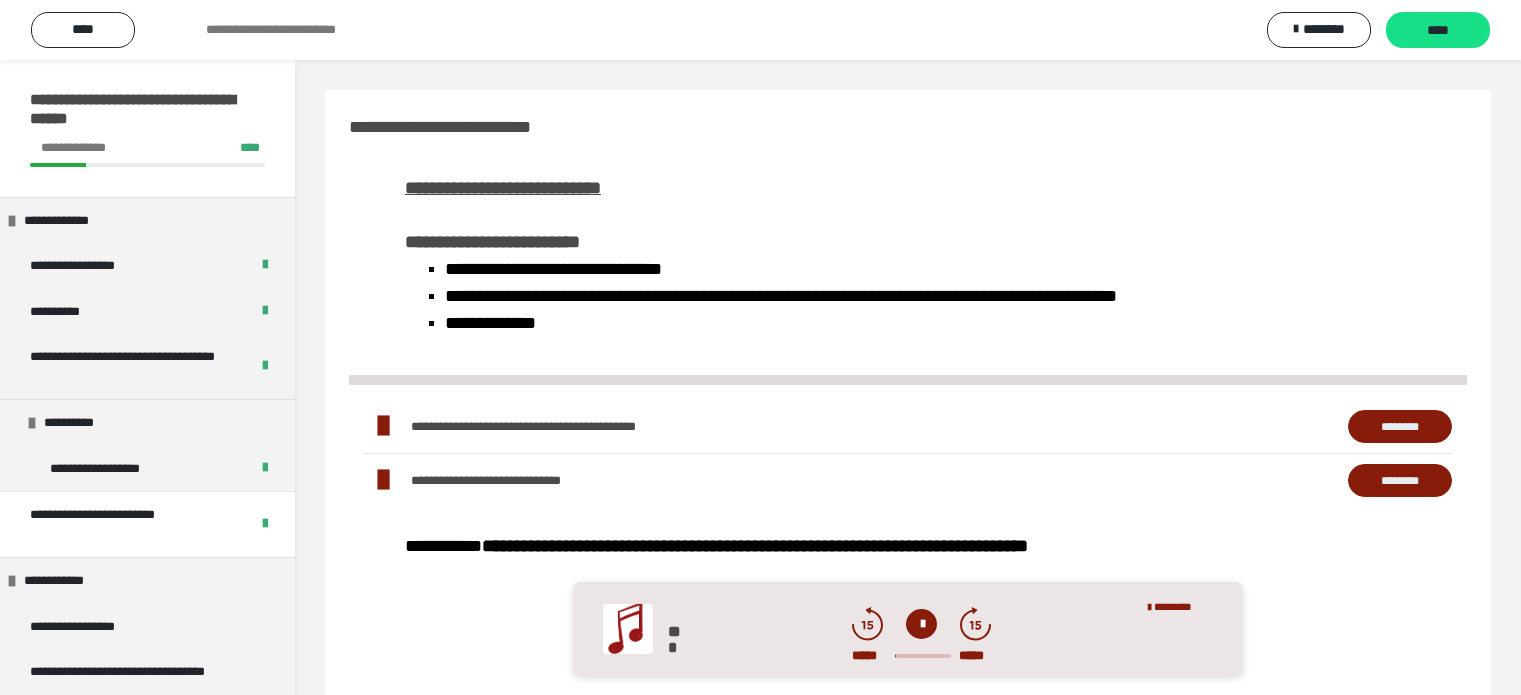 scroll, scrollTop: 360, scrollLeft: 0, axis: vertical 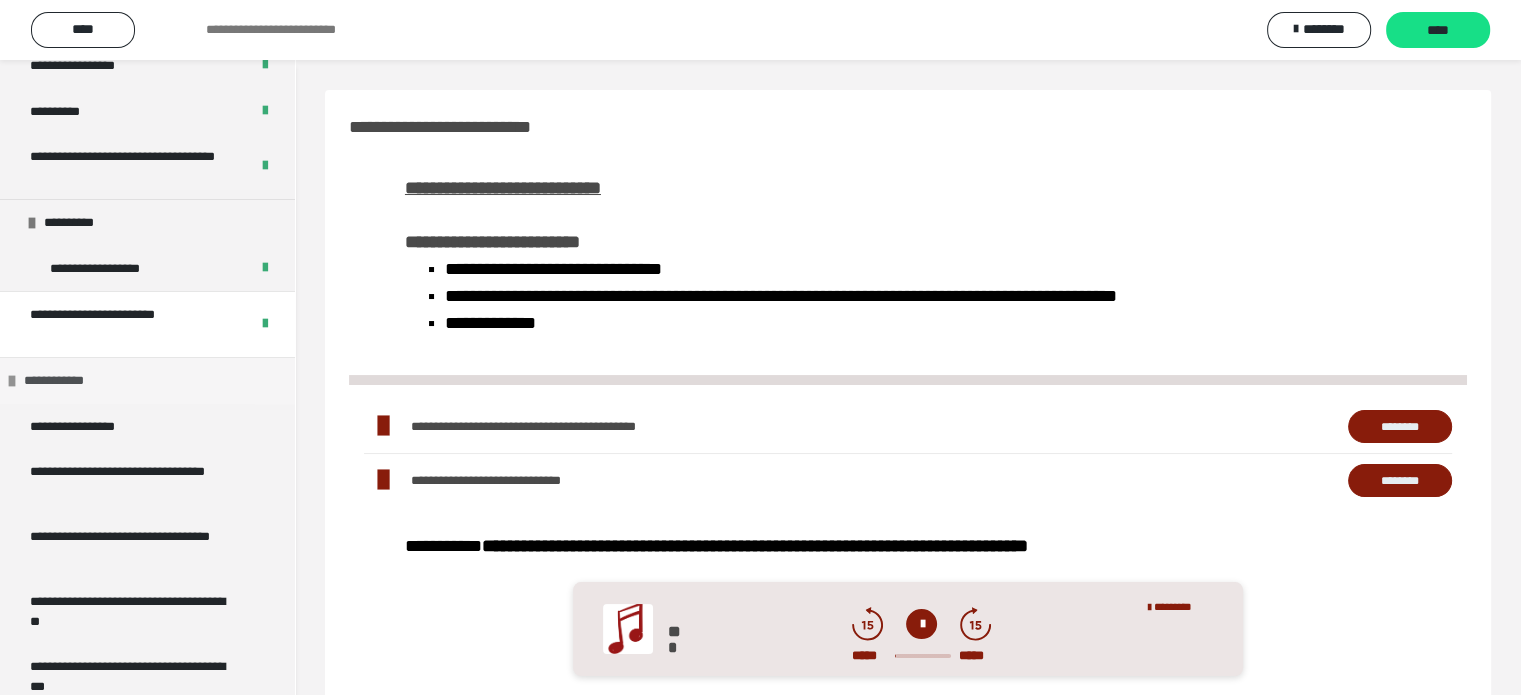 click on "**********" at bounding box center (64, 381) 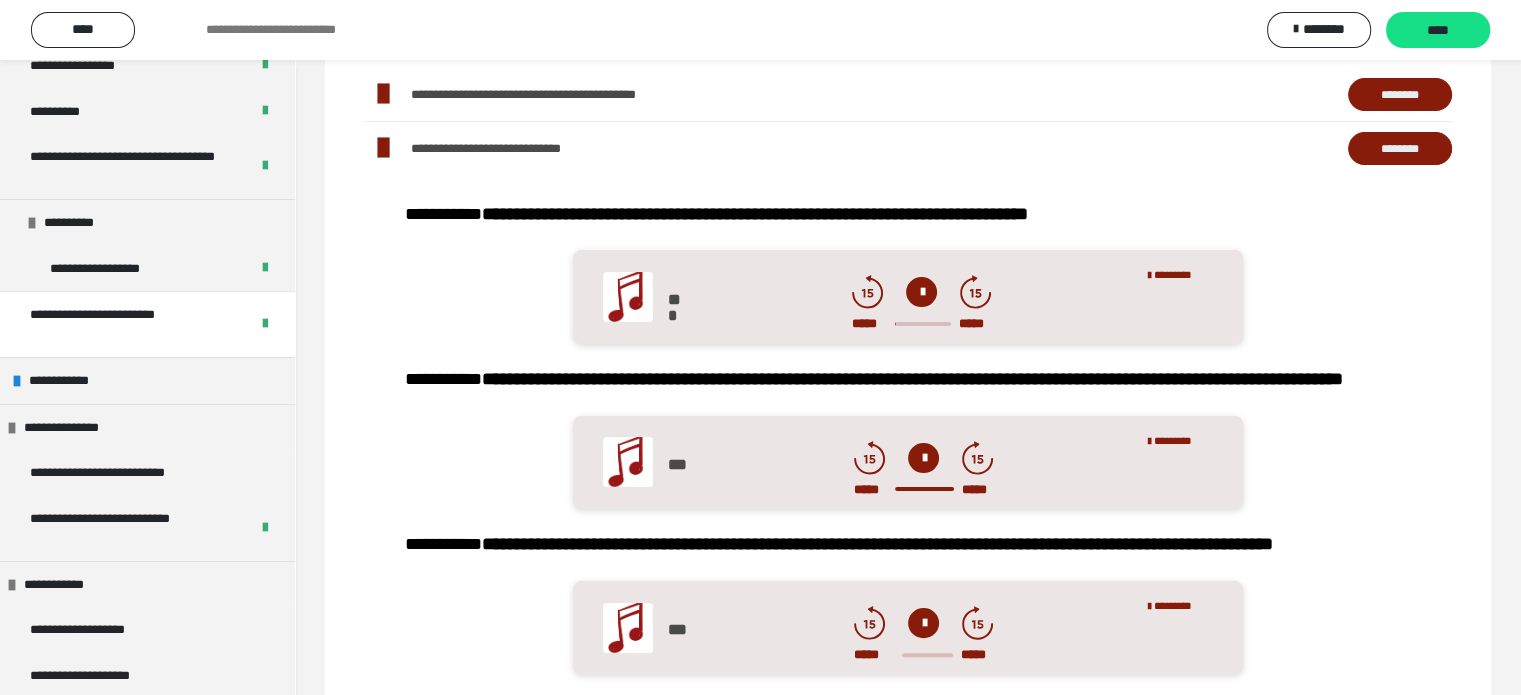 scroll, scrollTop: 0, scrollLeft: 0, axis: both 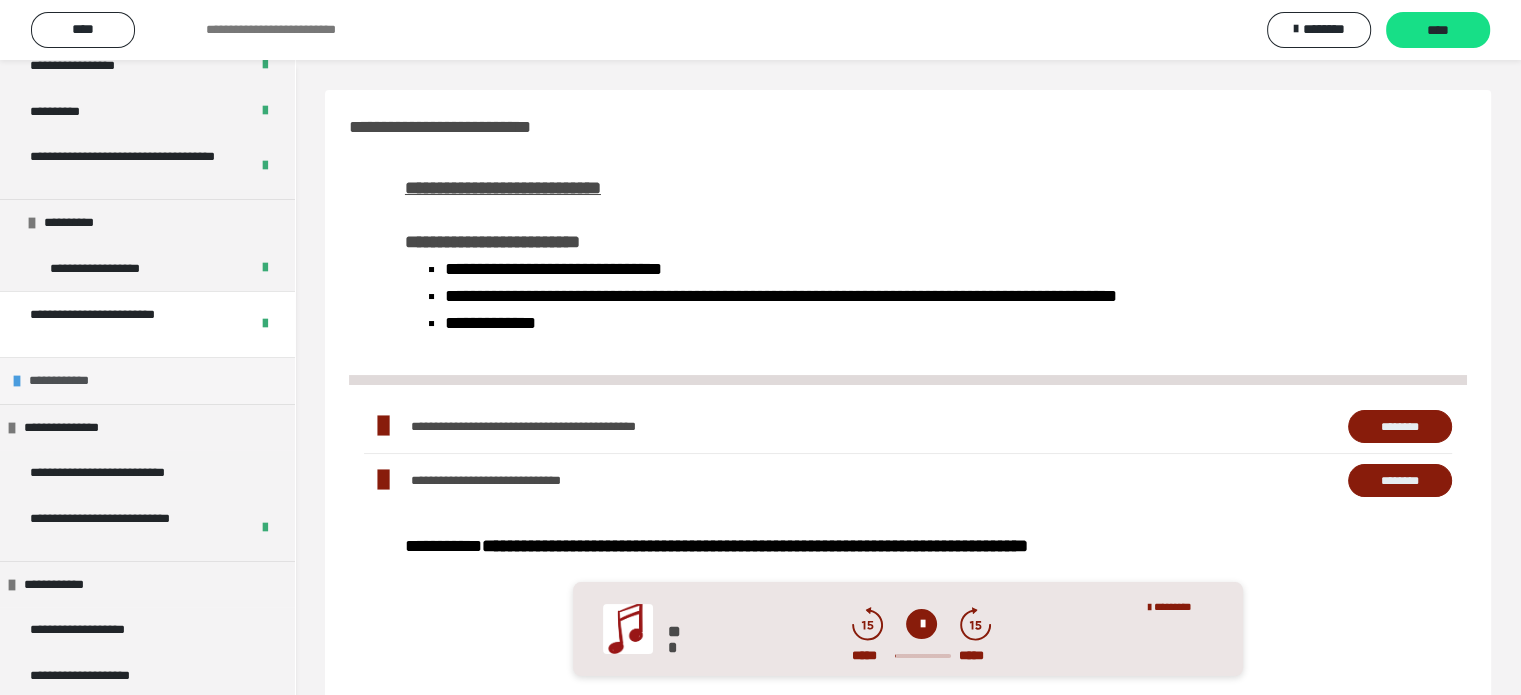 click on "**********" at bounding box center [69, 381] 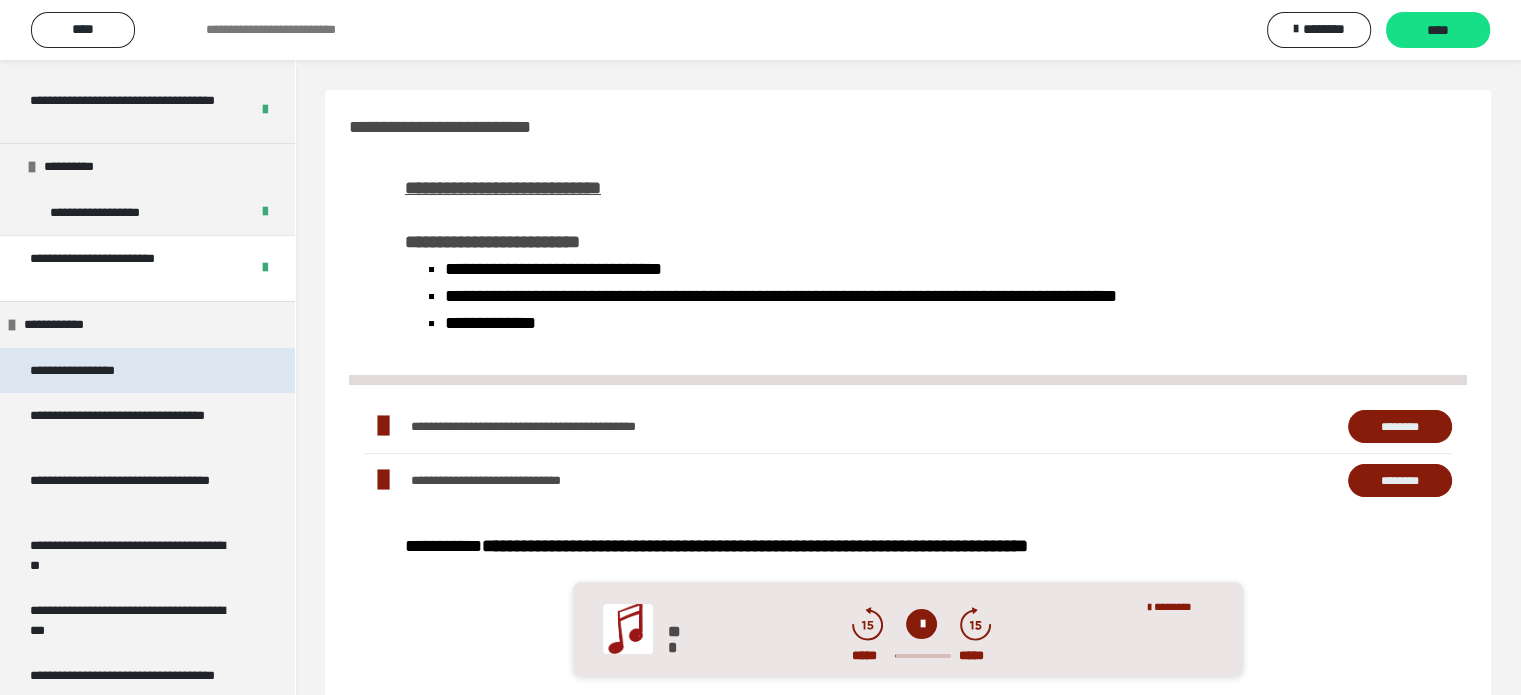 scroll, scrollTop: 300, scrollLeft: 0, axis: vertical 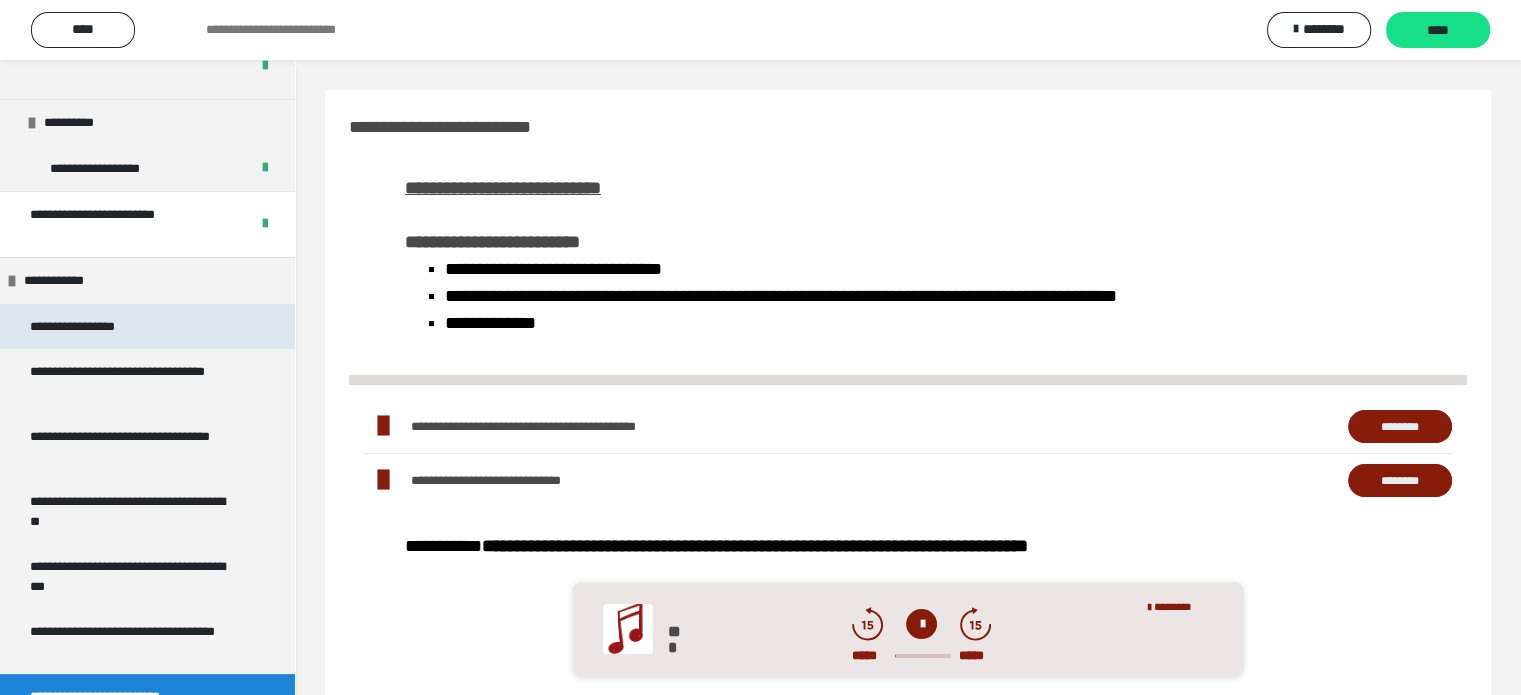 click on "**********" at bounding box center [93, 327] 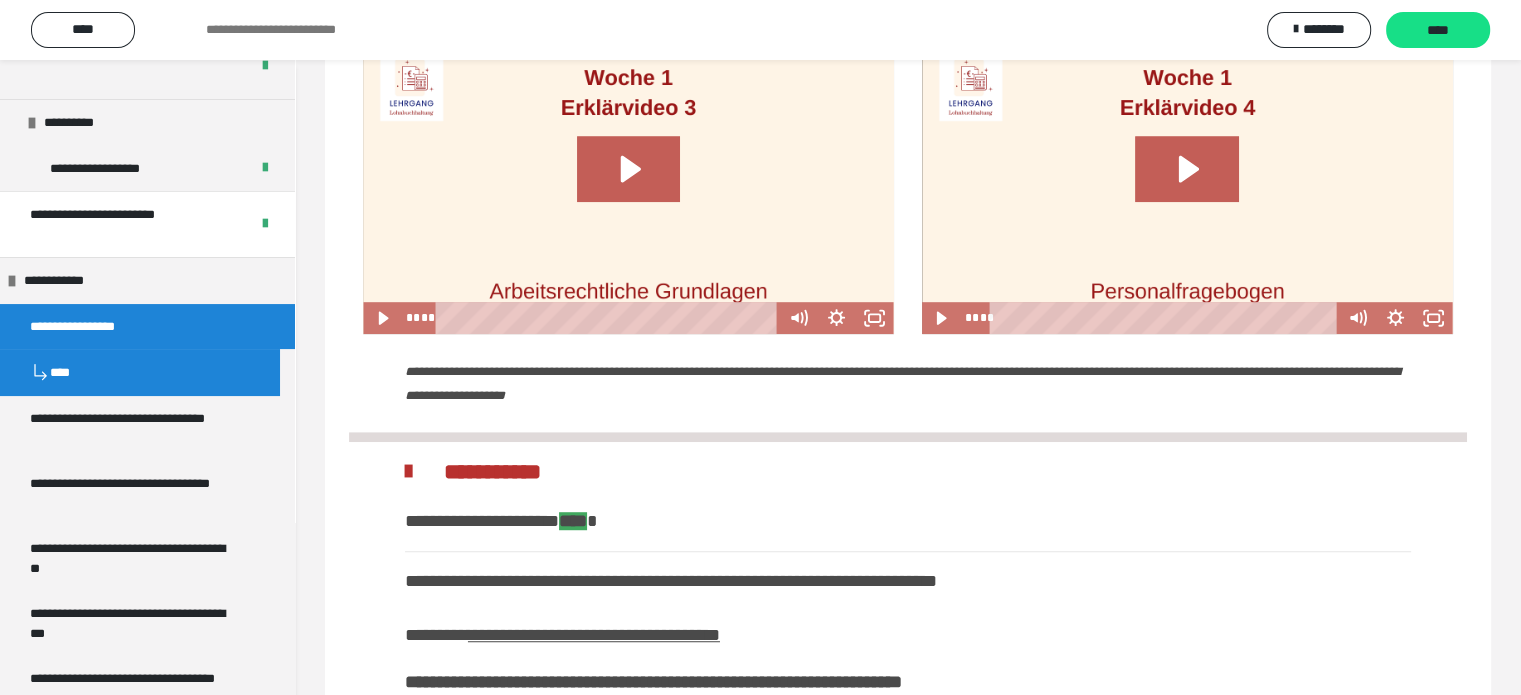 scroll, scrollTop: 1312, scrollLeft: 0, axis: vertical 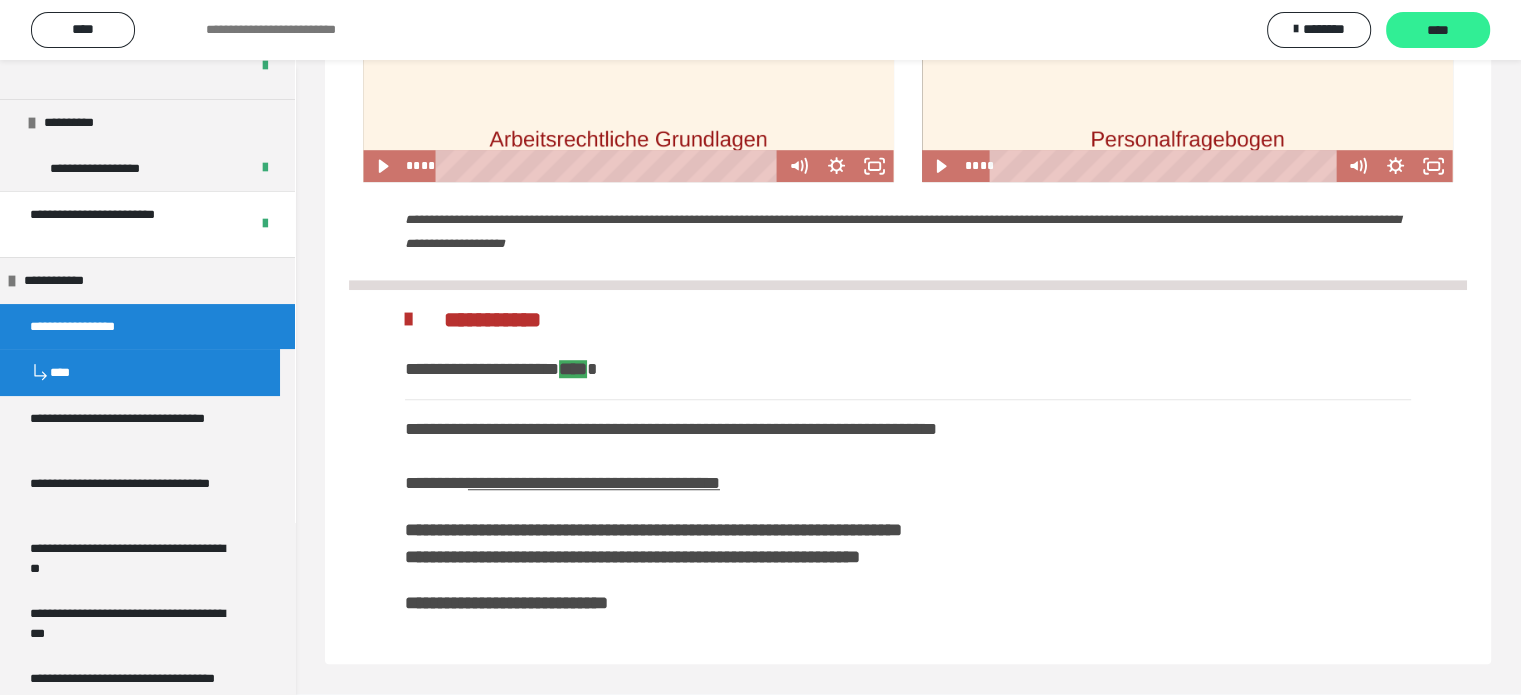 click on "****" at bounding box center (1438, 31) 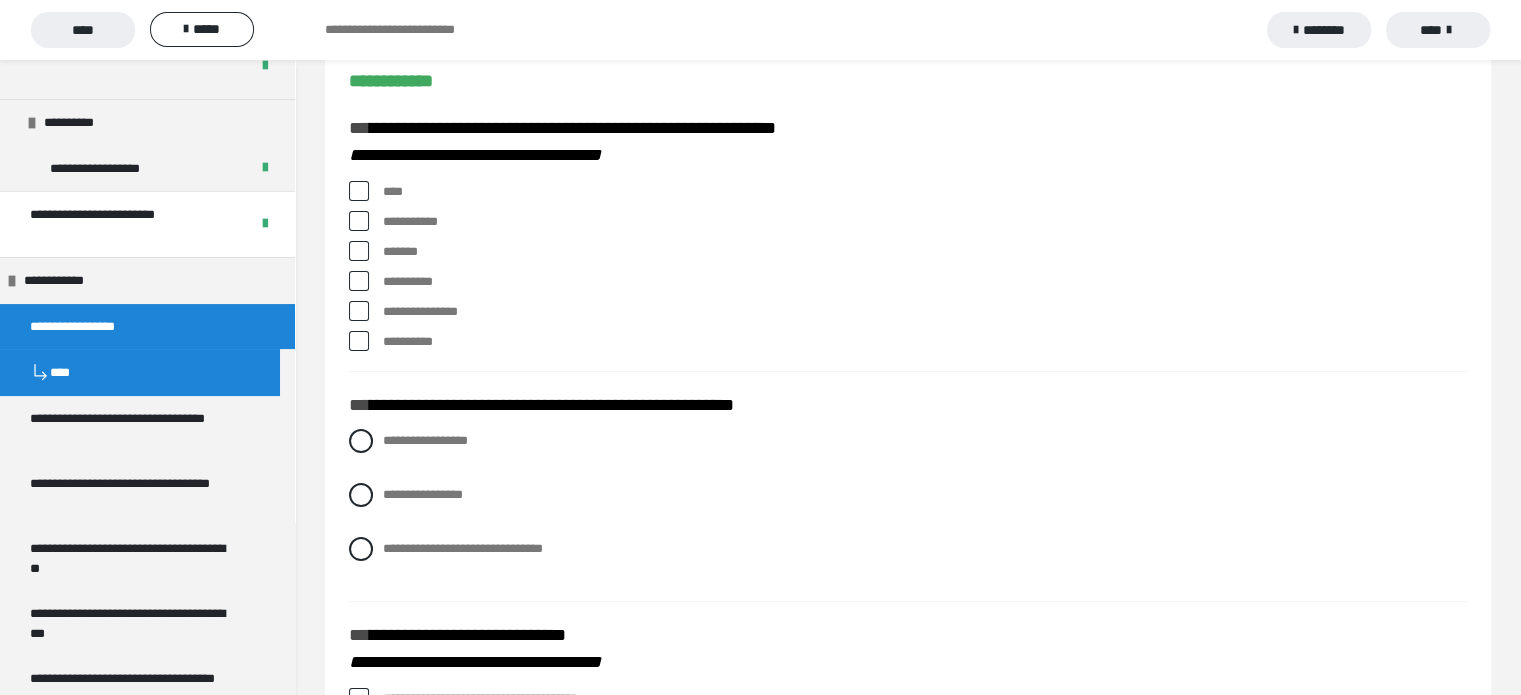 scroll, scrollTop: 200, scrollLeft: 0, axis: vertical 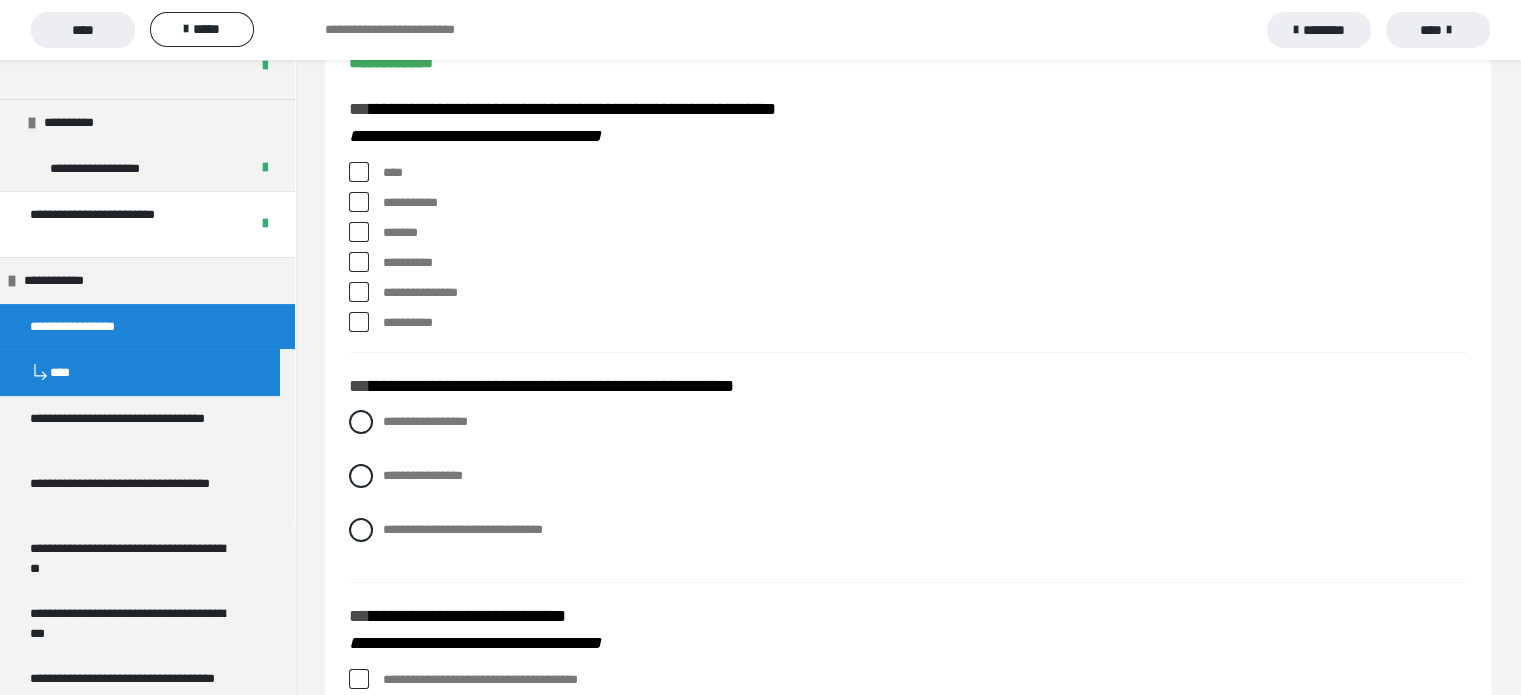 click at bounding box center (359, 172) 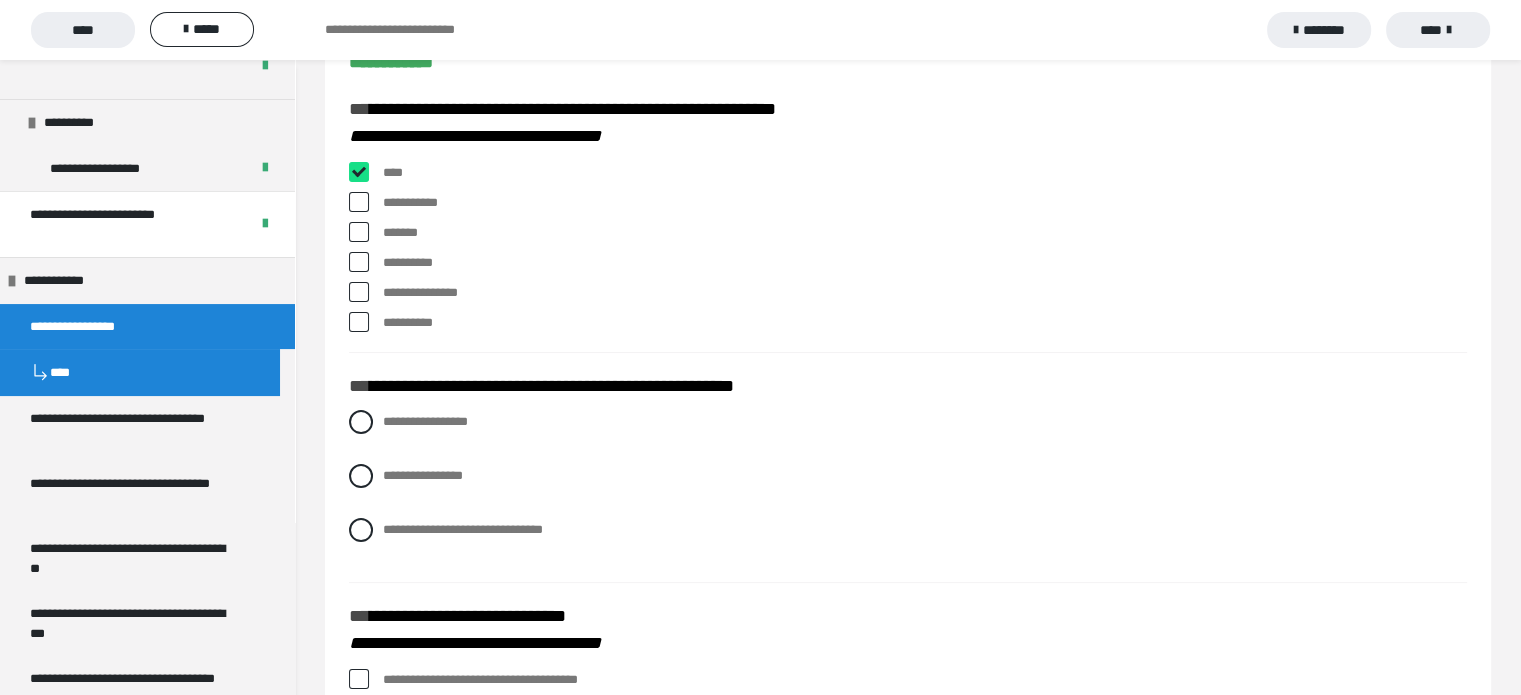 checkbox on "****" 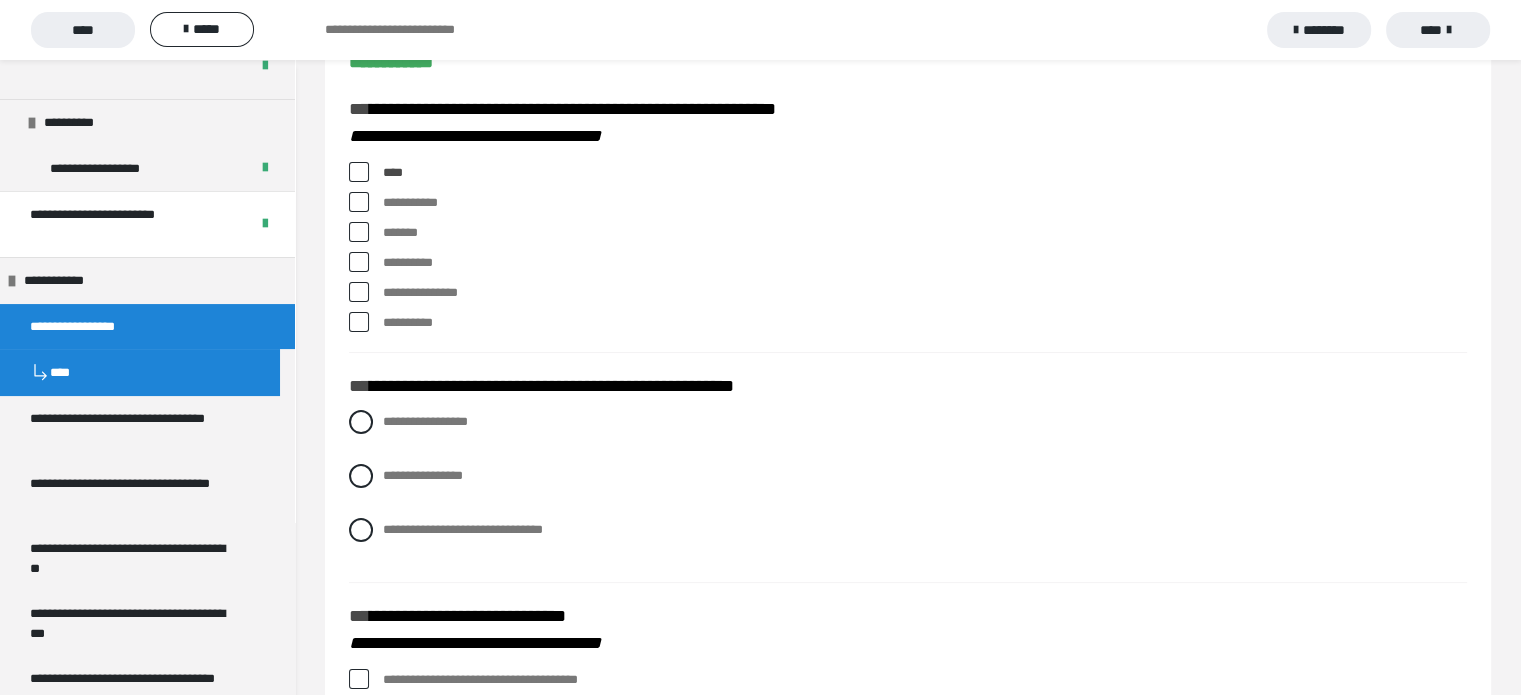 click at bounding box center [359, 202] 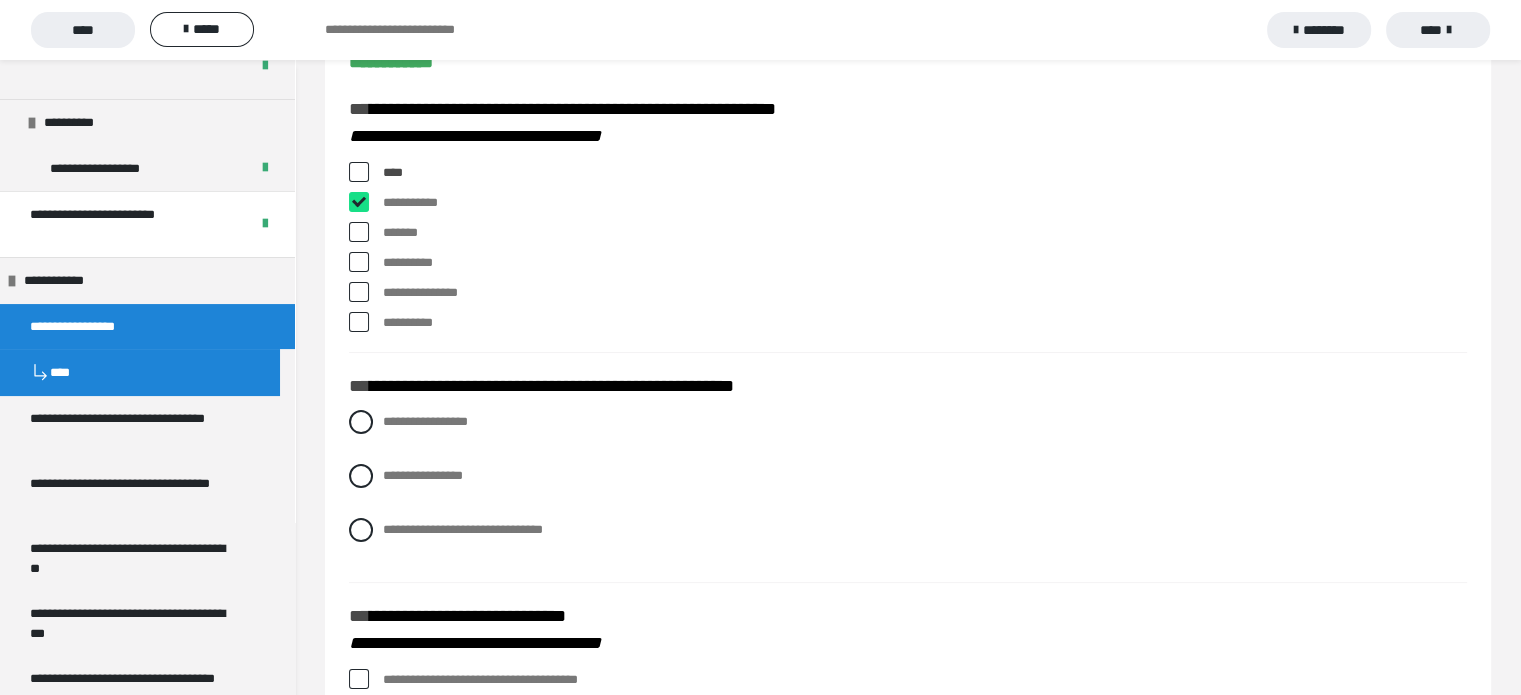 checkbox on "****" 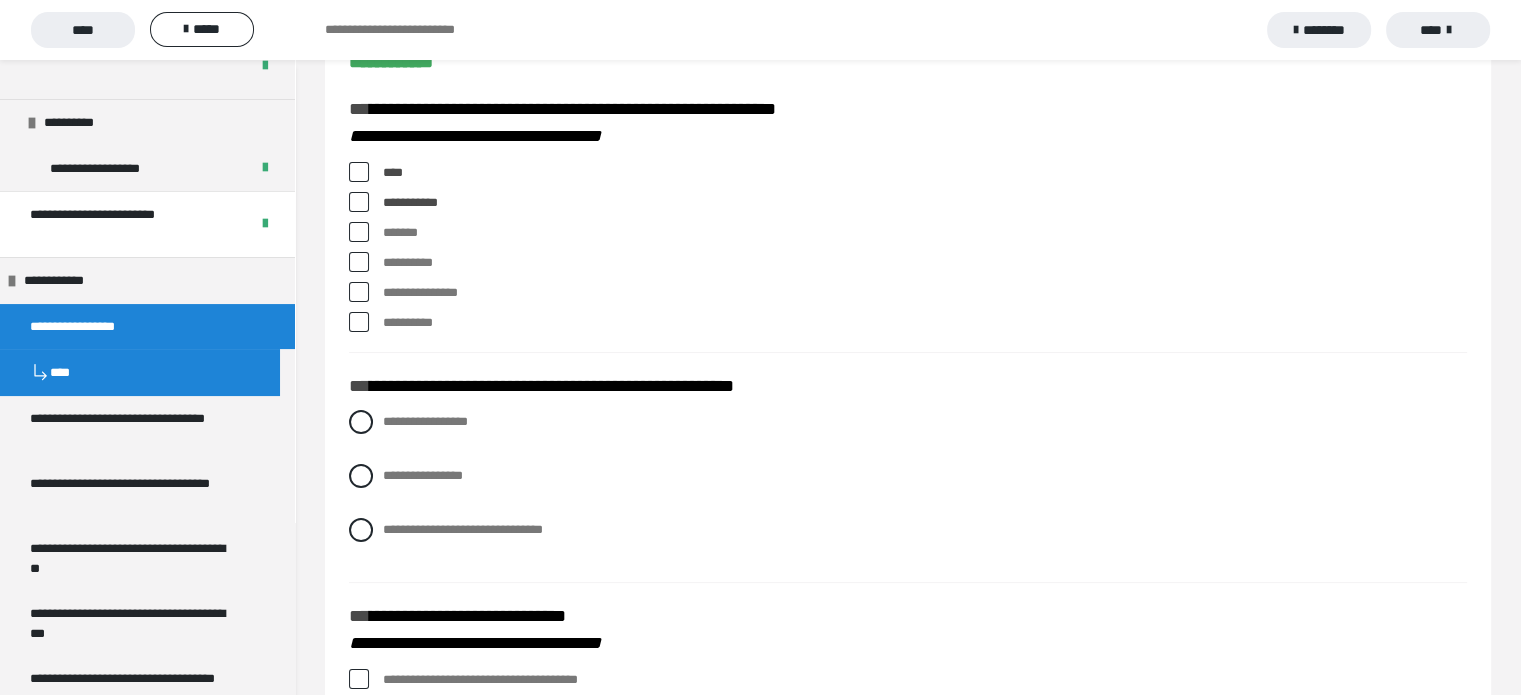 click at bounding box center (359, 292) 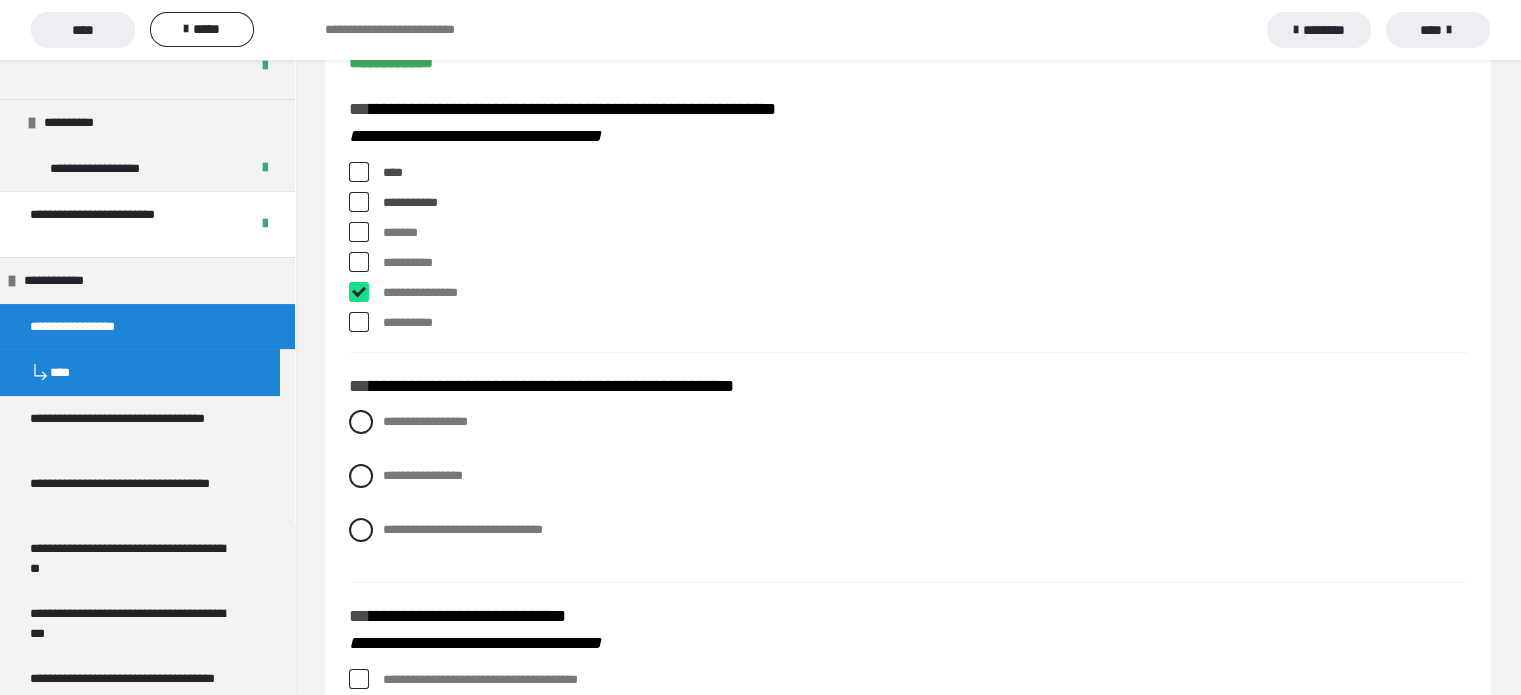 checkbox on "****" 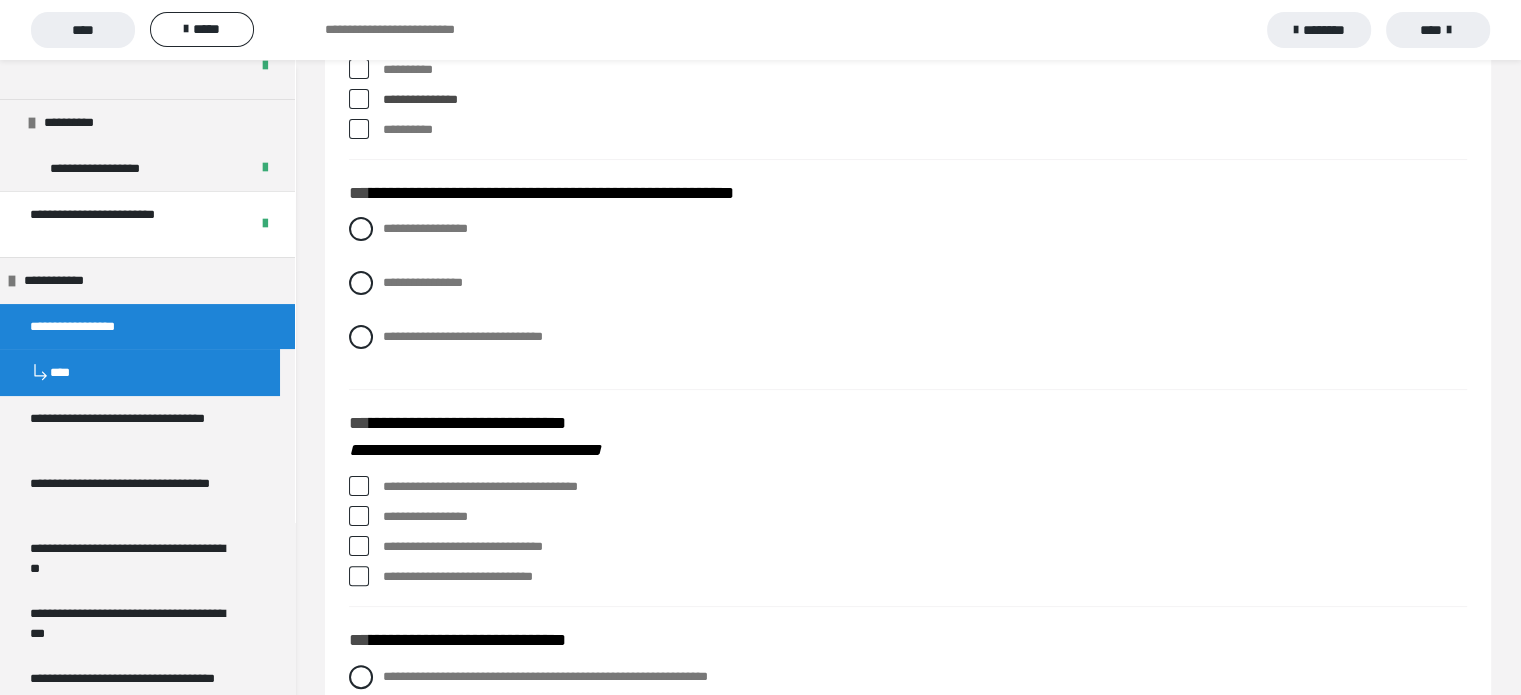 scroll, scrollTop: 400, scrollLeft: 0, axis: vertical 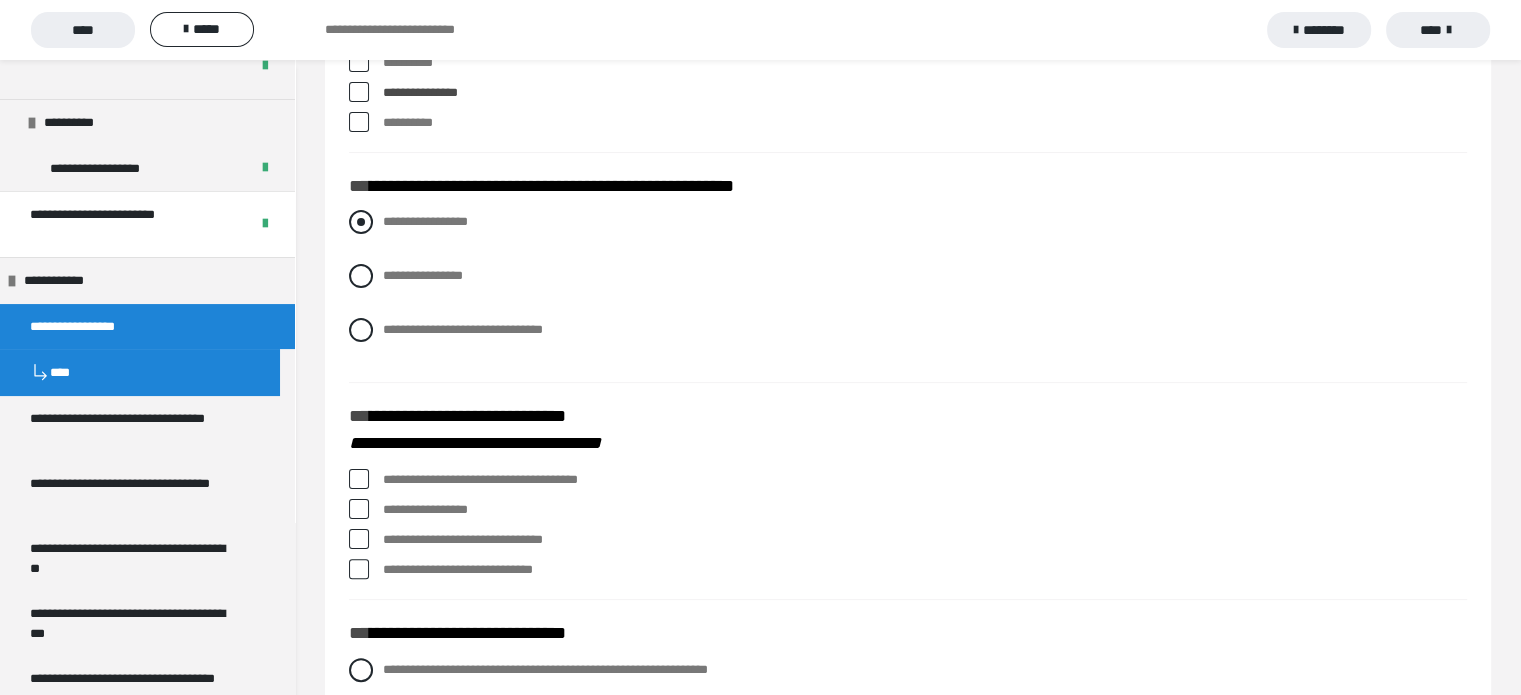 click at bounding box center (361, 222) 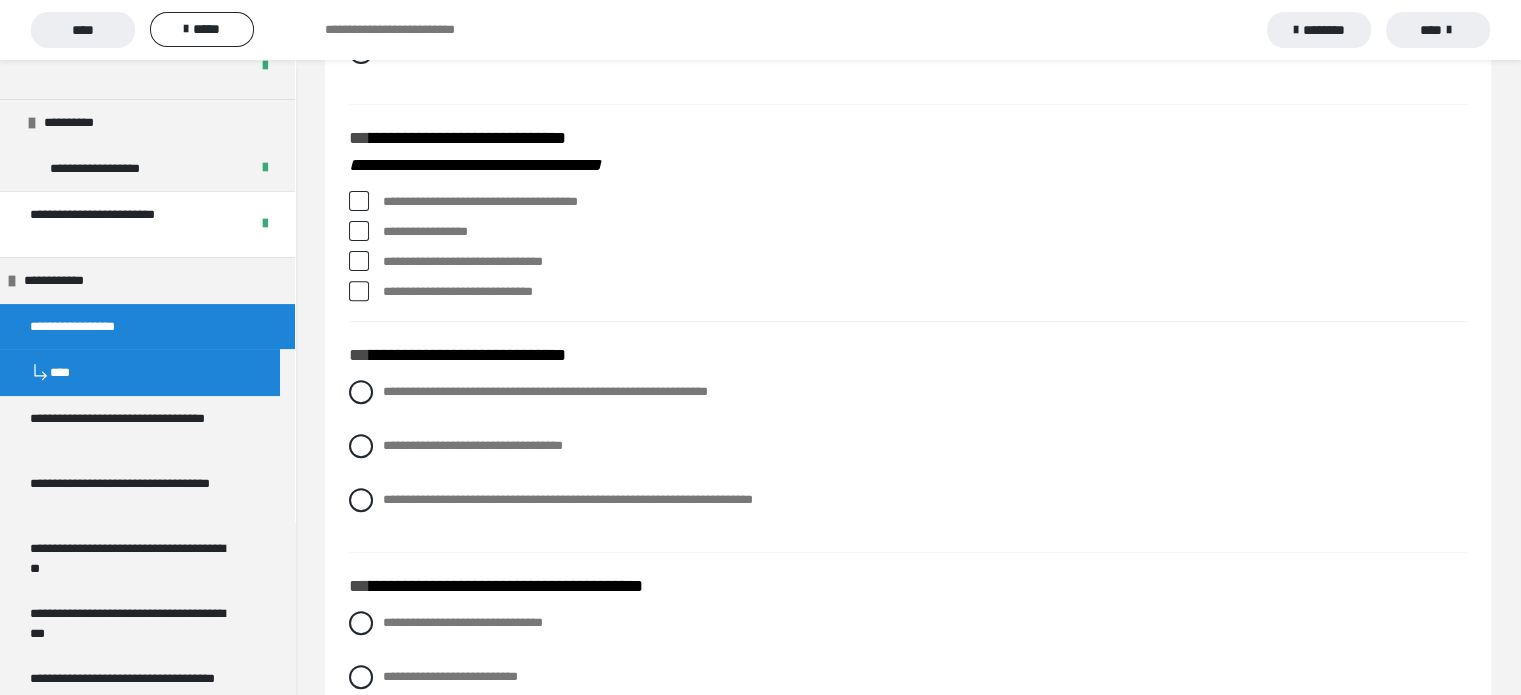 scroll, scrollTop: 700, scrollLeft: 0, axis: vertical 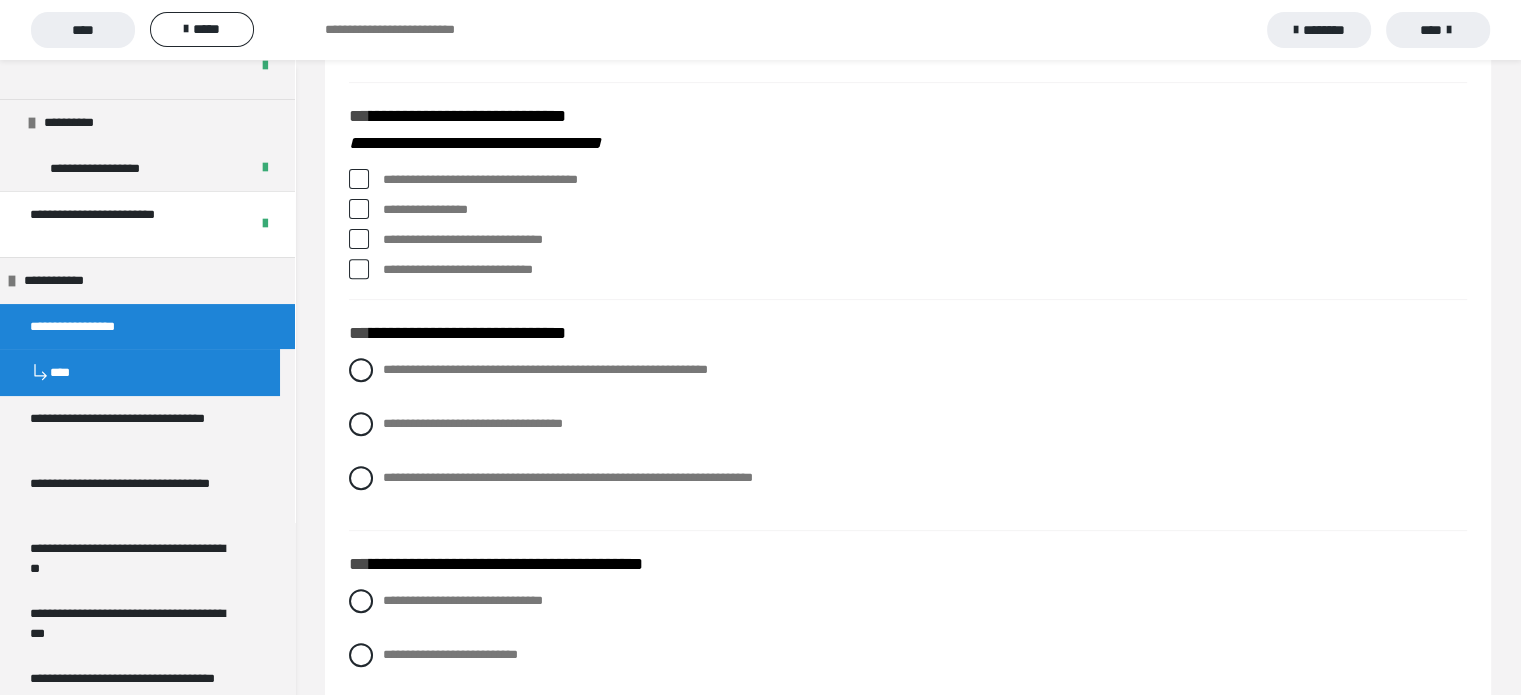 click at bounding box center (359, 179) 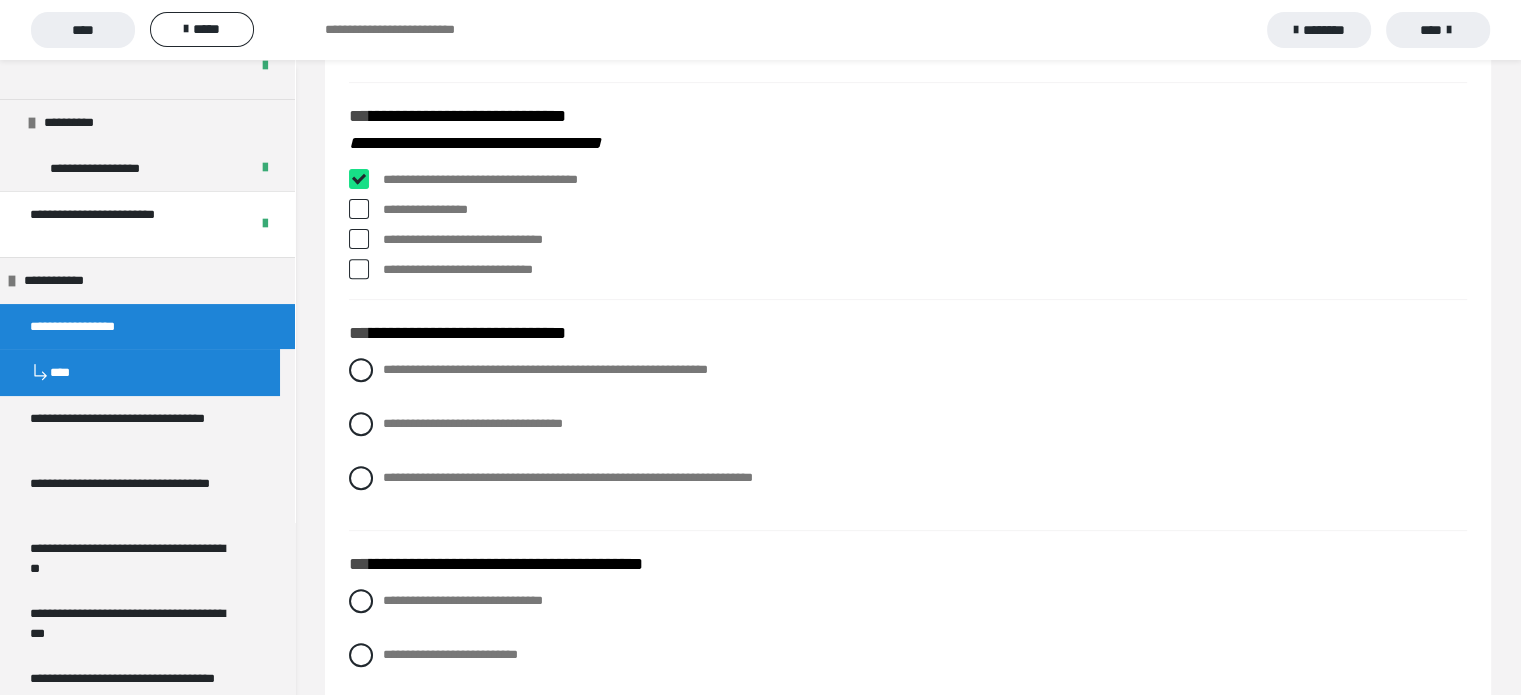 checkbox on "****" 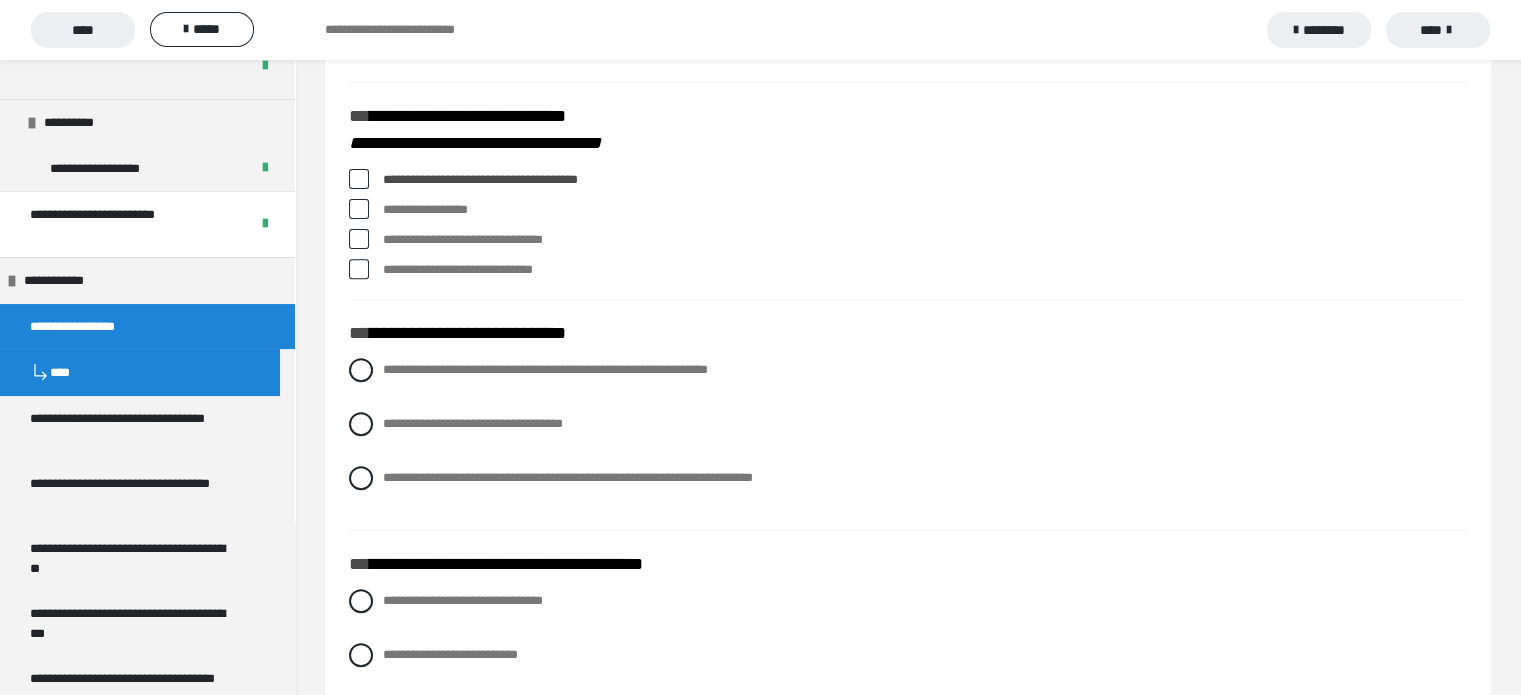 click at bounding box center (359, 269) 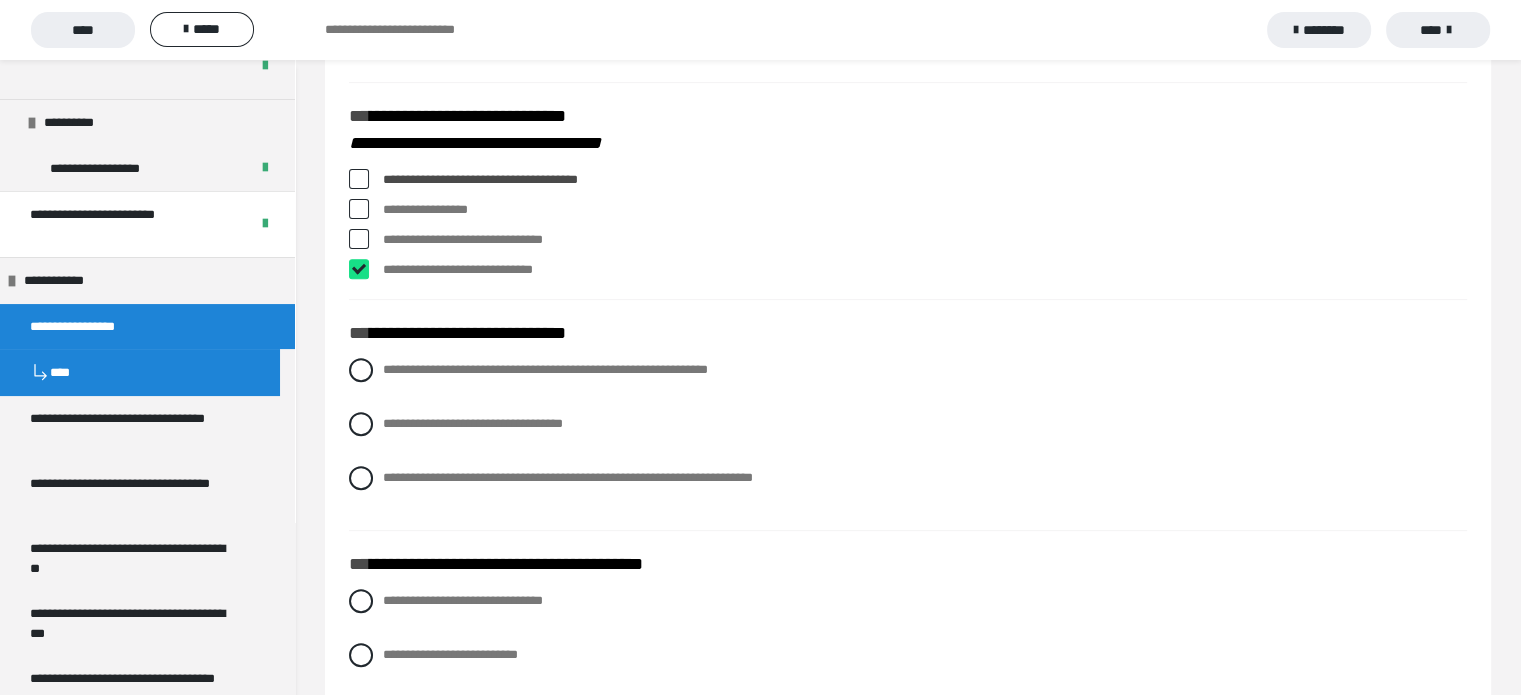 checkbox on "****" 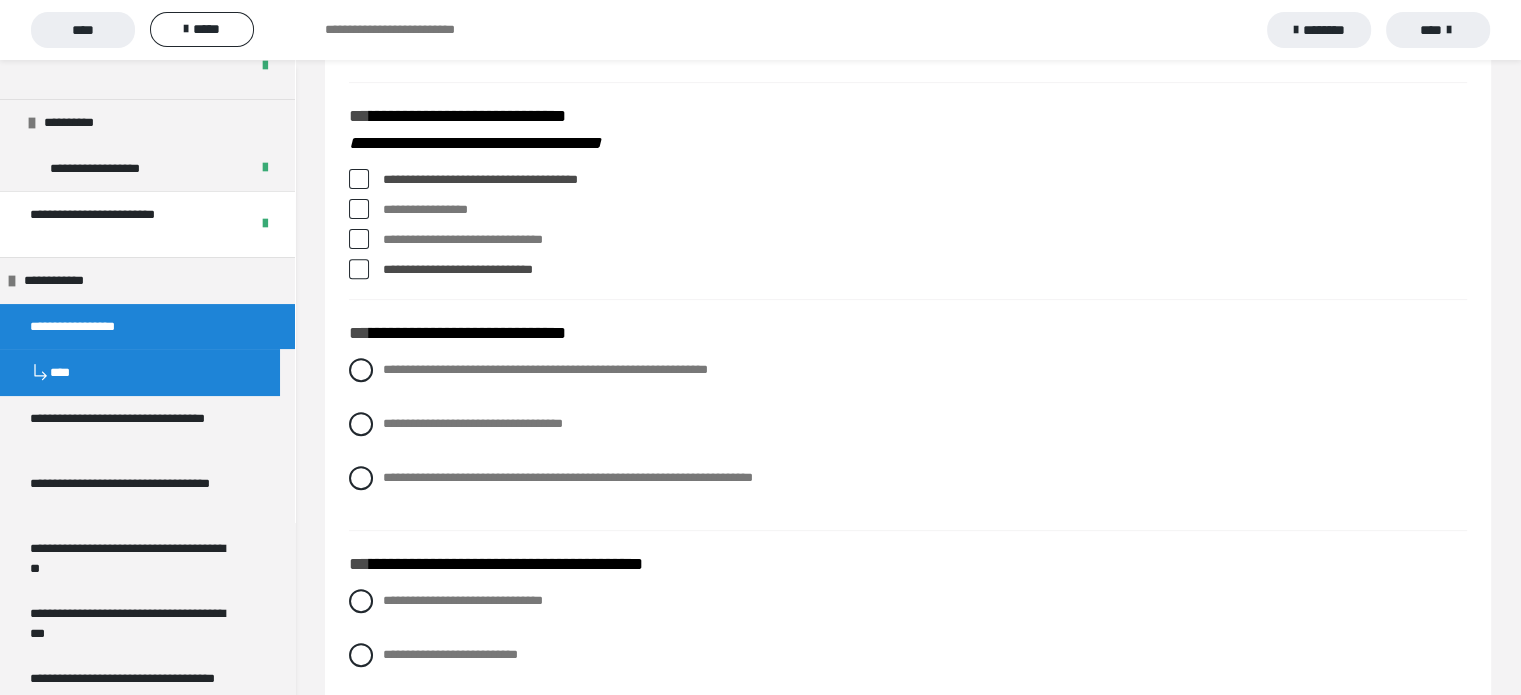 click at bounding box center [359, 209] 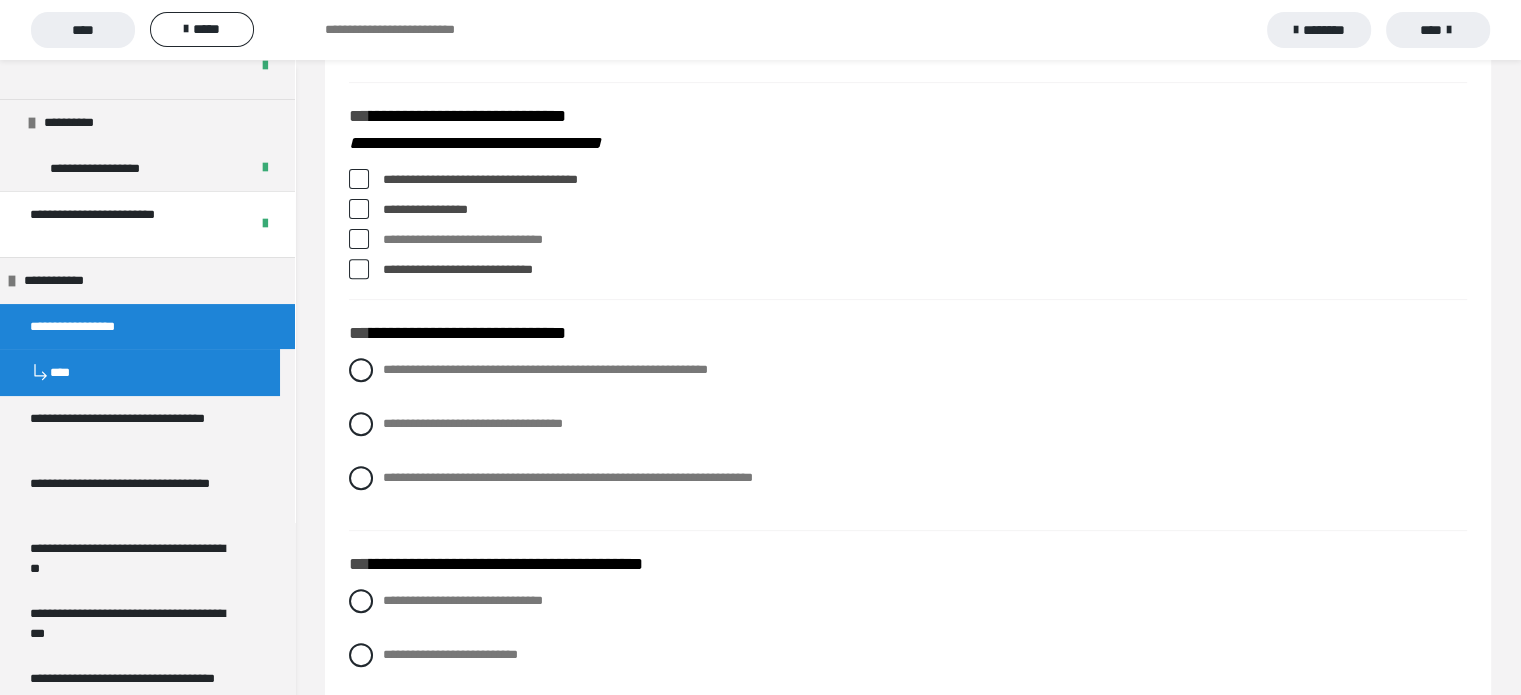 drag, startPoint x: 502, startPoint y: 236, endPoint x: 468, endPoint y: 237, distance: 34.0147 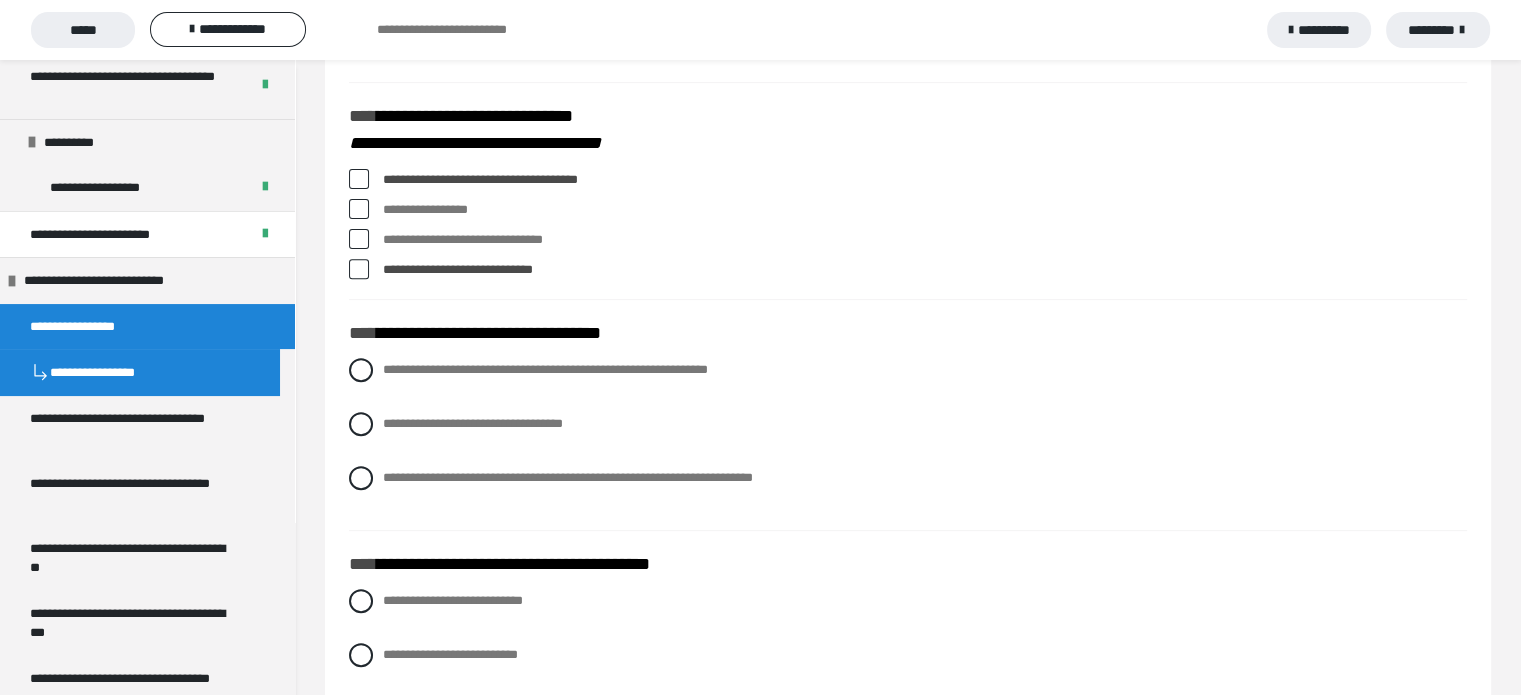 scroll, scrollTop: 672, scrollLeft: 0, axis: vertical 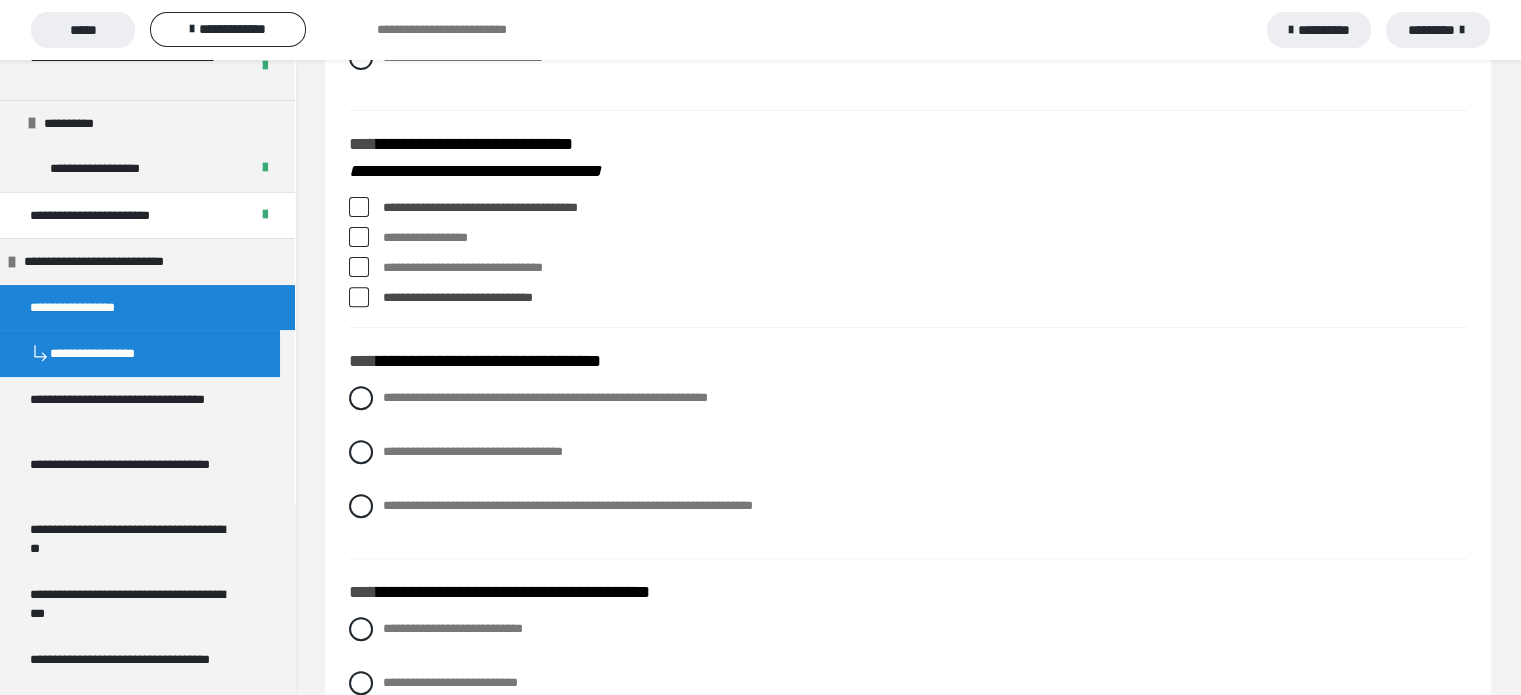 click at bounding box center (359, 237) 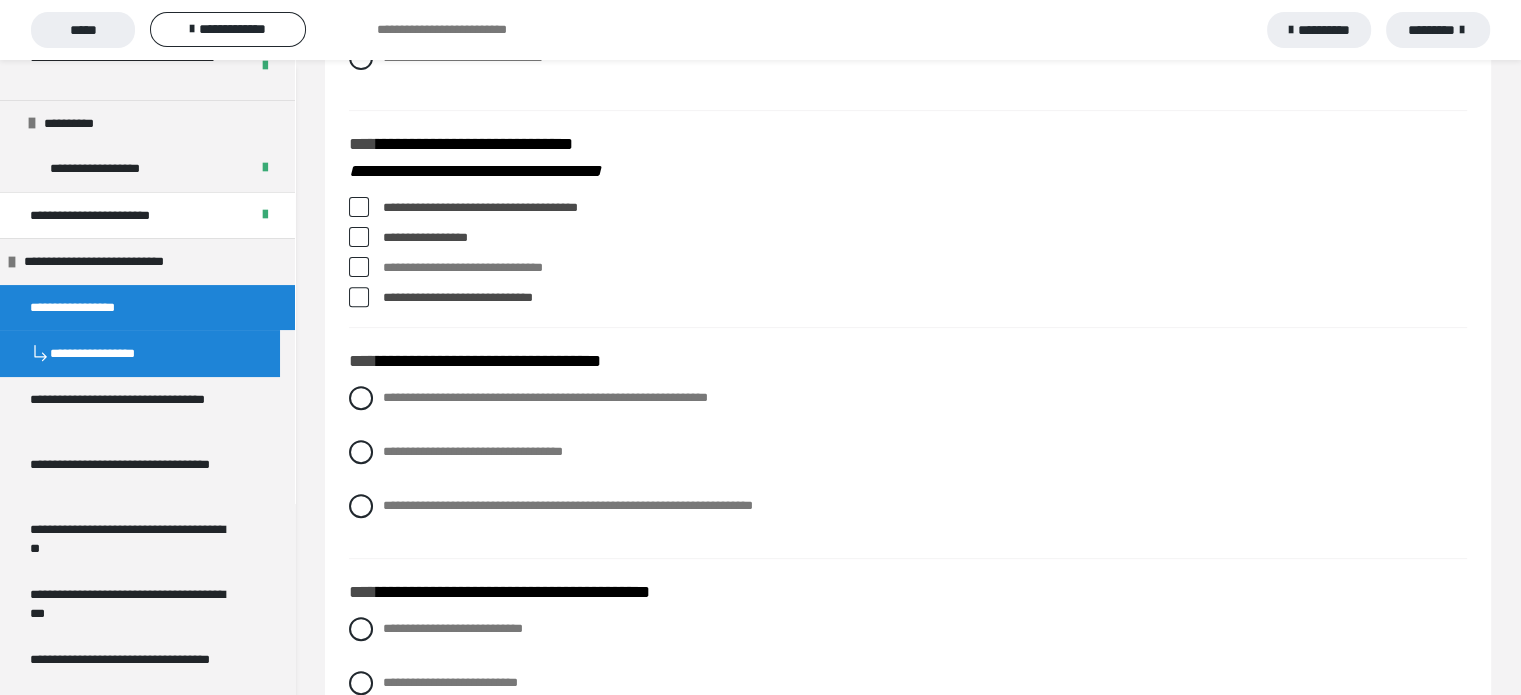 drag, startPoint x: 505, startPoint y: 237, endPoint x: 448, endPoint y: 239, distance: 57.035076 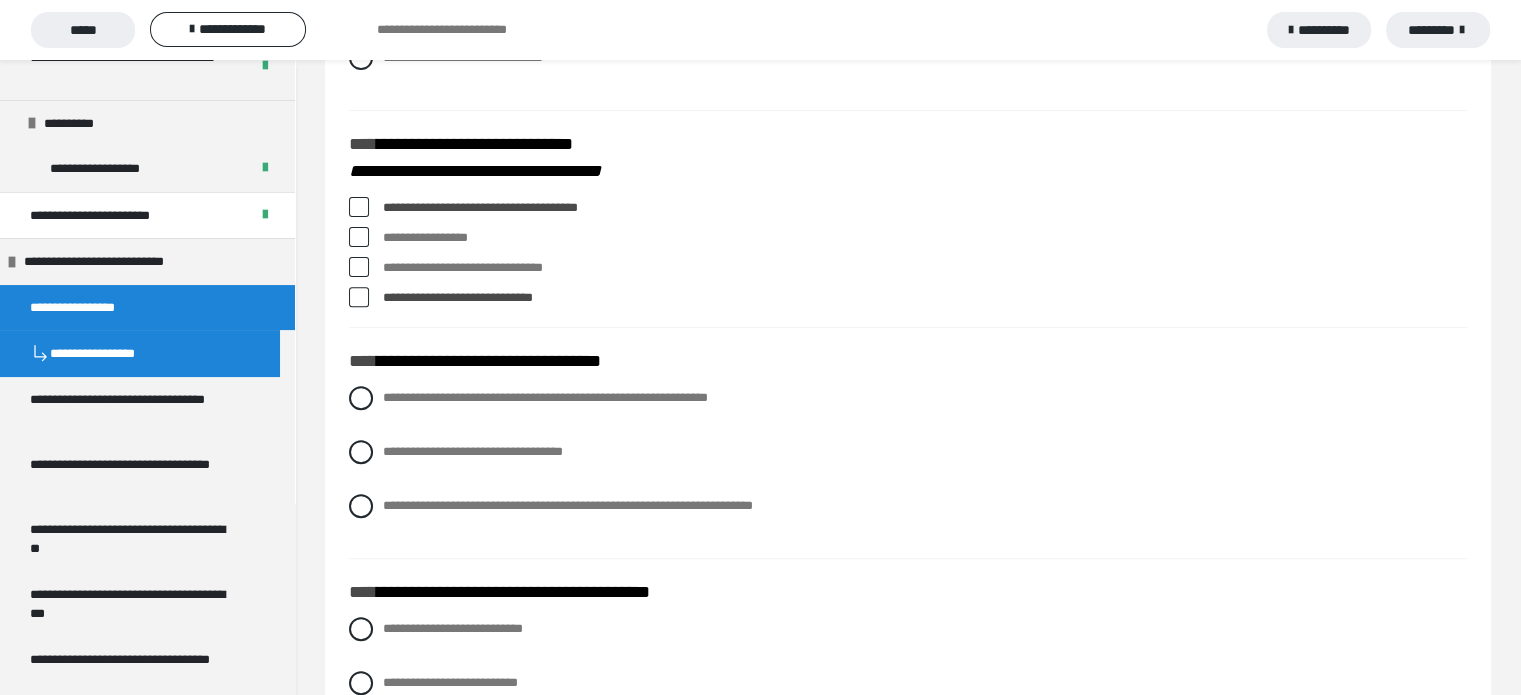 click at bounding box center [359, 237] 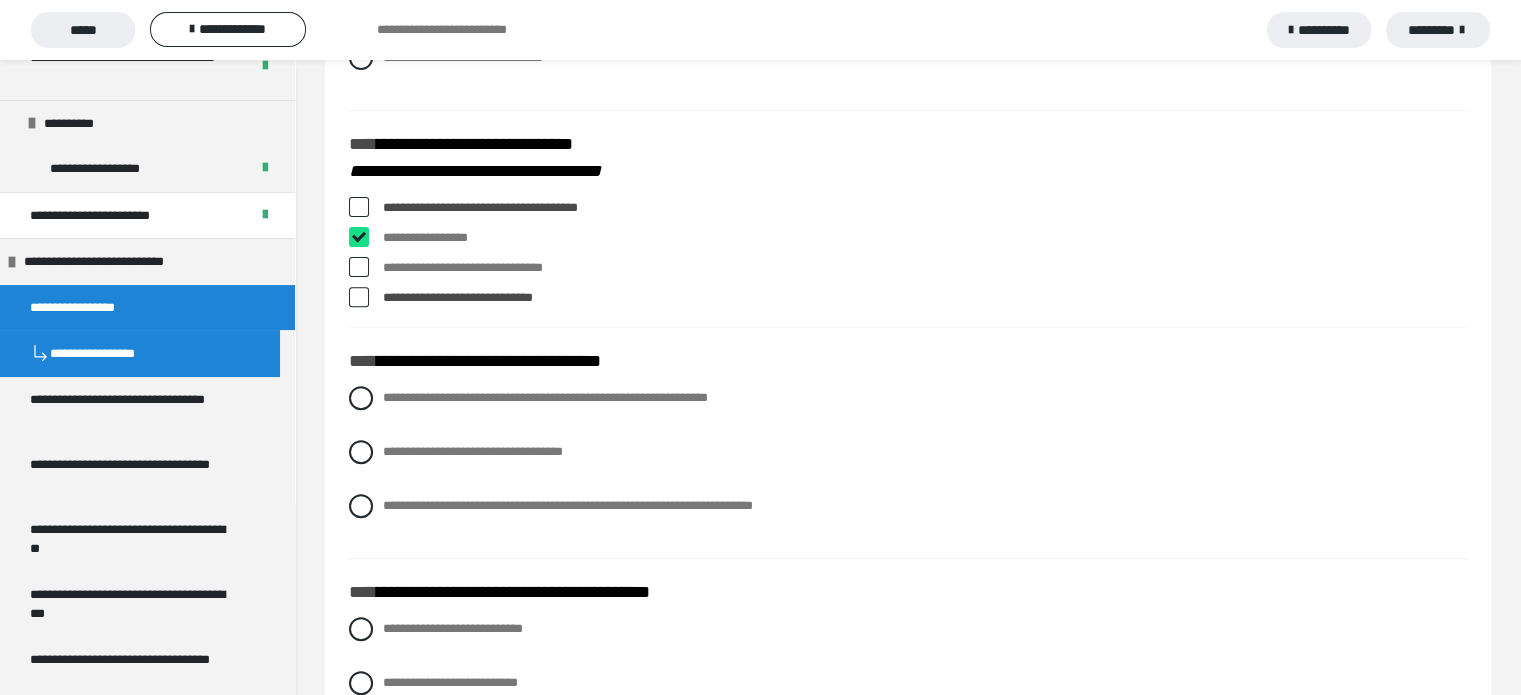 checkbox on "****" 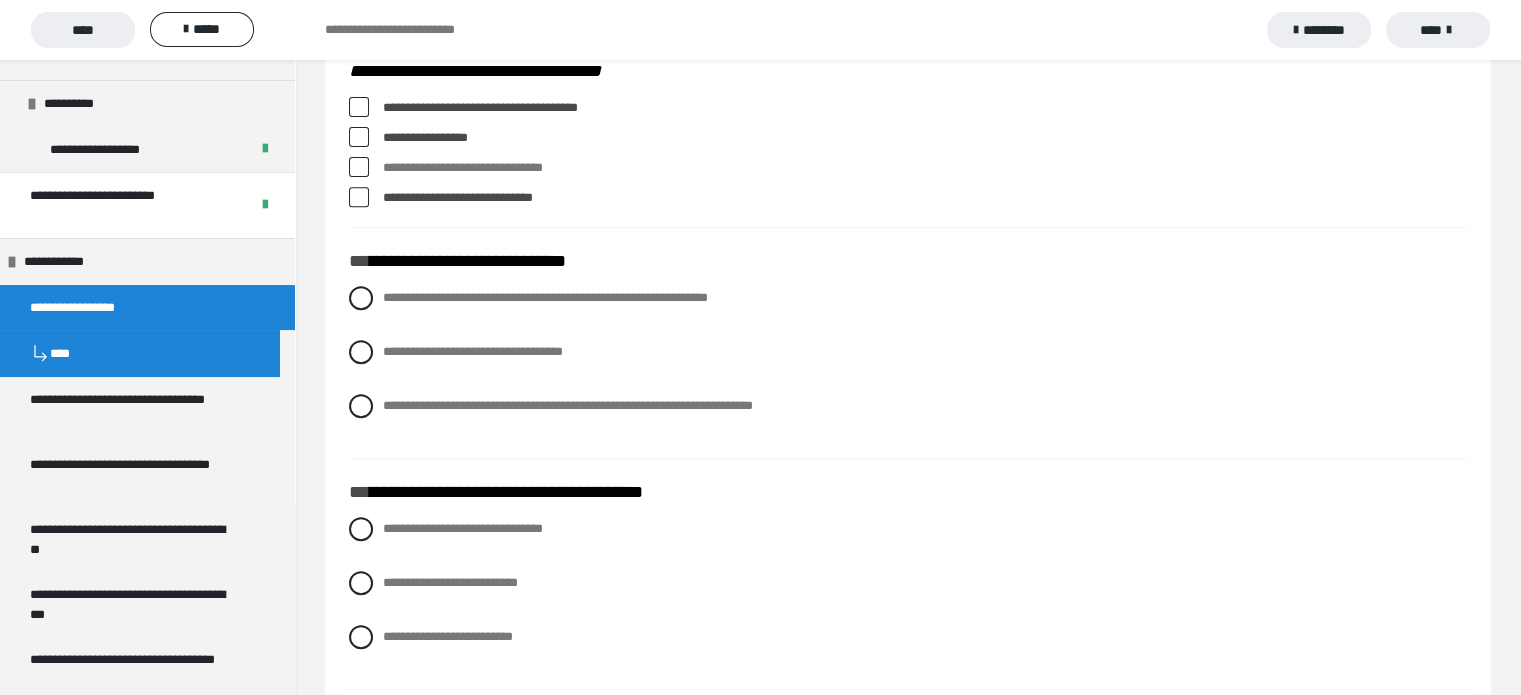 scroll, scrollTop: 800, scrollLeft: 0, axis: vertical 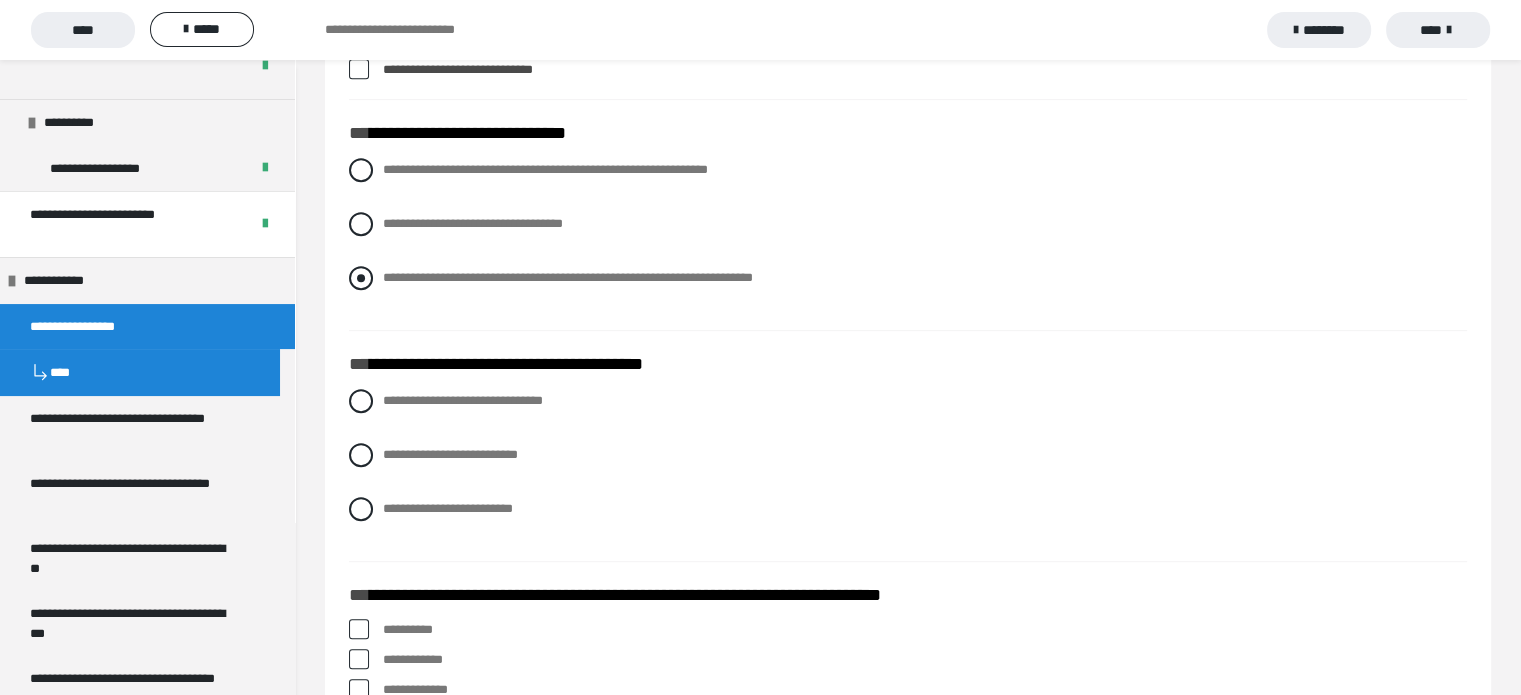 click at bounding box center (361, 278) 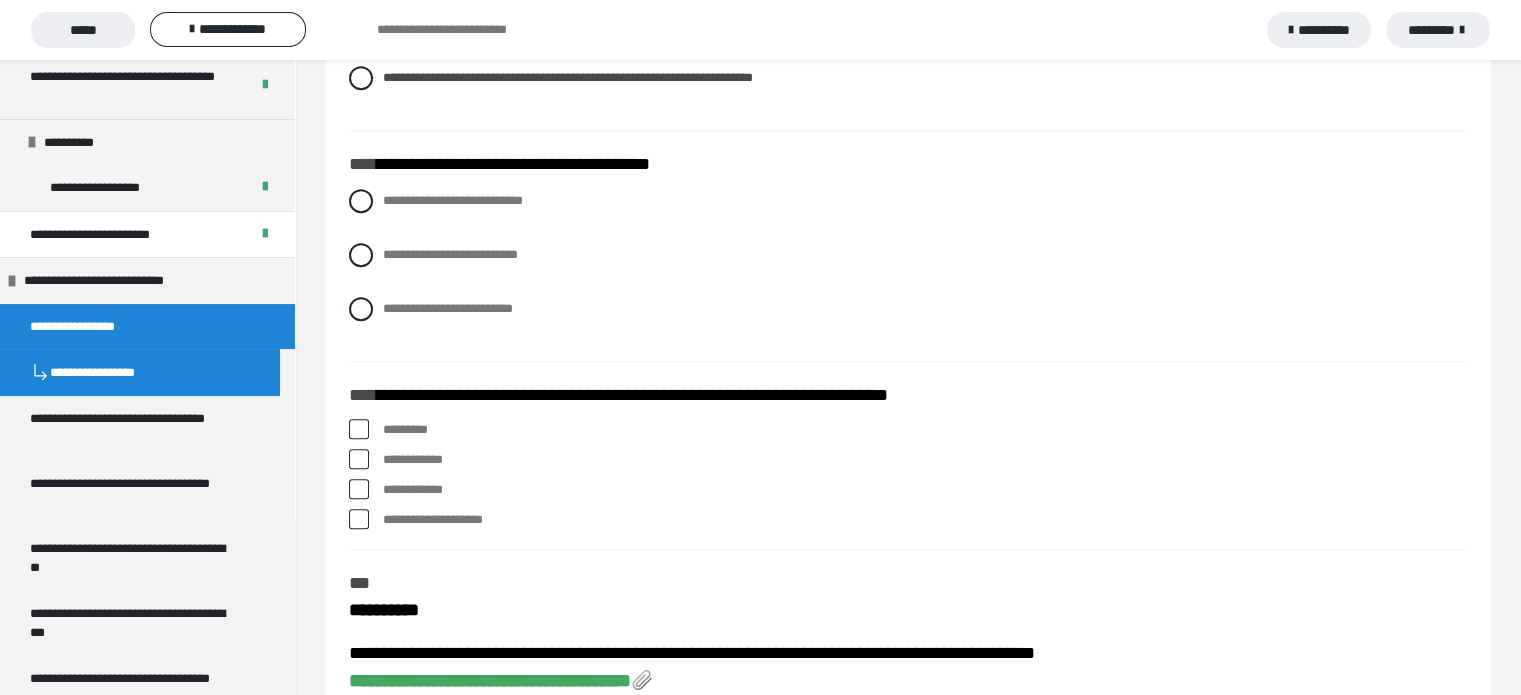scroll, scrollTop: 1072, scrollLeft: 0, axis: vertical 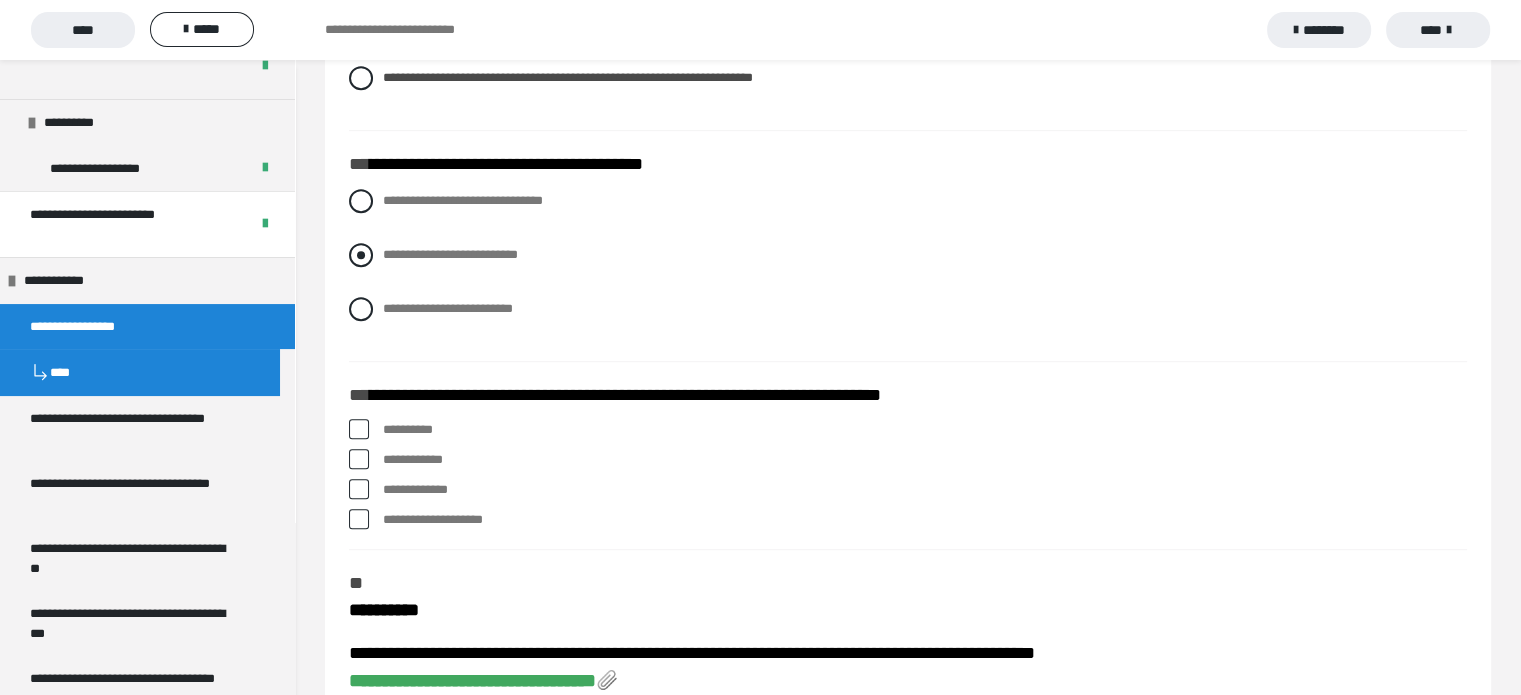 click at bounding box center [361, 255] 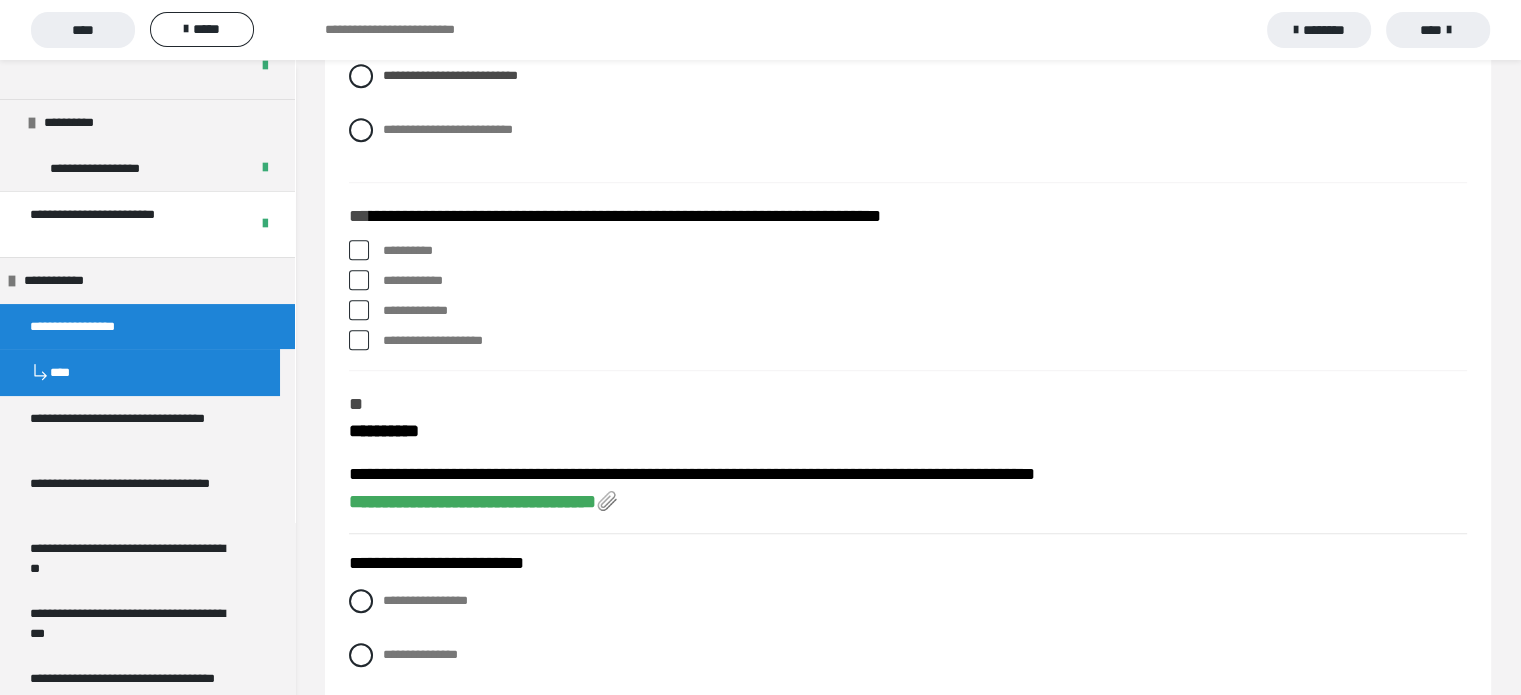 scroll, scrollTop: 1300, scrollLeft: 0, axis: vertical 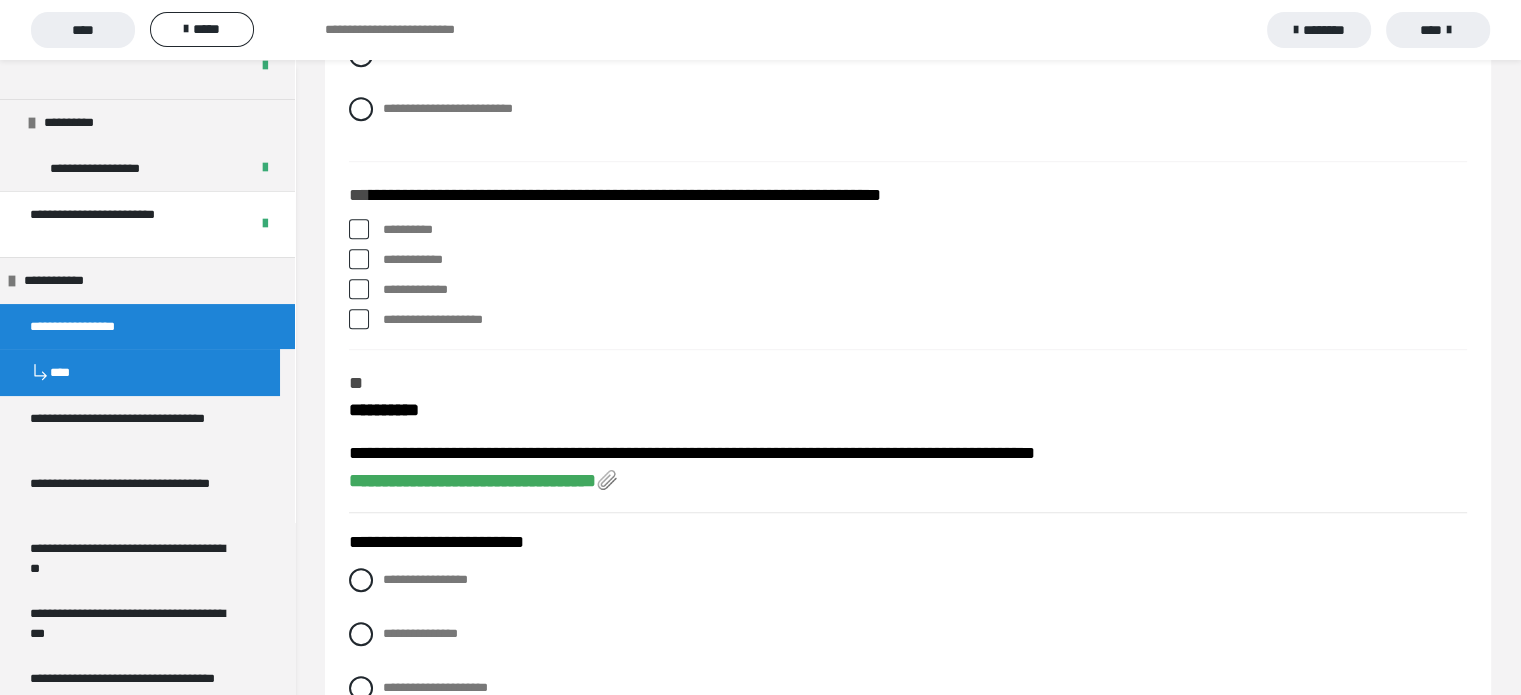 click at bounding box center [359, 229] 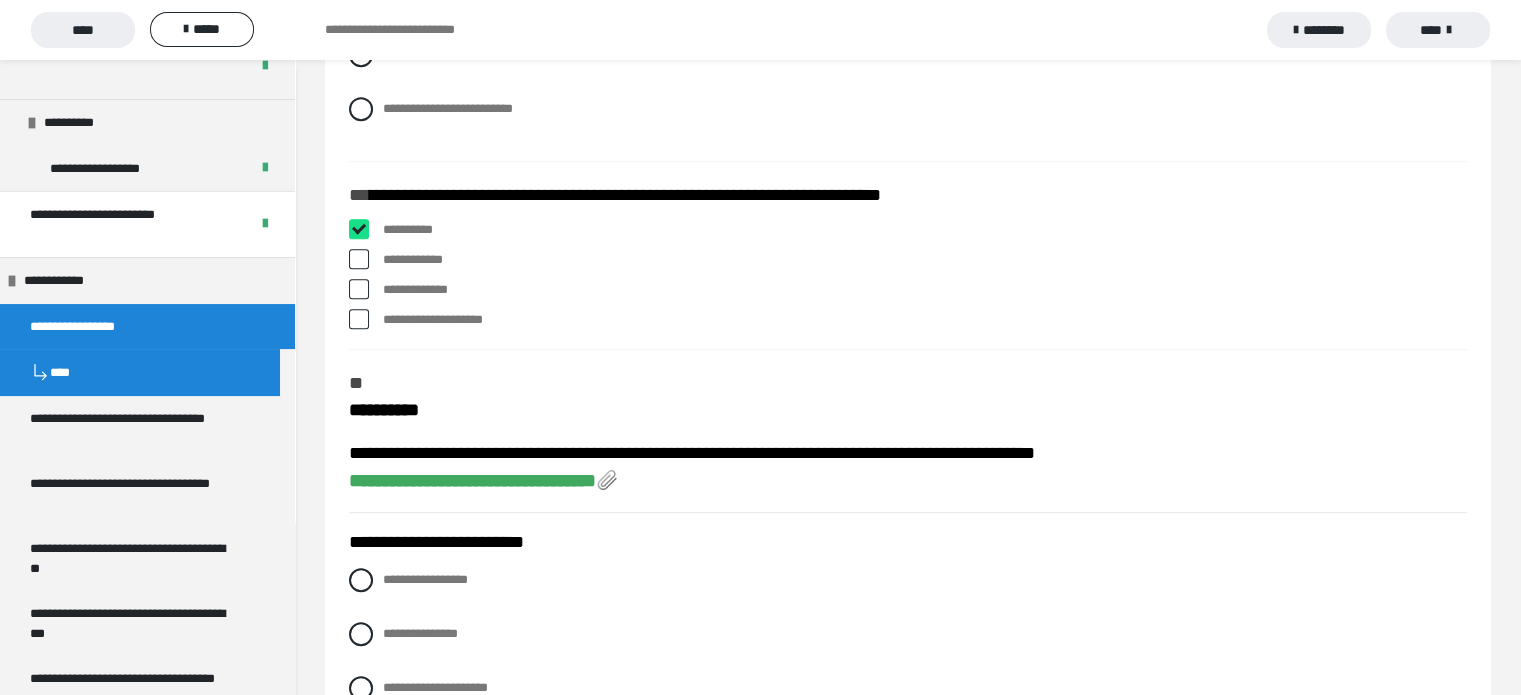 checkbox on "****" 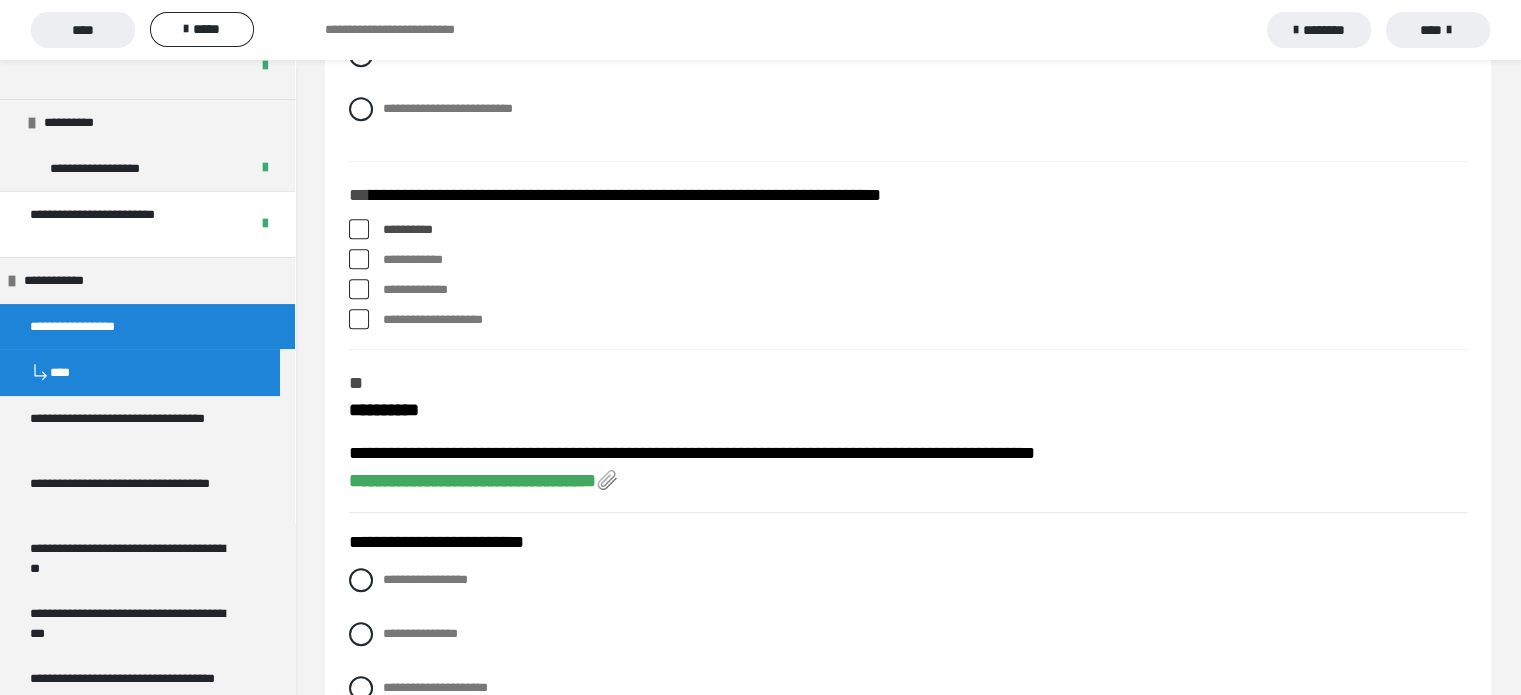 click at bounding box center [359, 319] 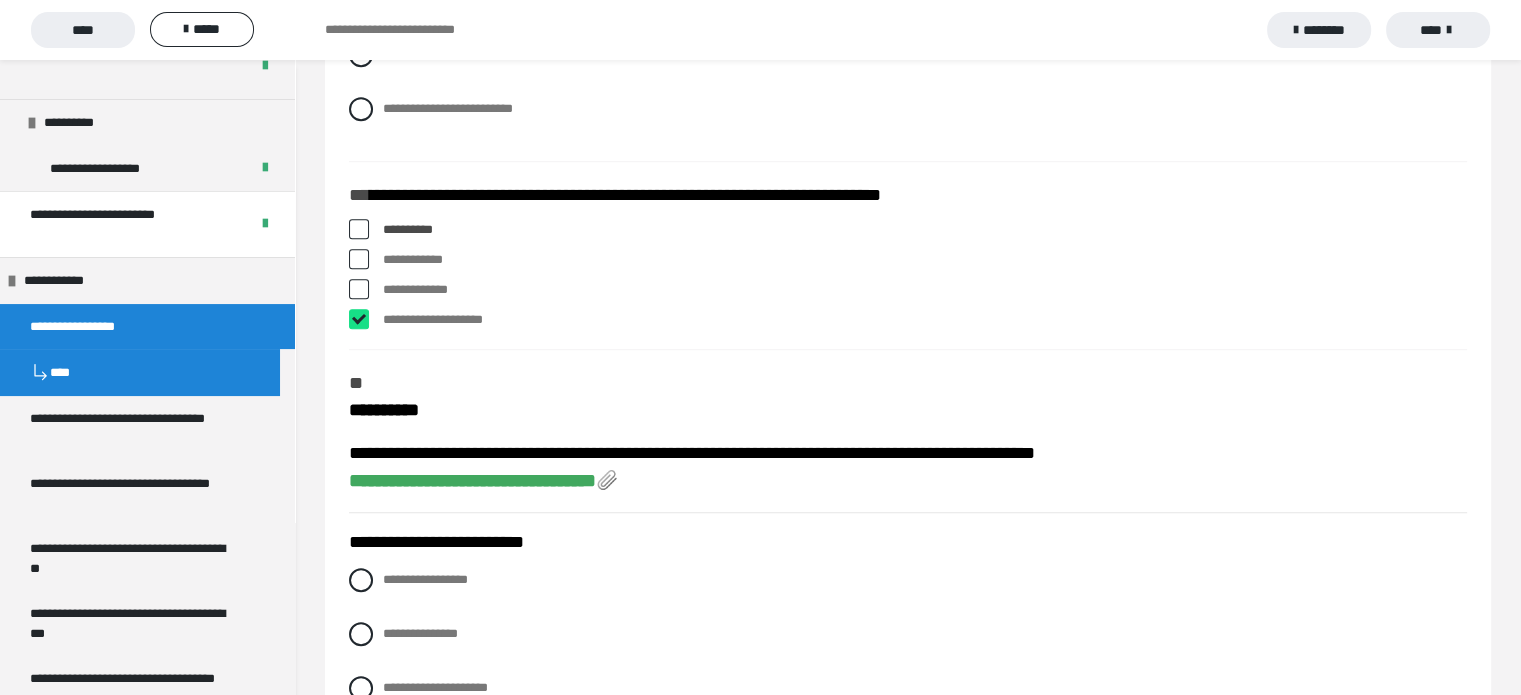 checkbox on "****" 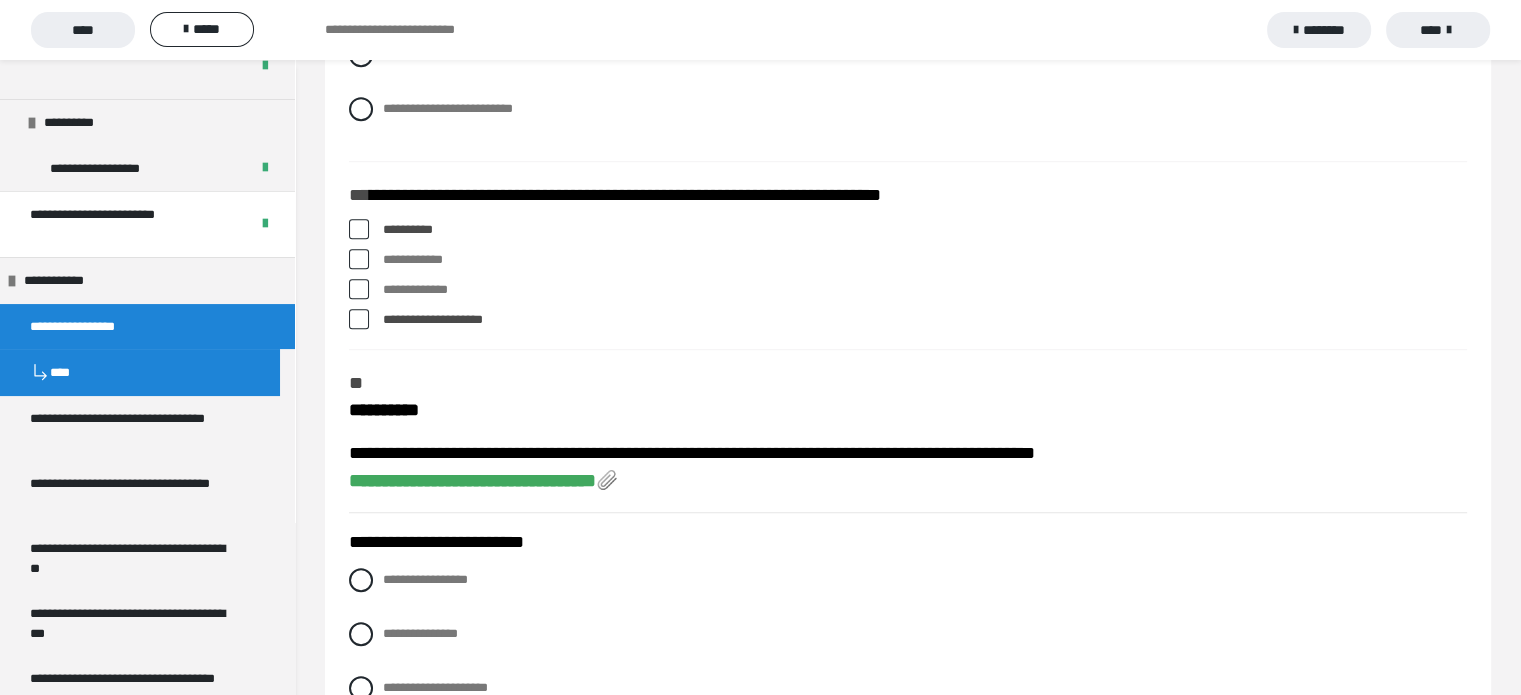click at bounding box center (359, 289) 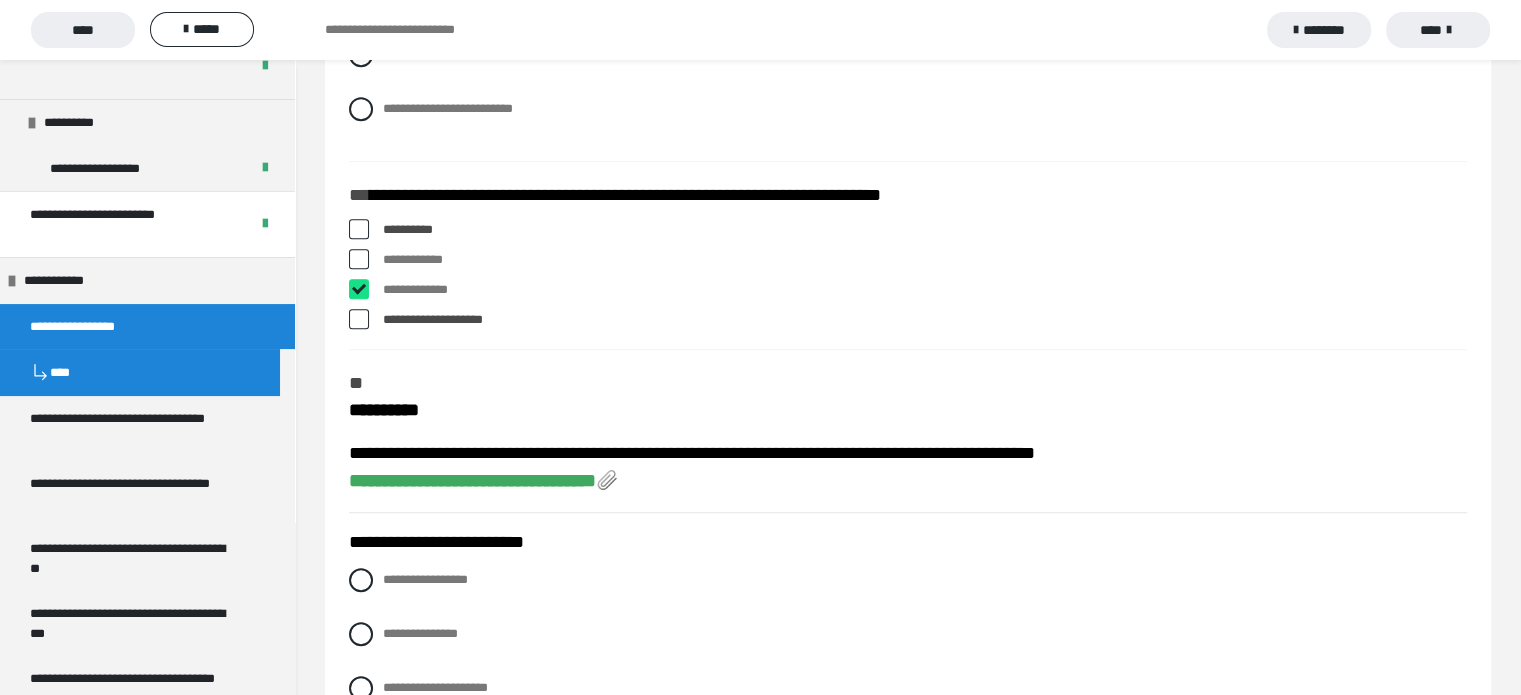 checkbox on "****" 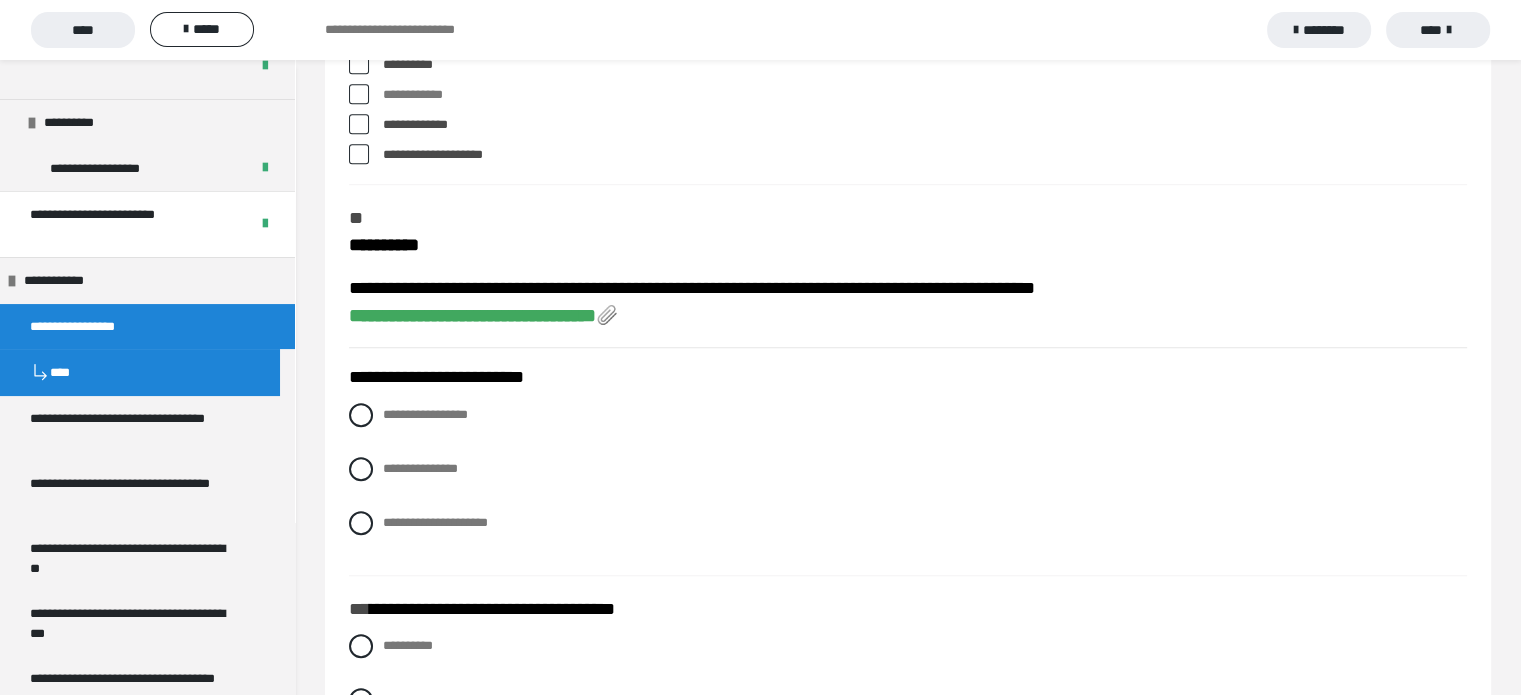 scroll, scrollTop: 1500, scrollLeft: 0, axis: vertical 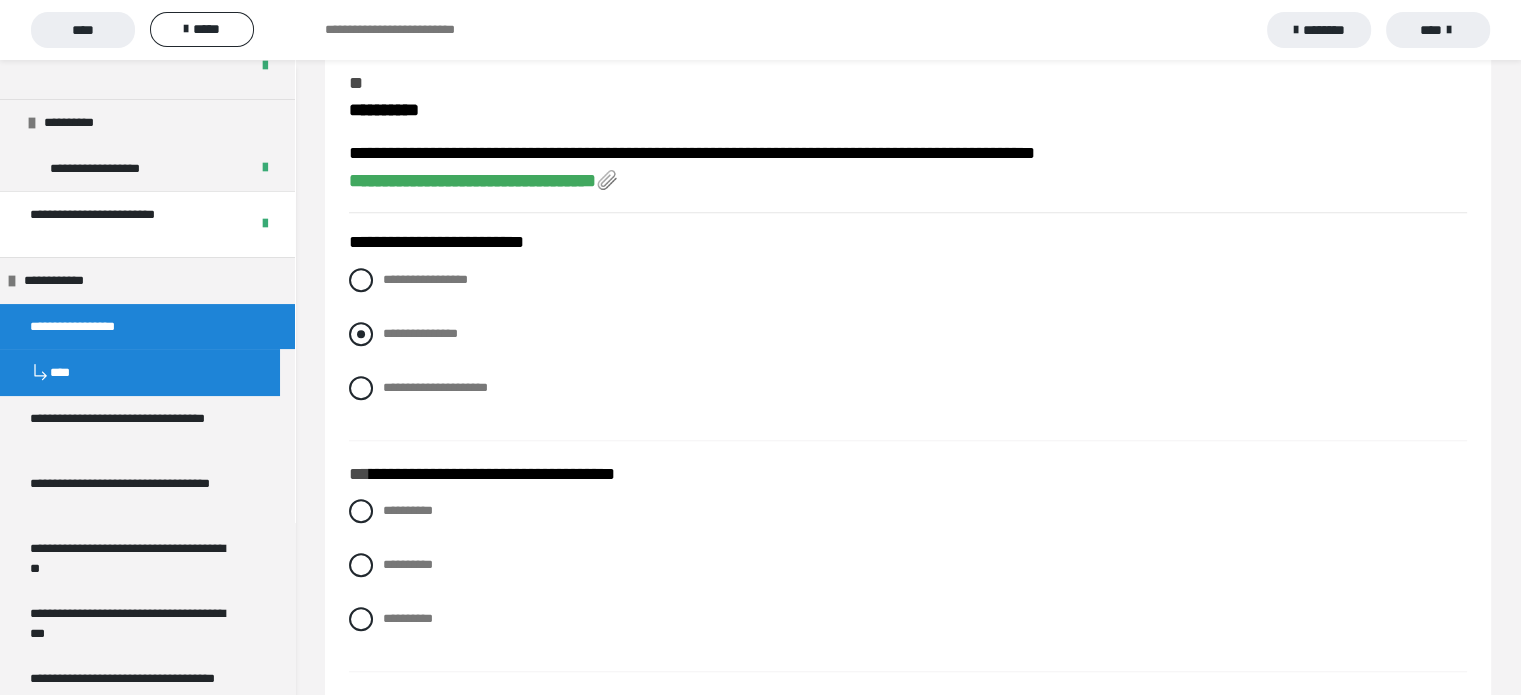 click at bounding box center [361, 334] 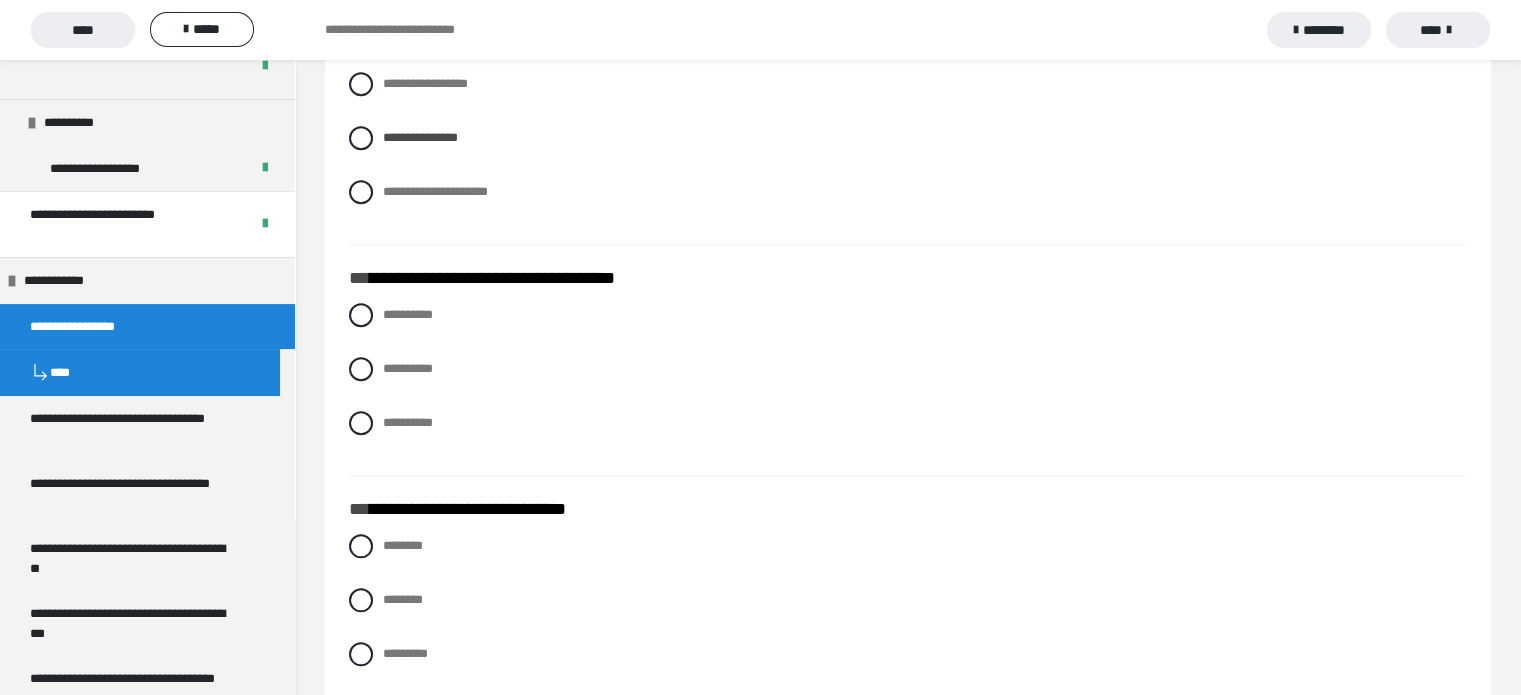 scroll, scrollTop: 1800, scrollLeft: 0, axis: vertical 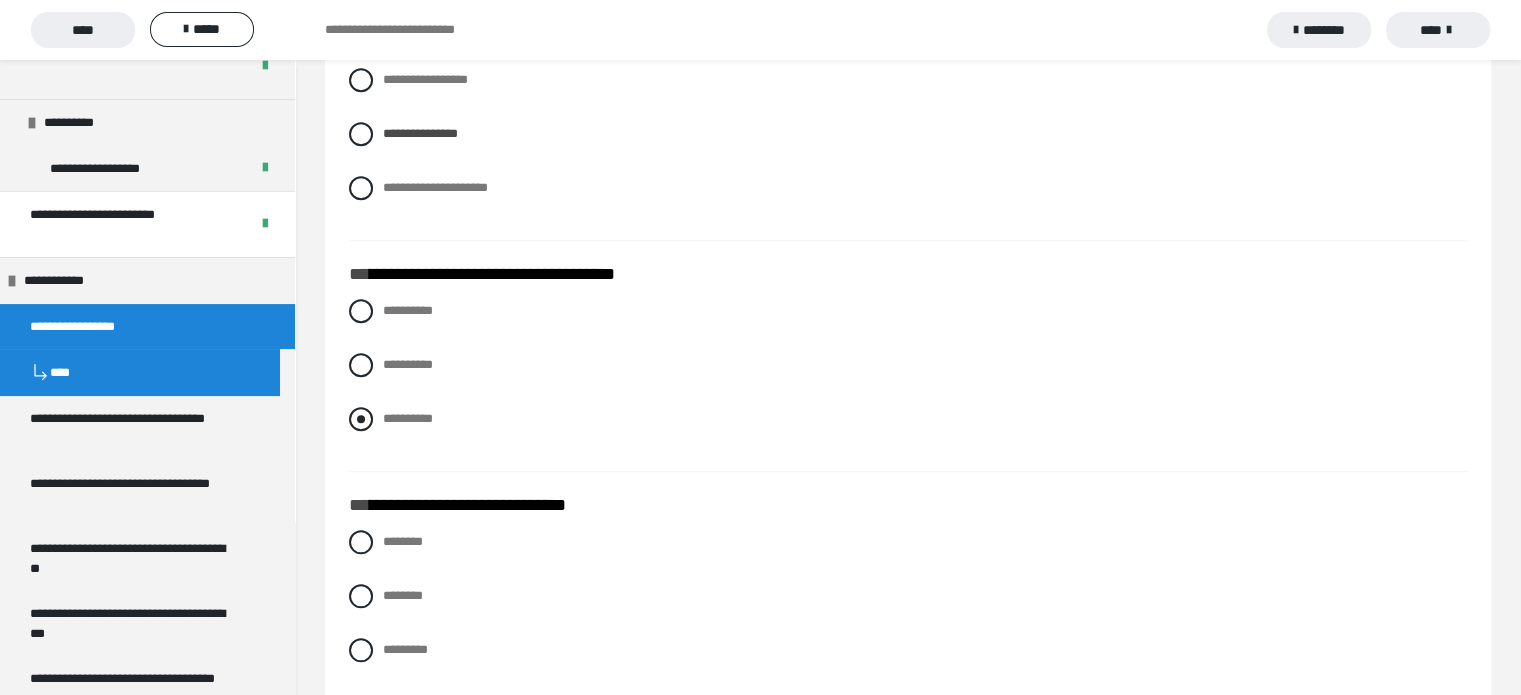 click at bounding box center [361, 419] 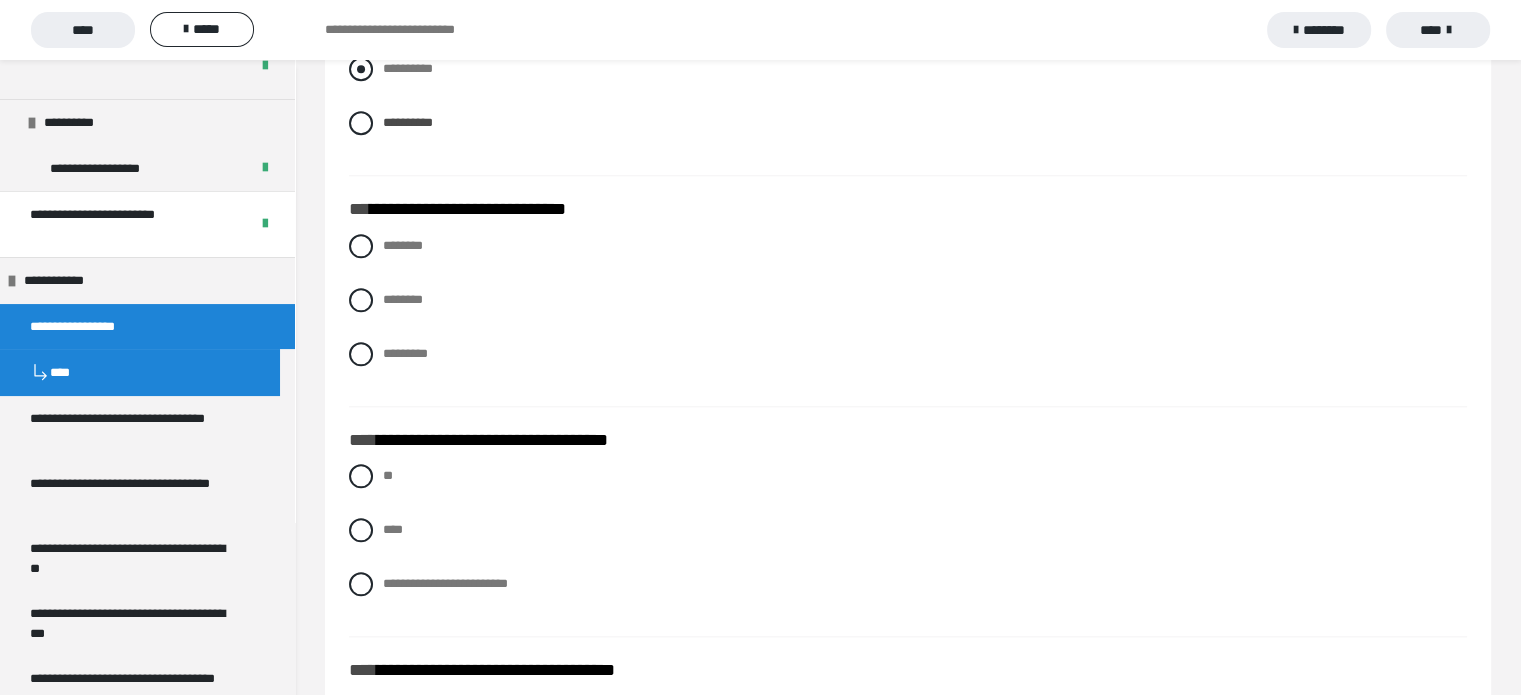 scroll, scrollTop: 2100, scrollLeft: 0, axis: vertical 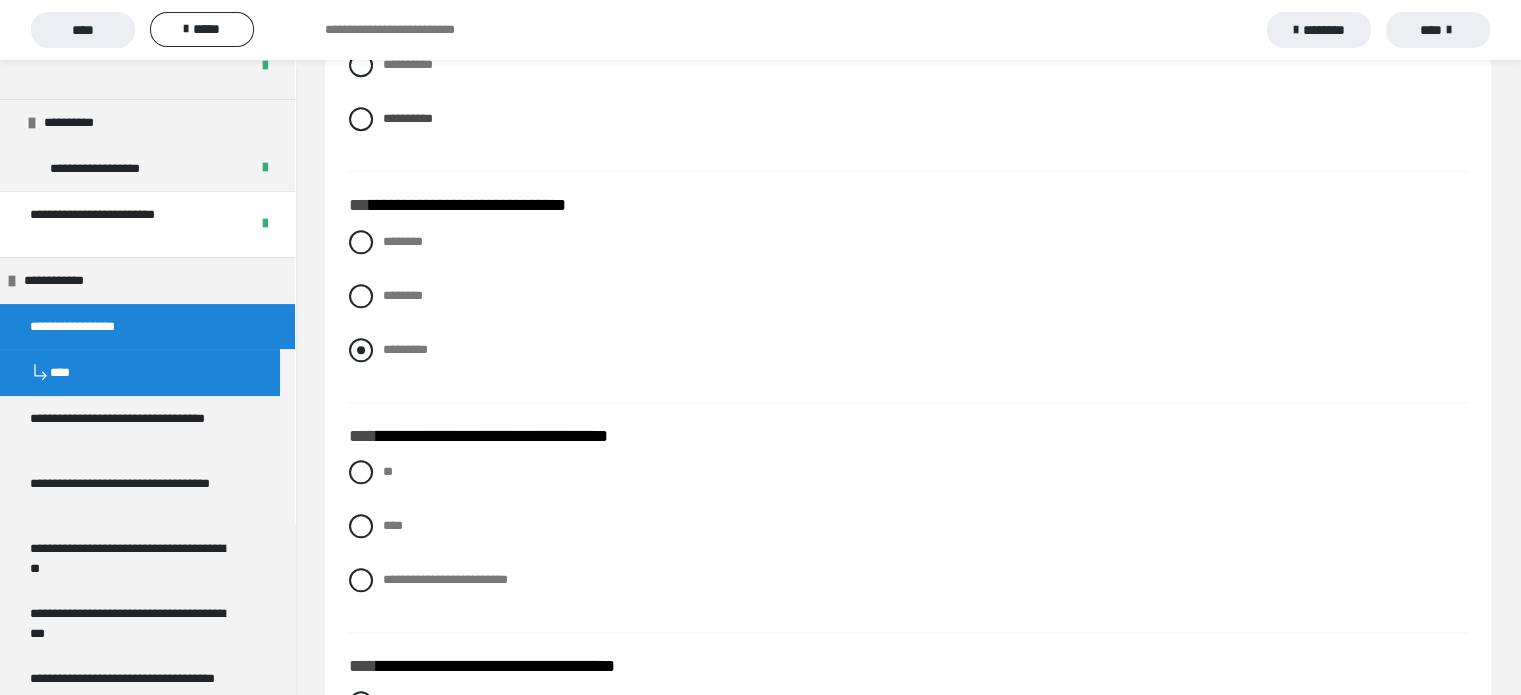 click on "*********" at bounding box center (405, 349) 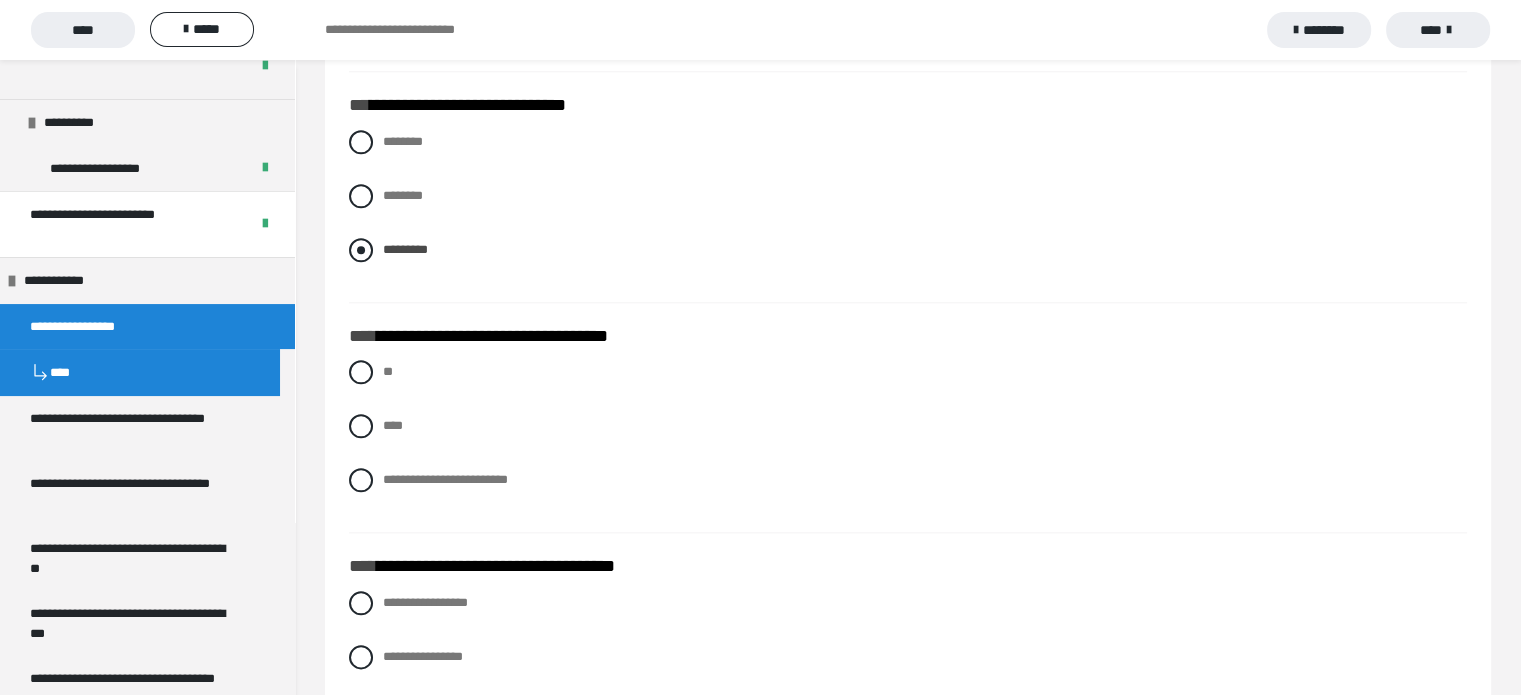 scroll, scrollTop: 2300, scrollLeft: 0, axis: vertical 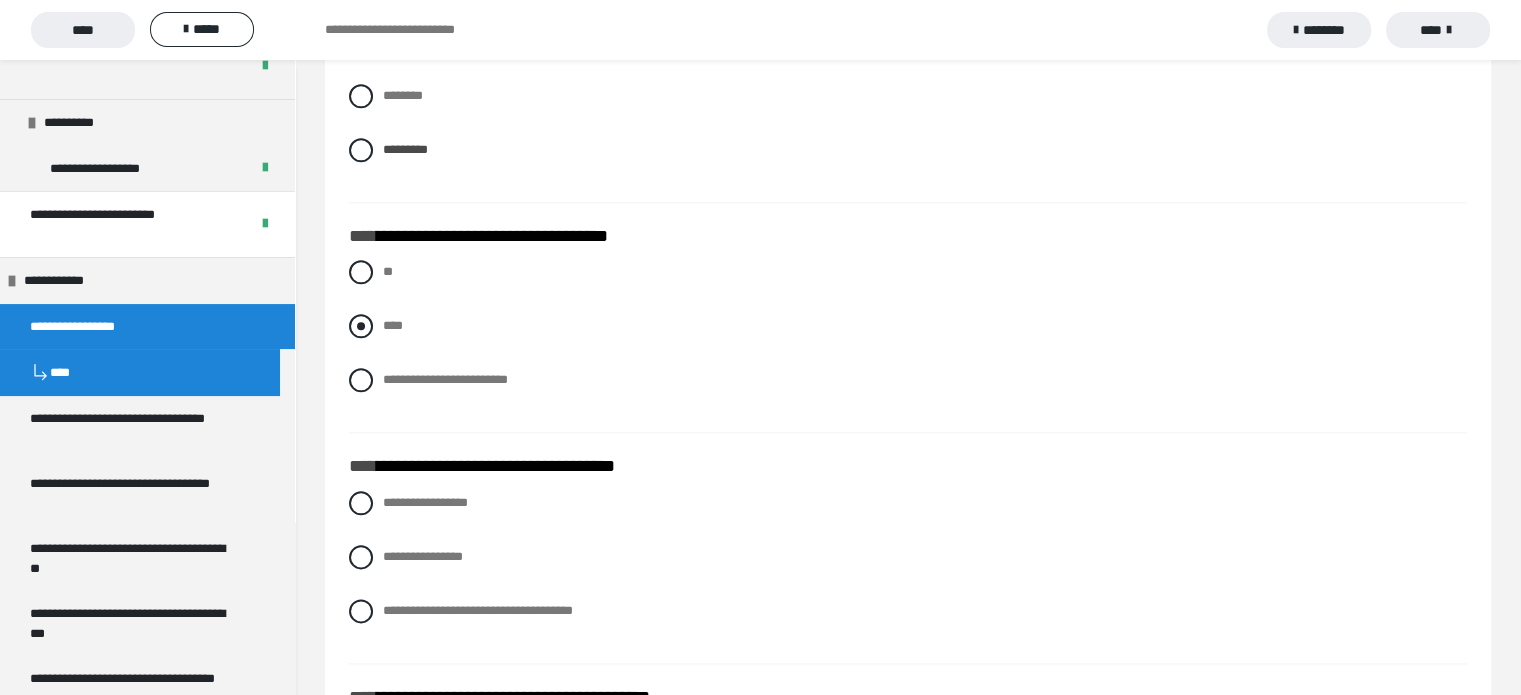 click at bounding box center (361, 326) 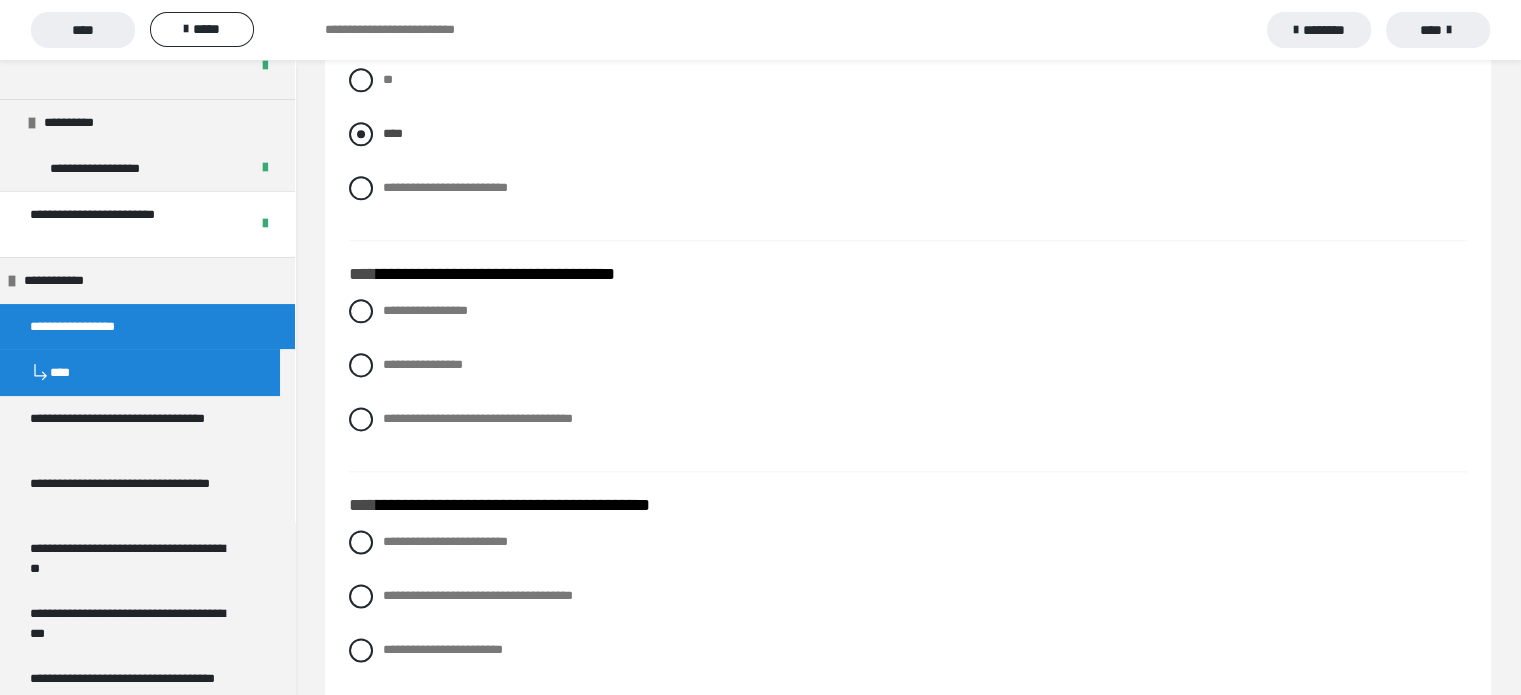 scroll, scrollTop: 2500, scrollLeft: 0, axis: vertical 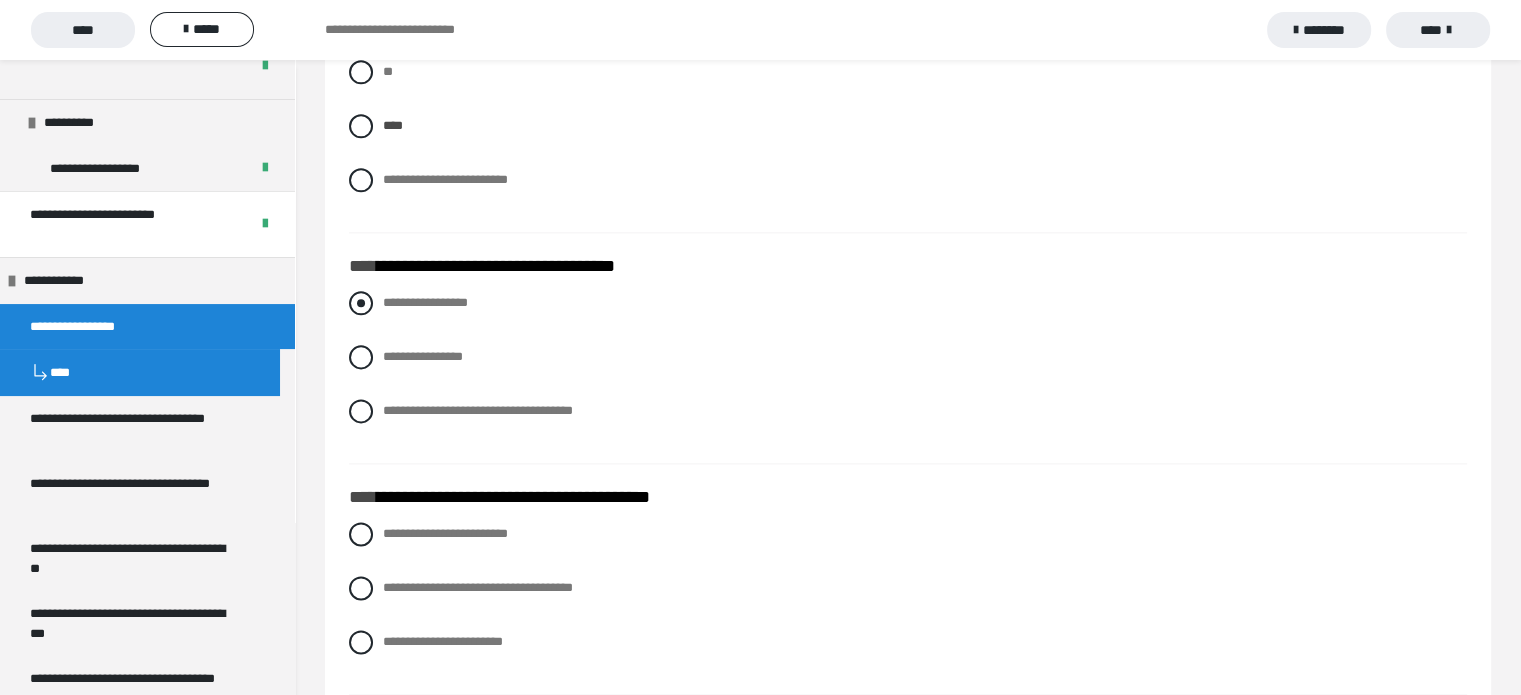 click at bounding box center [361, 303] 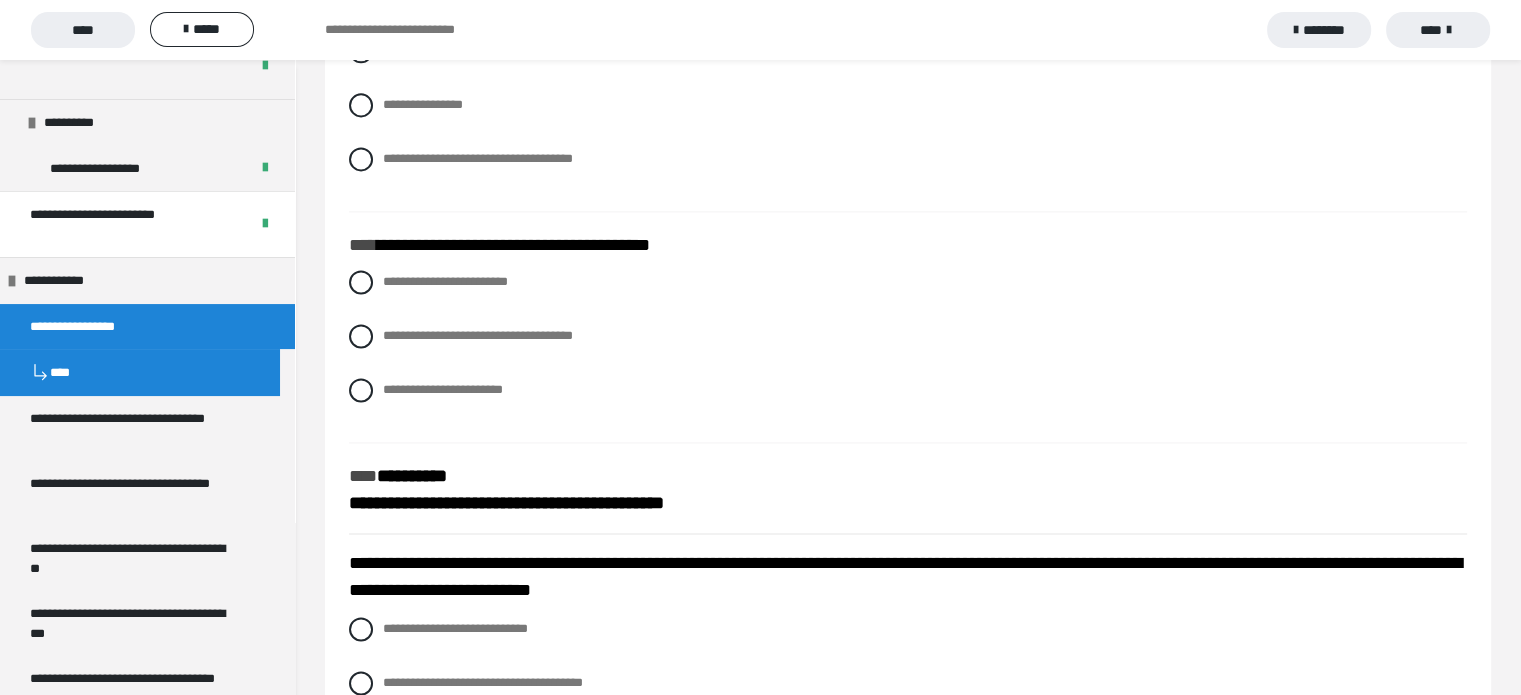 scroll, scrollTop: 2800, scrollLeft: 0, axis: vertical 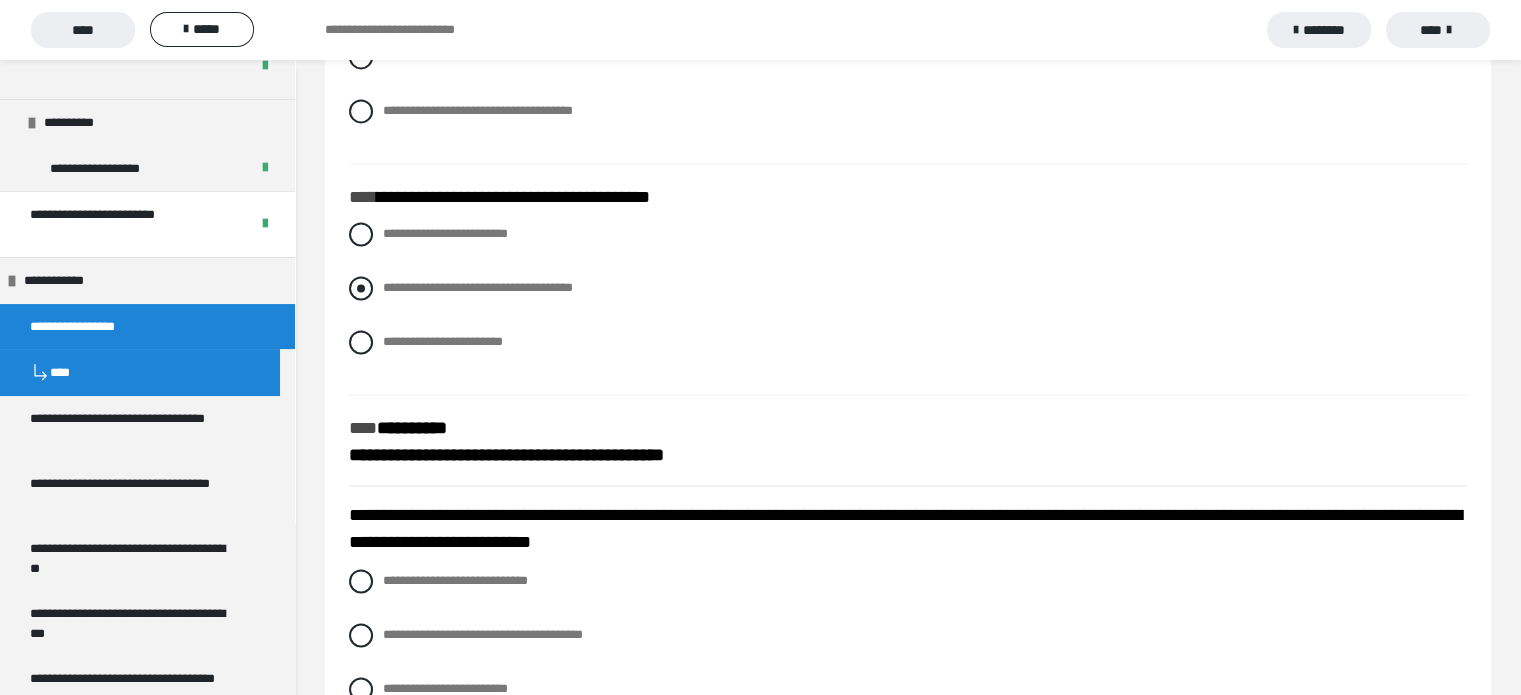 click at bounding box center [361, 288] 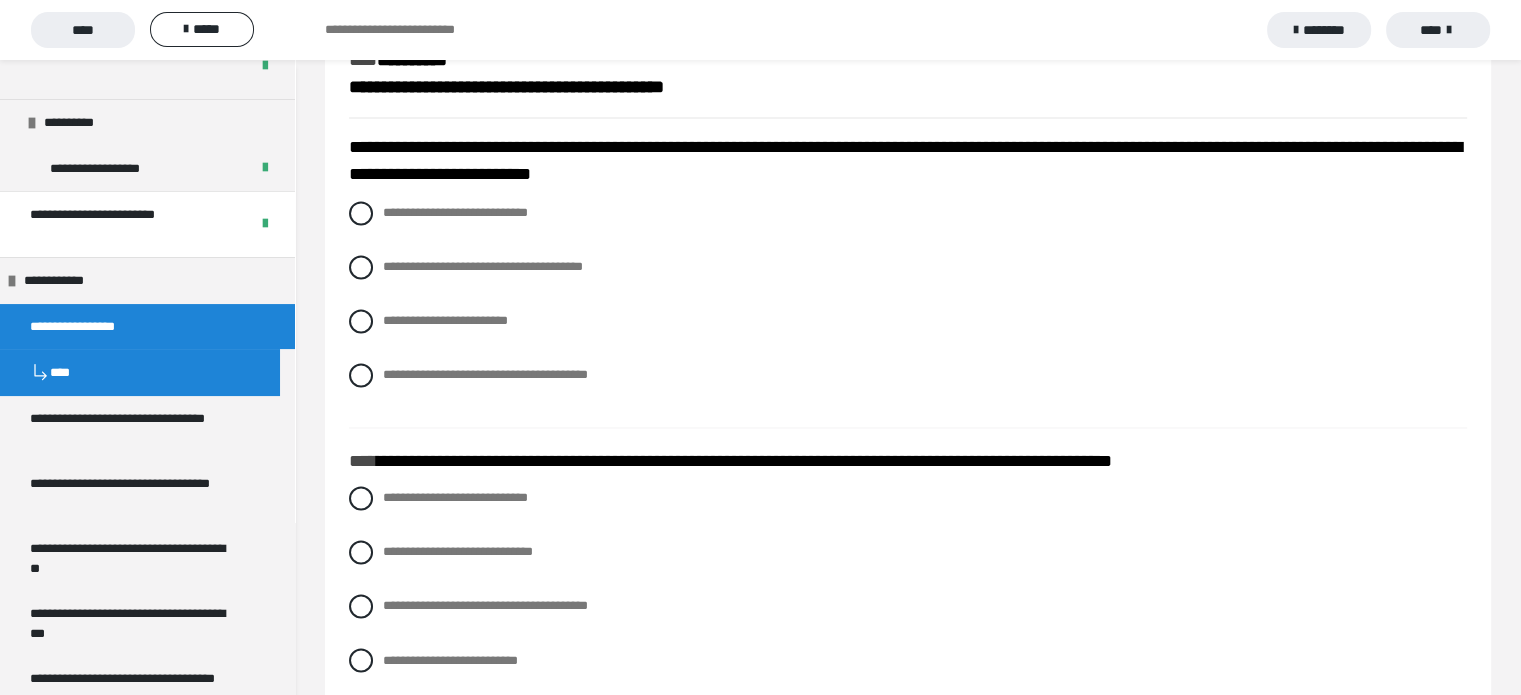 scroll, scrollTop: 3200, scrollLeft: 0, axis: vertical 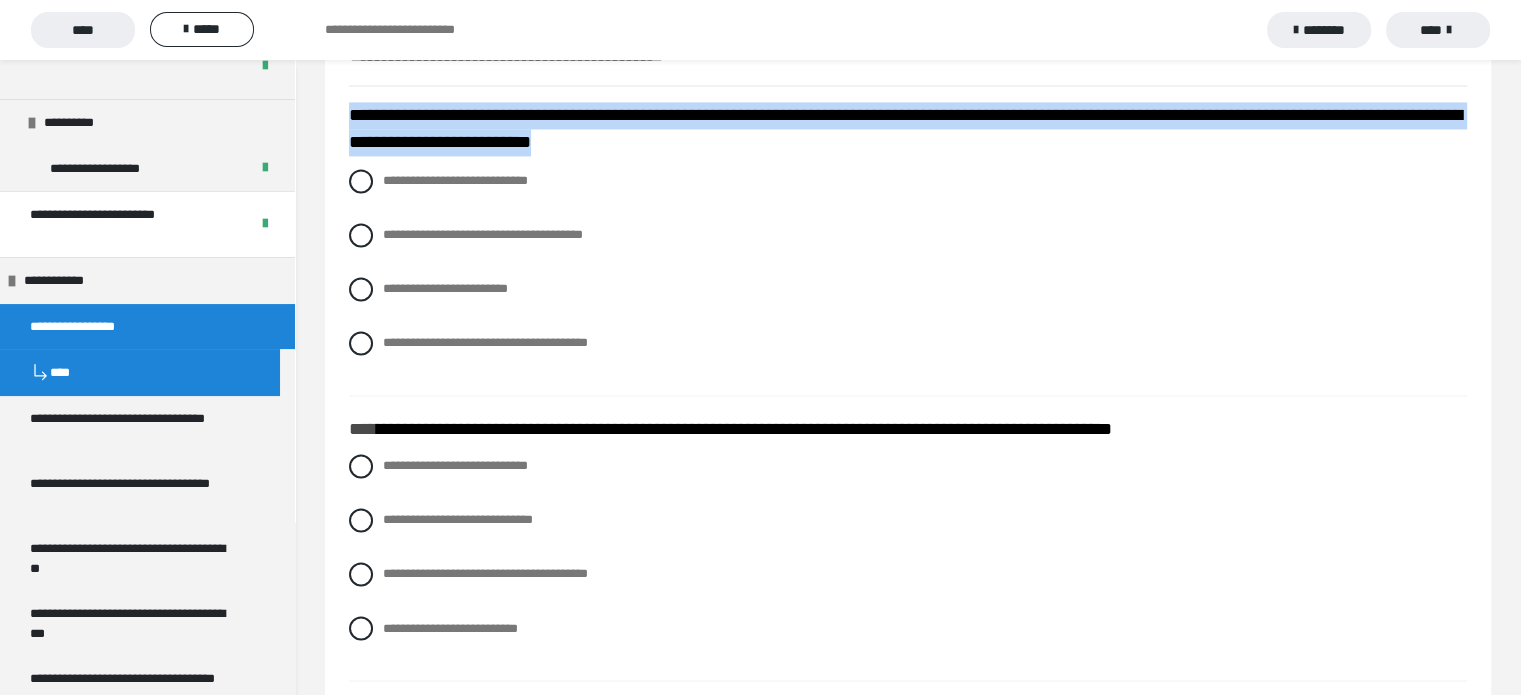drag, startPoint x: 351, startPoint y: 143, endPoint x: 792, endPoint y: 173, distance: 442.01923 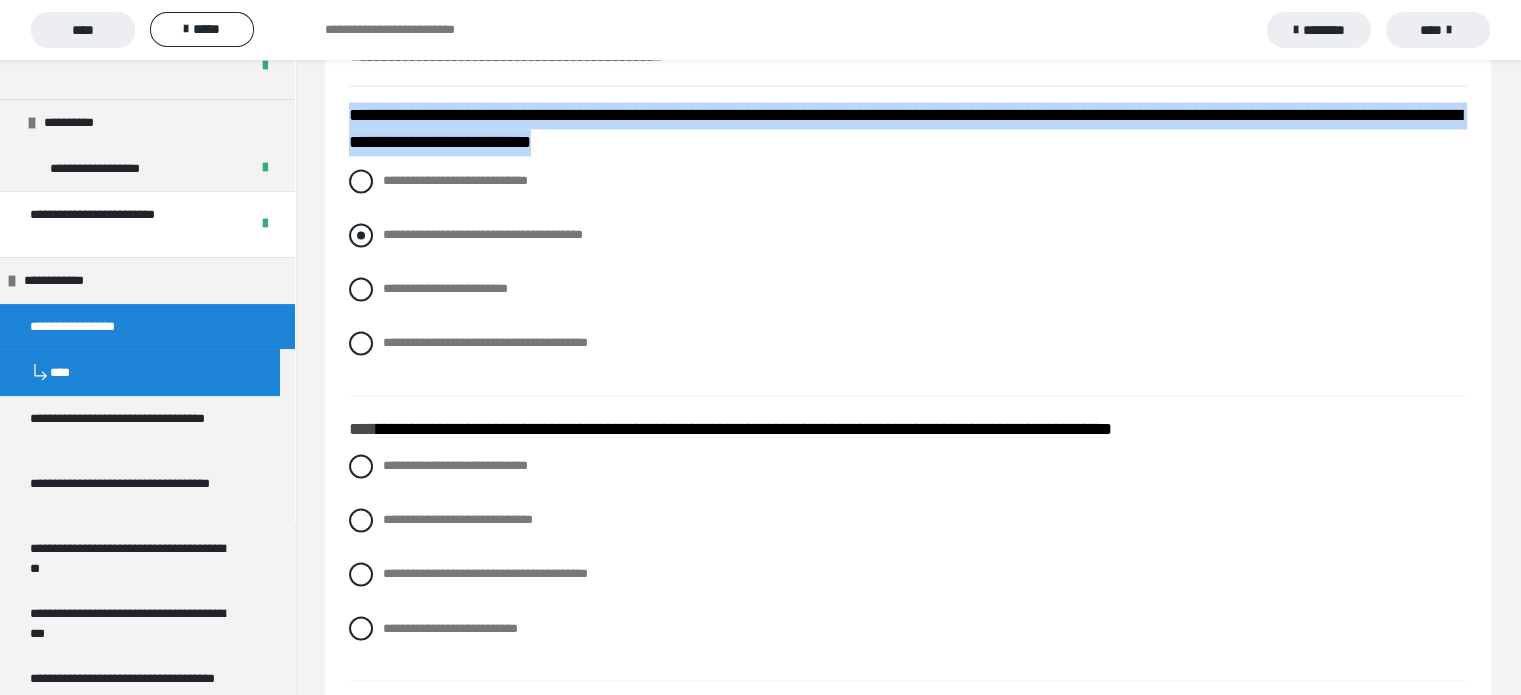 click on "**********" at bounding box center (908, 235) 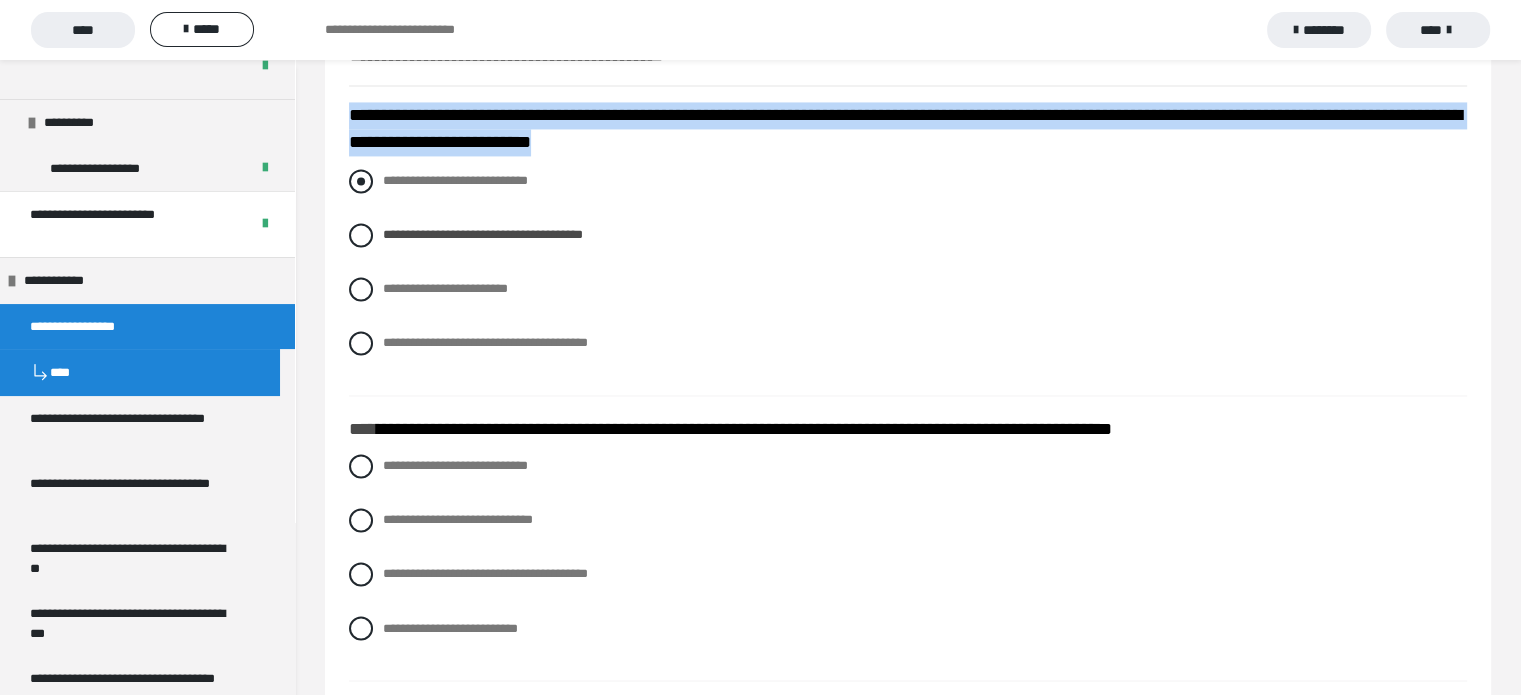 click at bounding box center (361, 181) 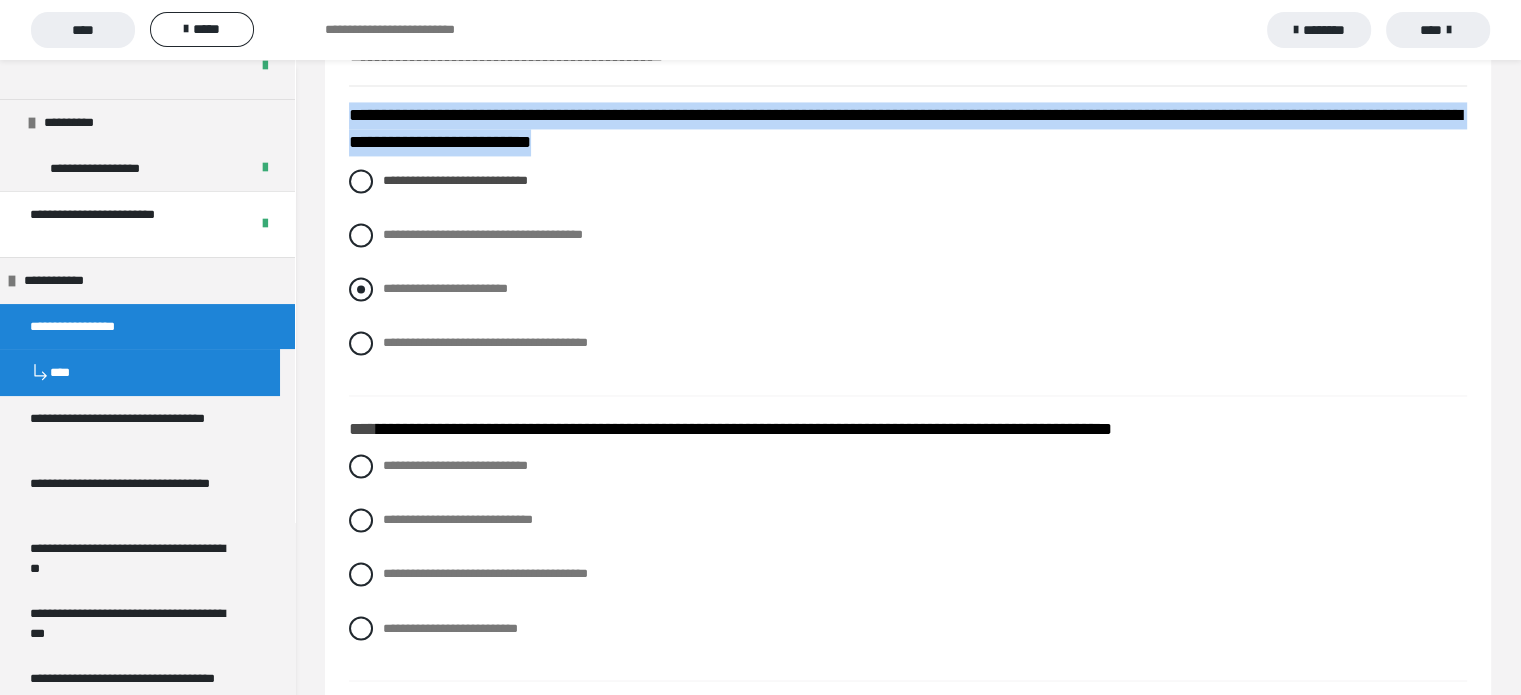 click at bounding box center [361, 289] 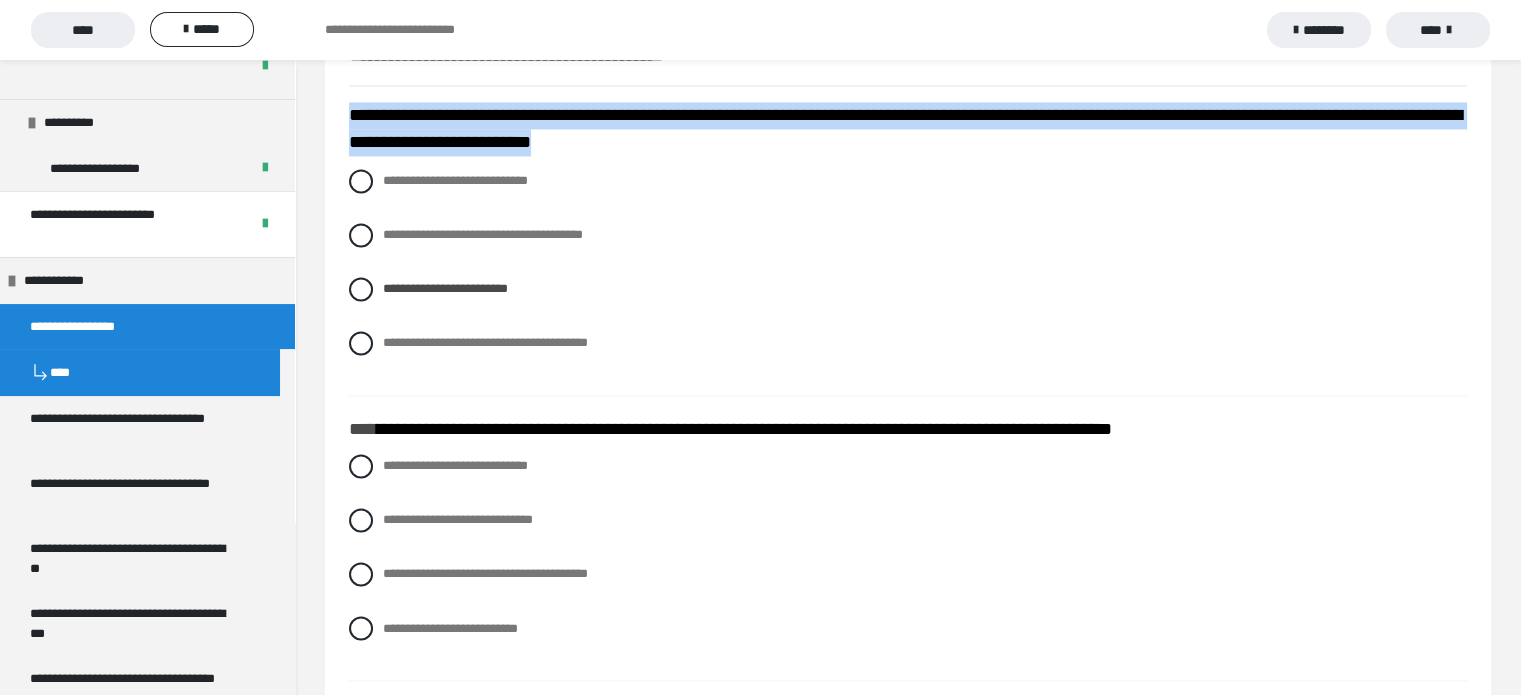 copy on "**********" 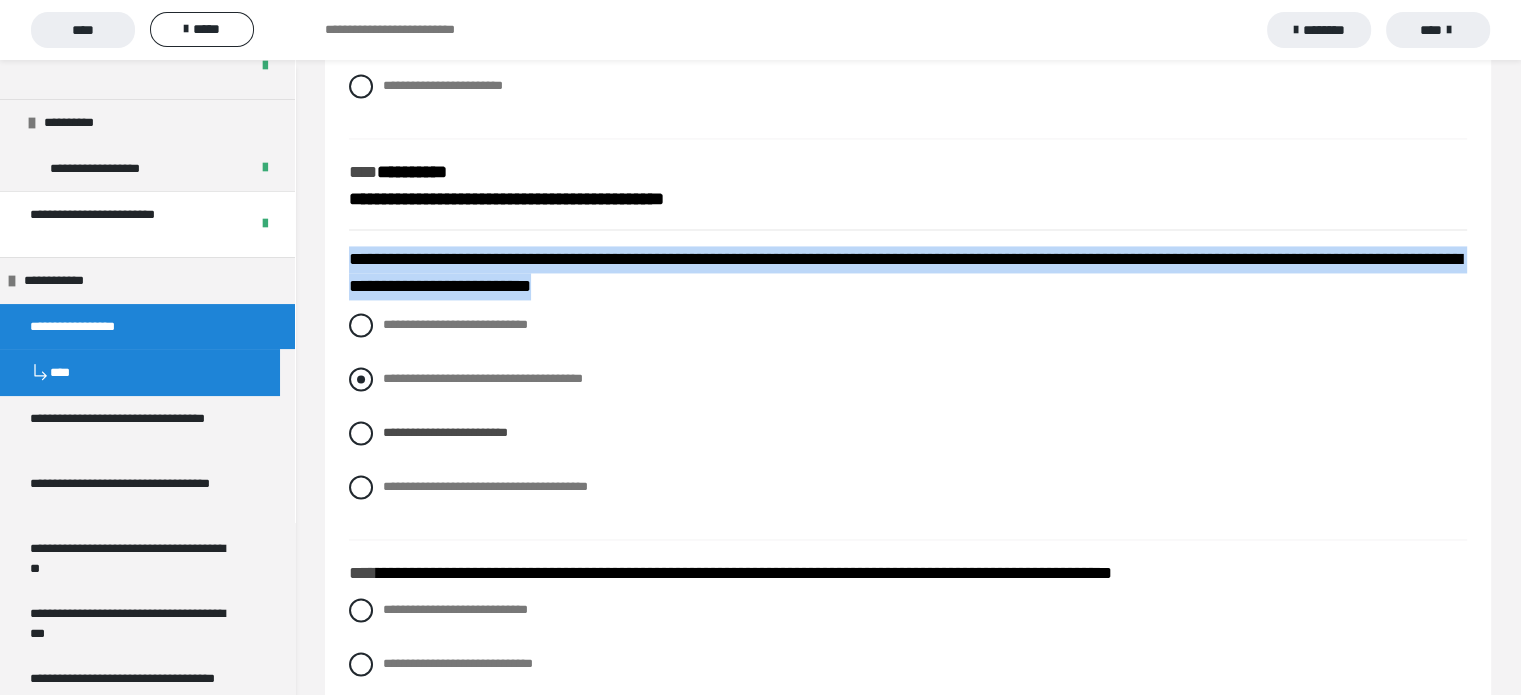 scroll, scrollTop: 3000, scrollLeft: 0, axis: vertical 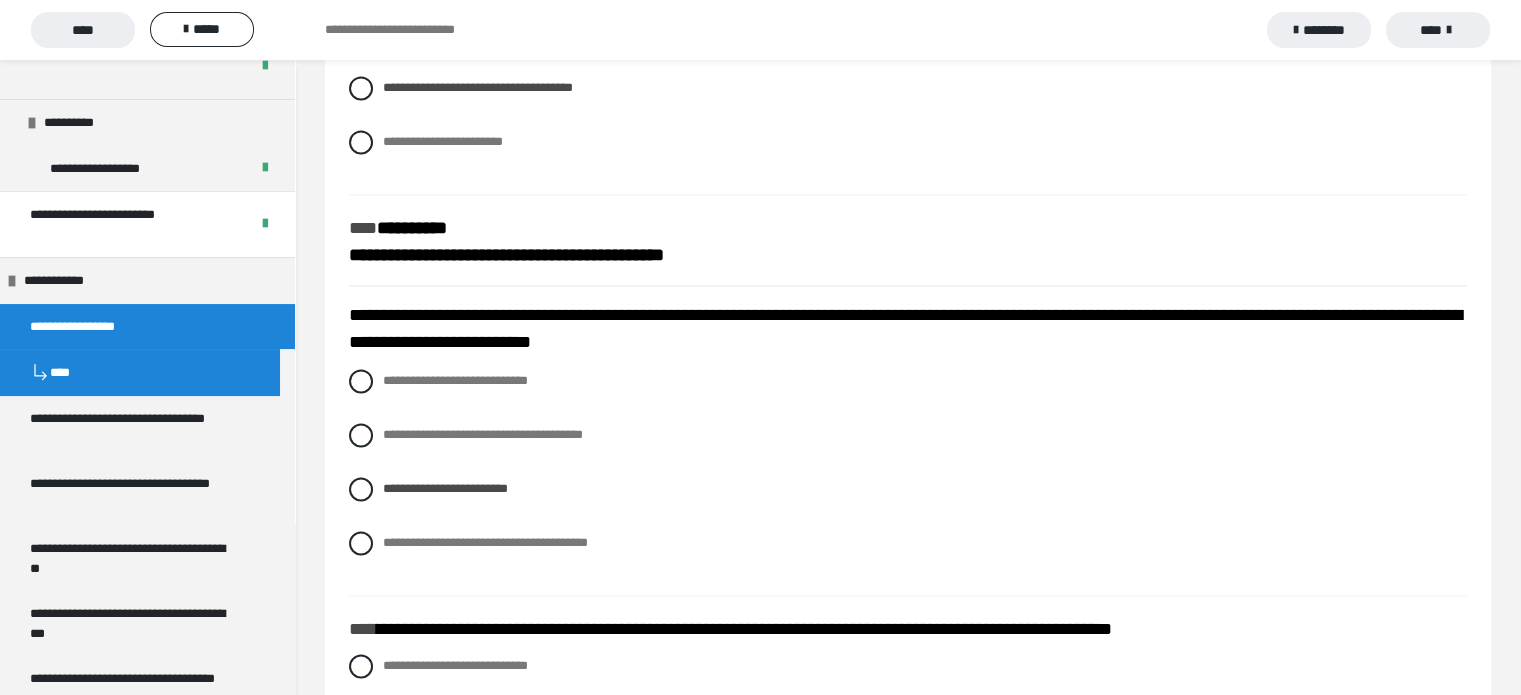 click on "**********" at bounding box center [506, 241] 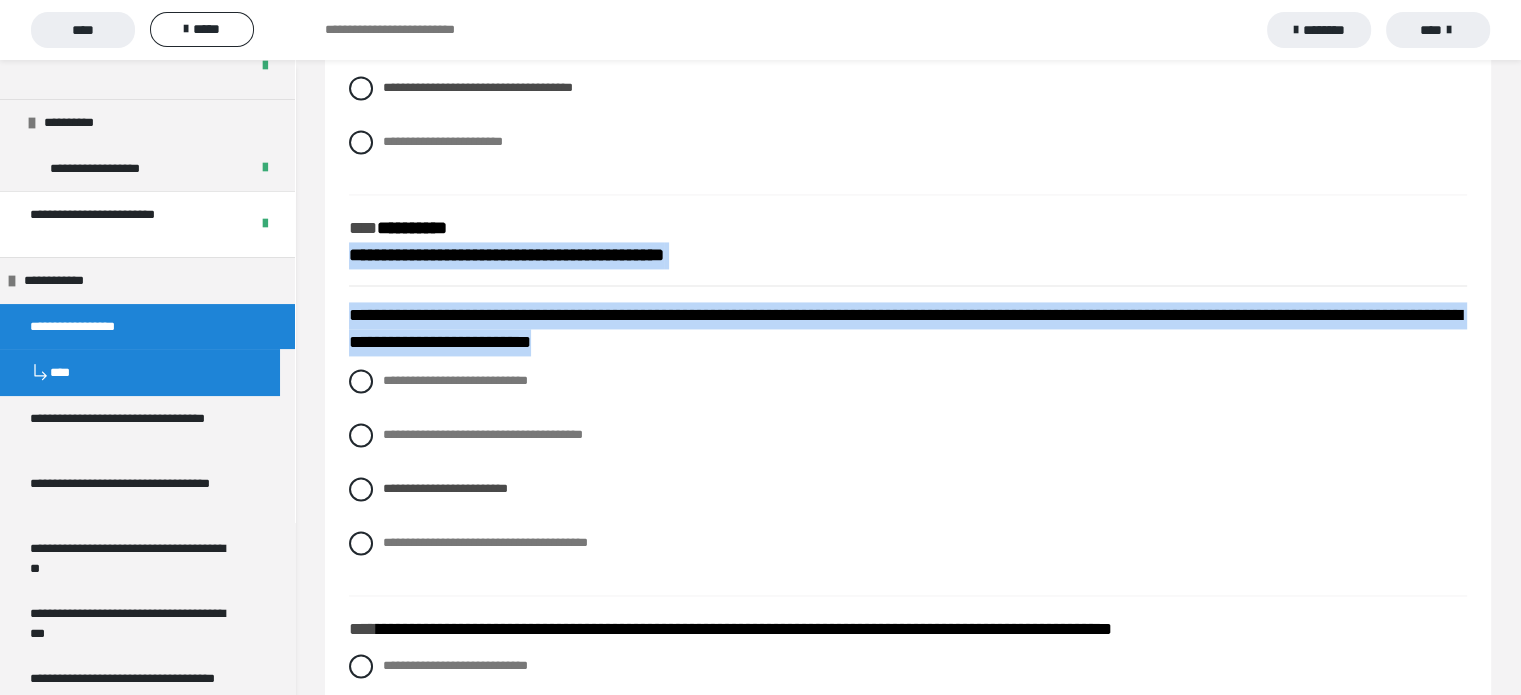 drag, startPoint x: 348, startPoint y: 283, endPoint x: 826, endPoint y: 386, distance: 488.97137 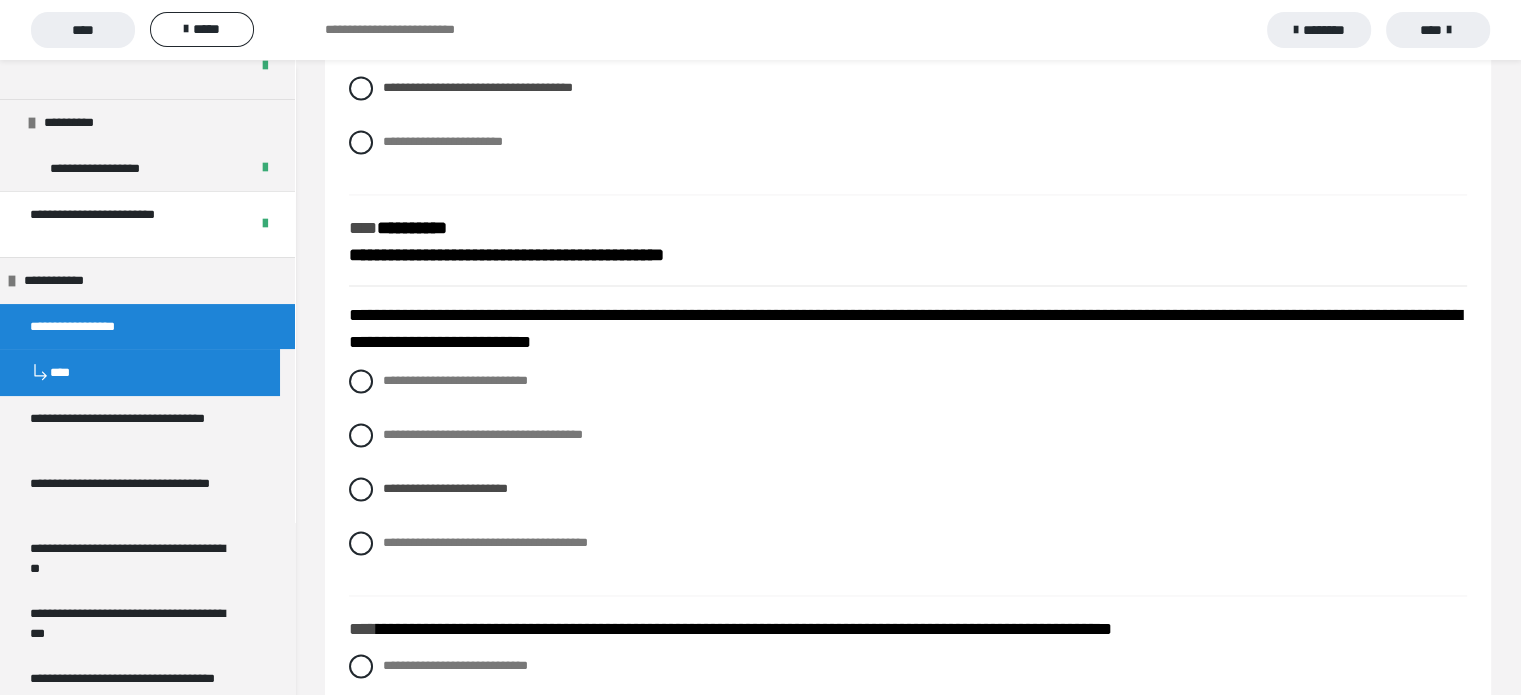 click on "**********" at bounding box center (908, 477) 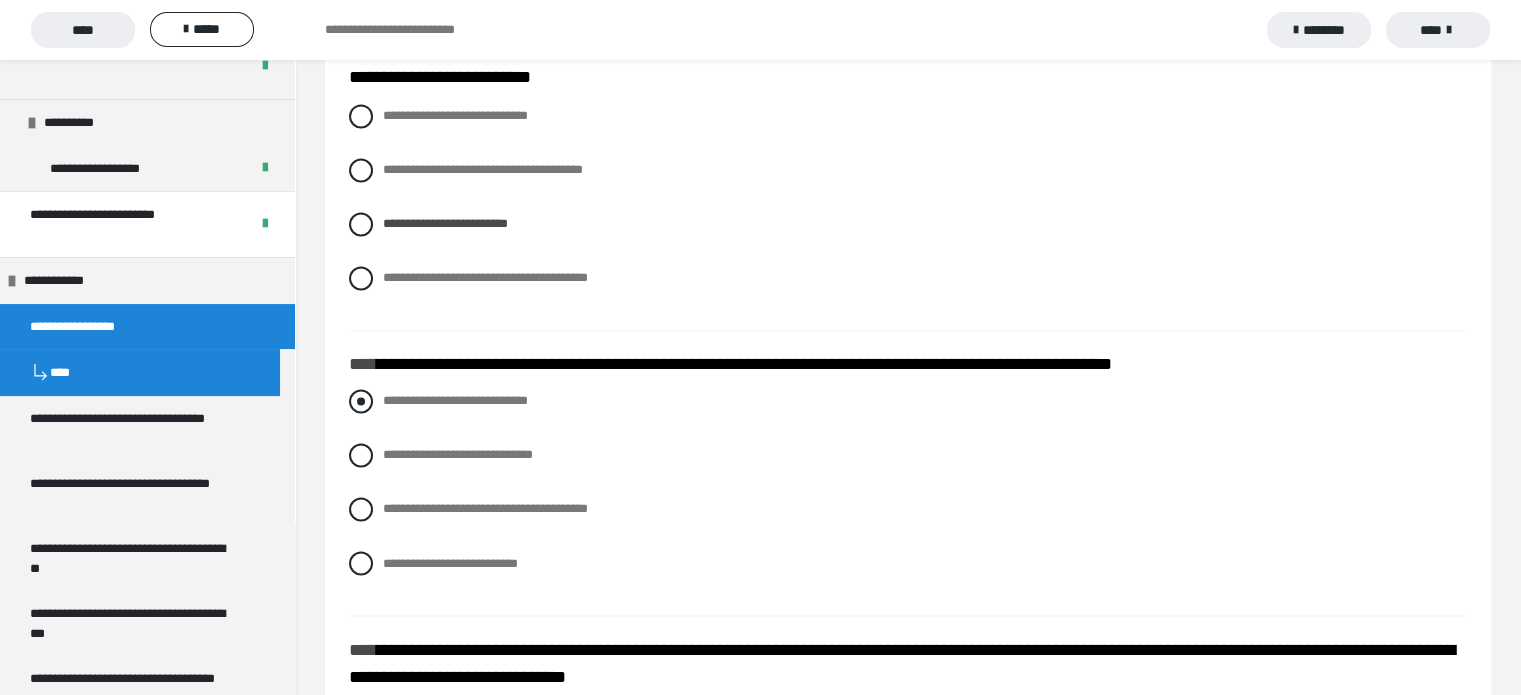 scroll, scrollTop: 3300, scrollLeft: 0, axis: vertical 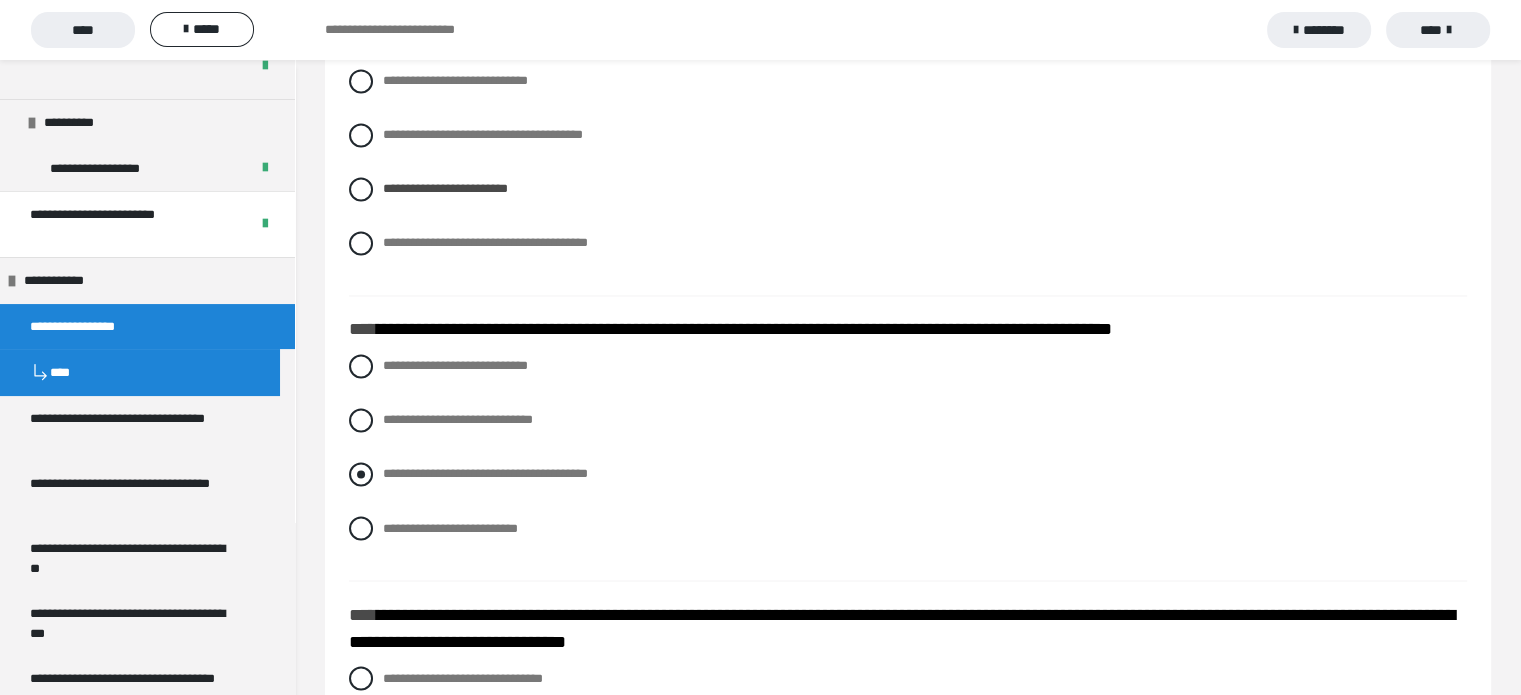 click at bounding box center [361, 474] 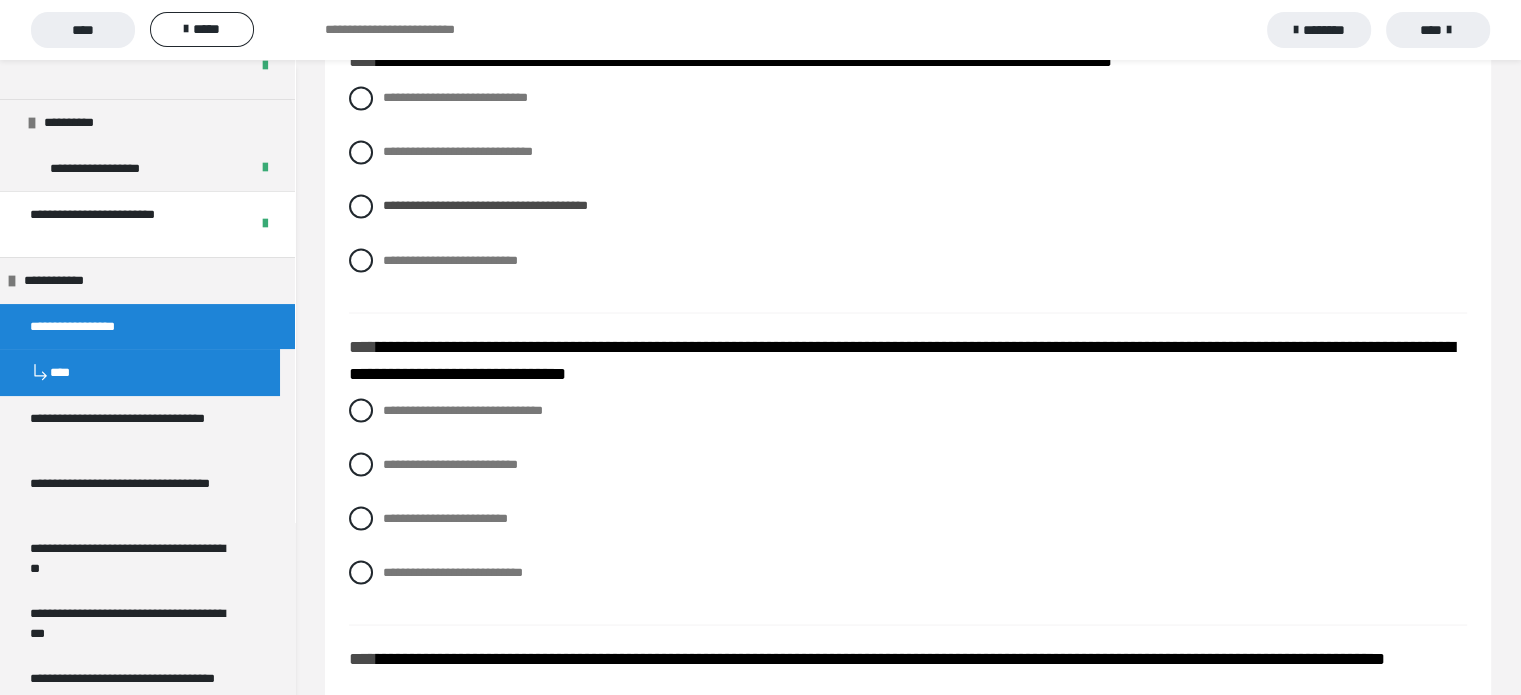 scroll, scrollTop: 3600, scrollLeft: 0, axis: vertical 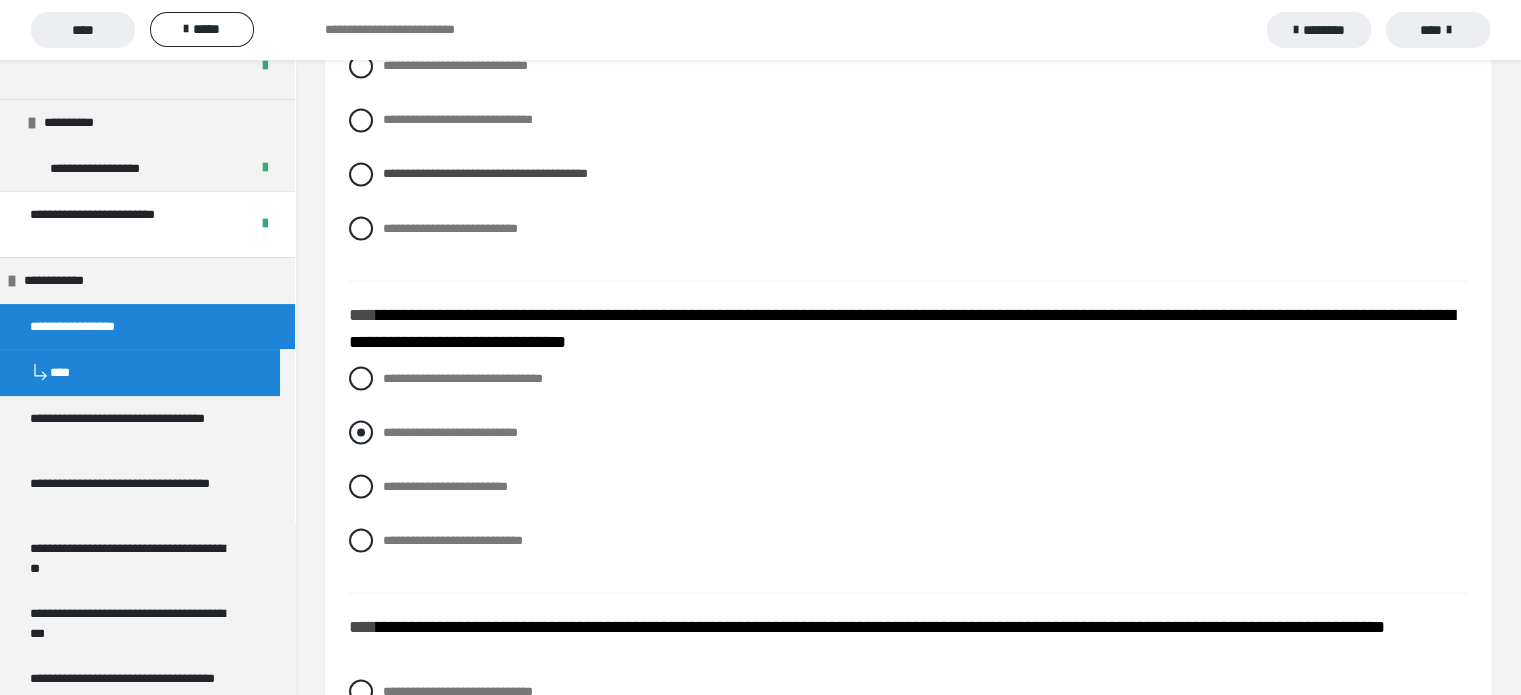 click at bounding box center (361, 432) 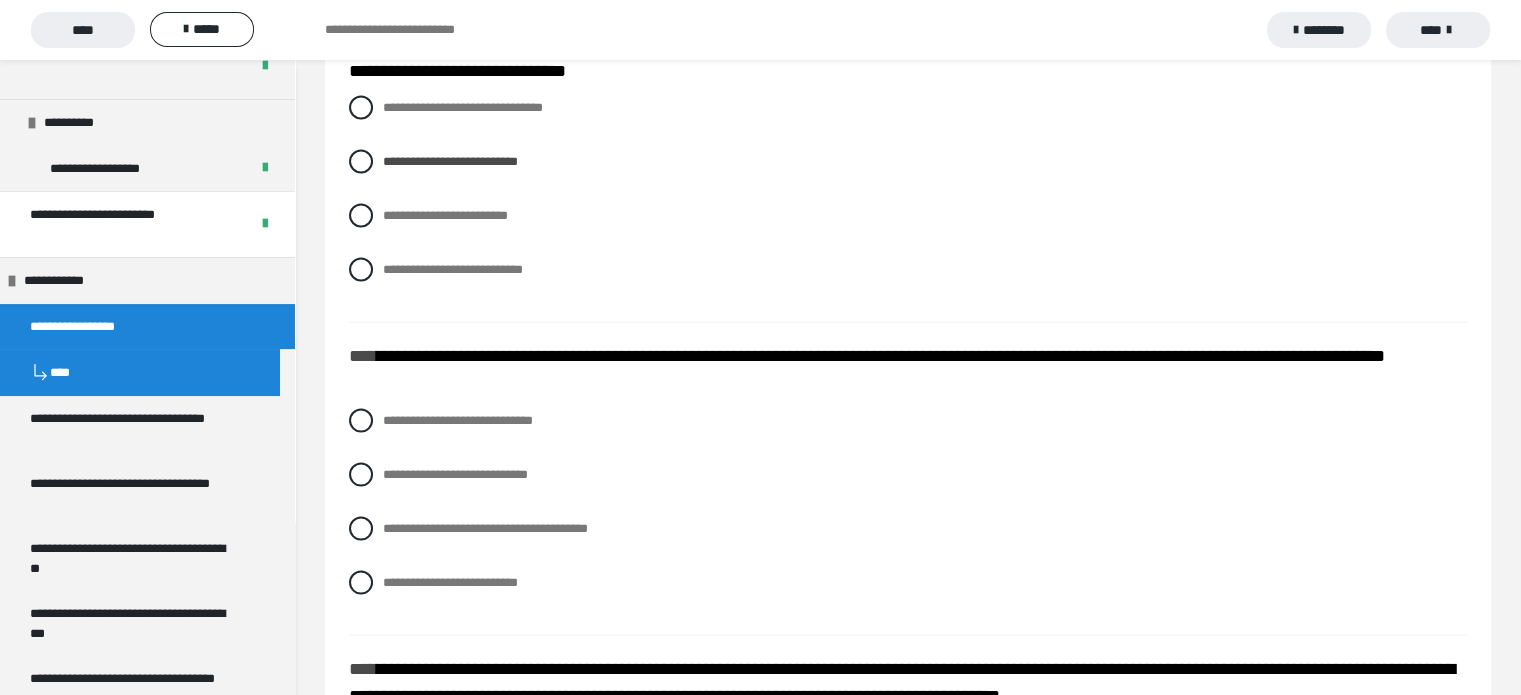 scroll, scrollTop: 3900, scrollLeft: 0, axis: vertical 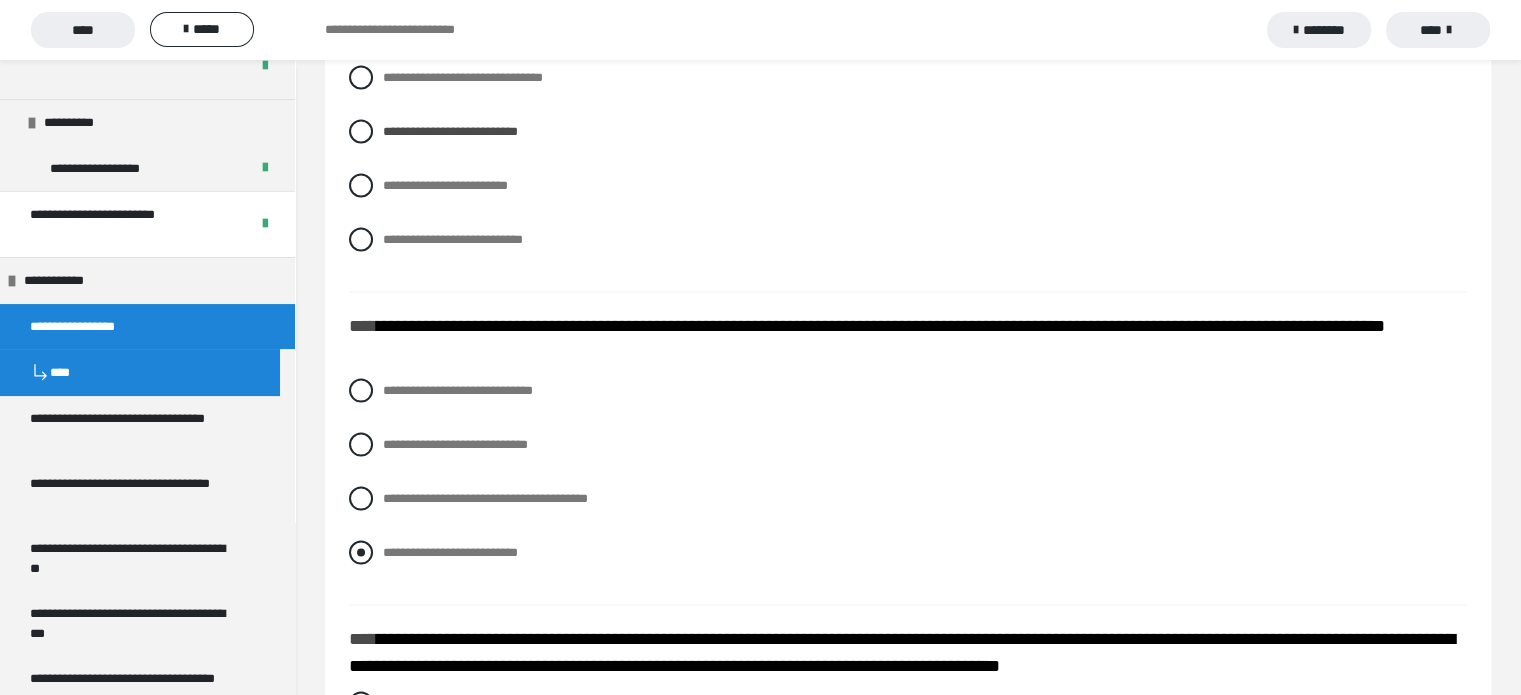 click at bounding box center [361, 553] 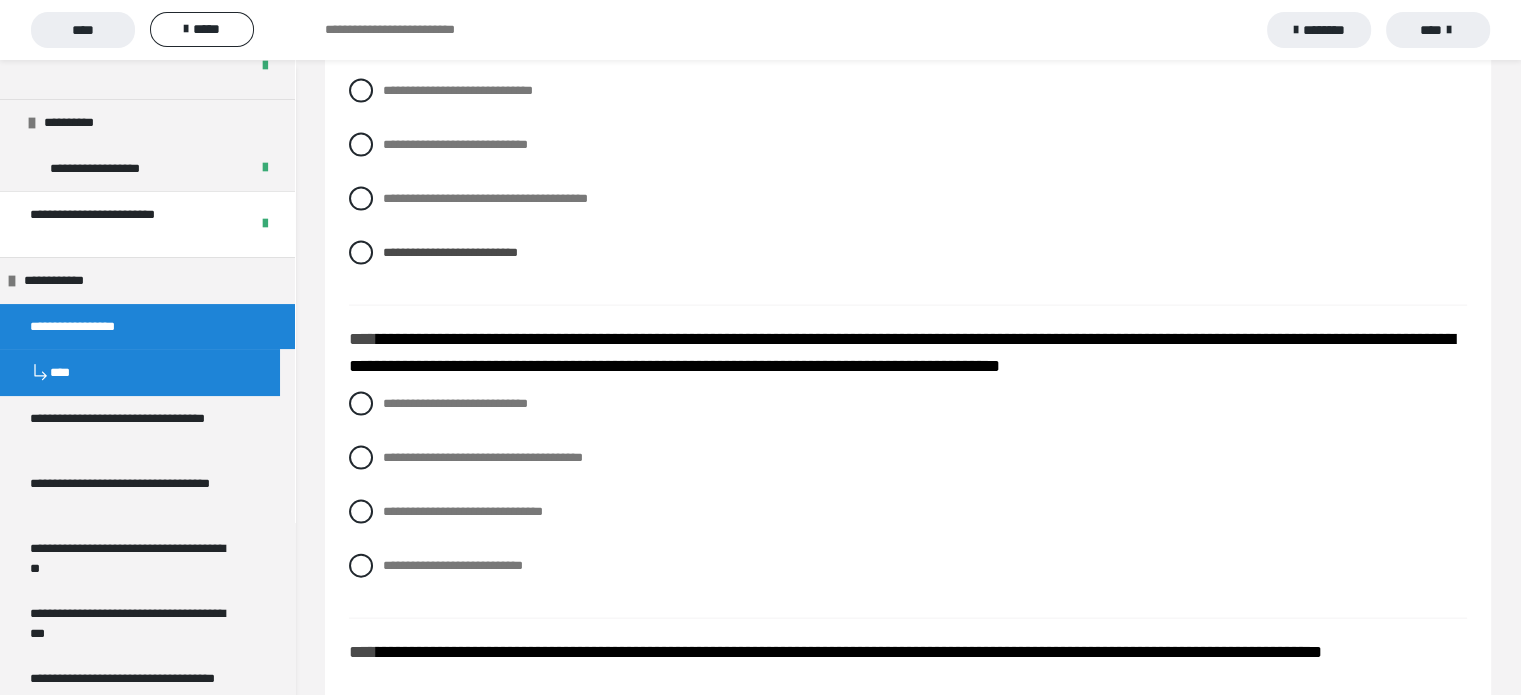 scroll, scrollTop: 4300, scrollLeft: 0, axis: vertical 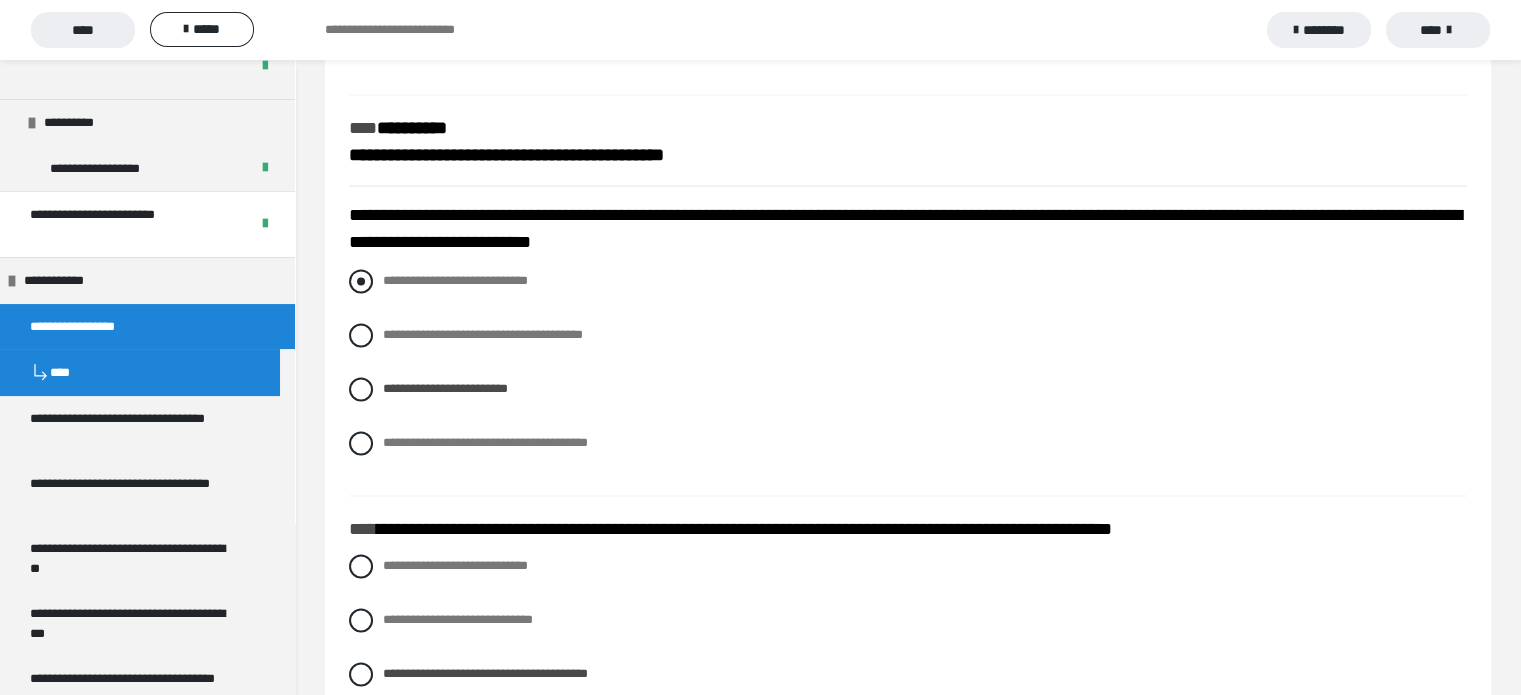 click at bounding box center (361, 281) 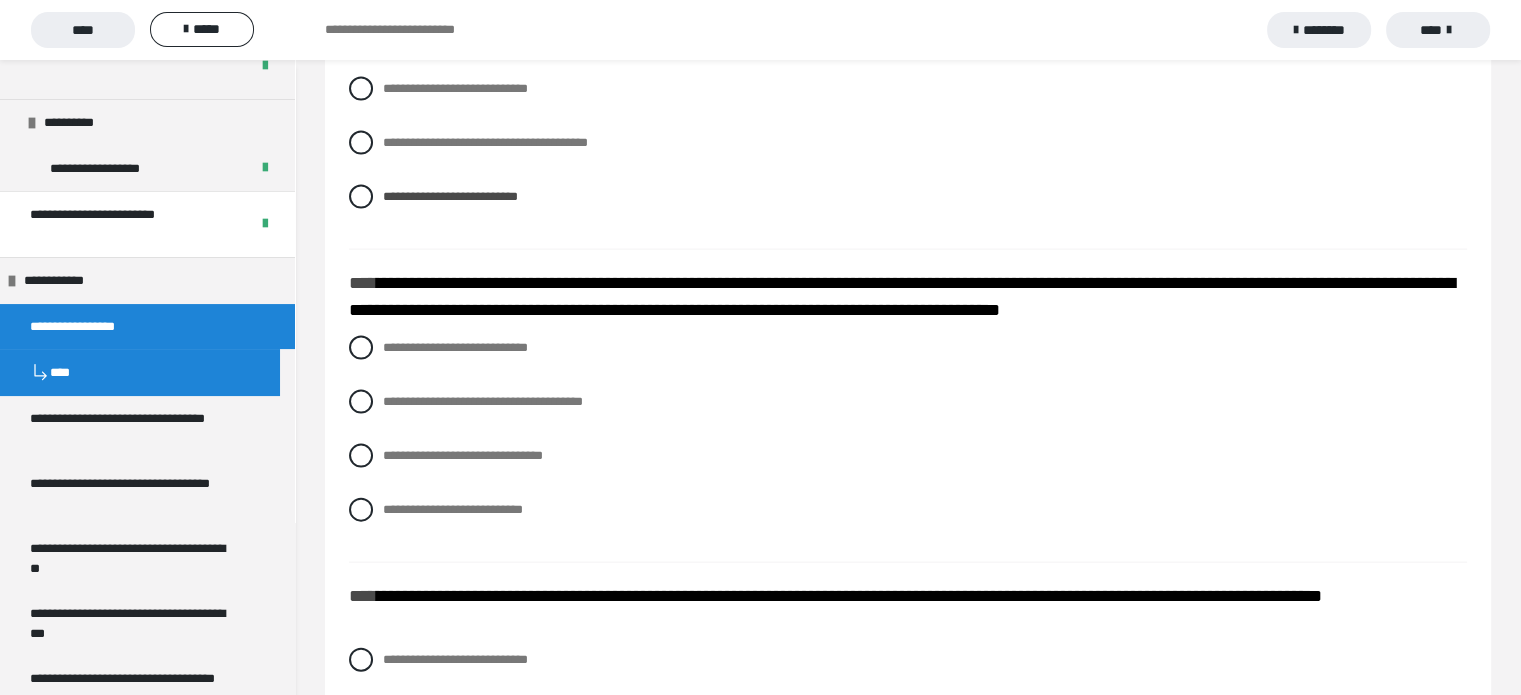 scroll, scrollTop: 4300, scrollLeft: 0, axis: vertical 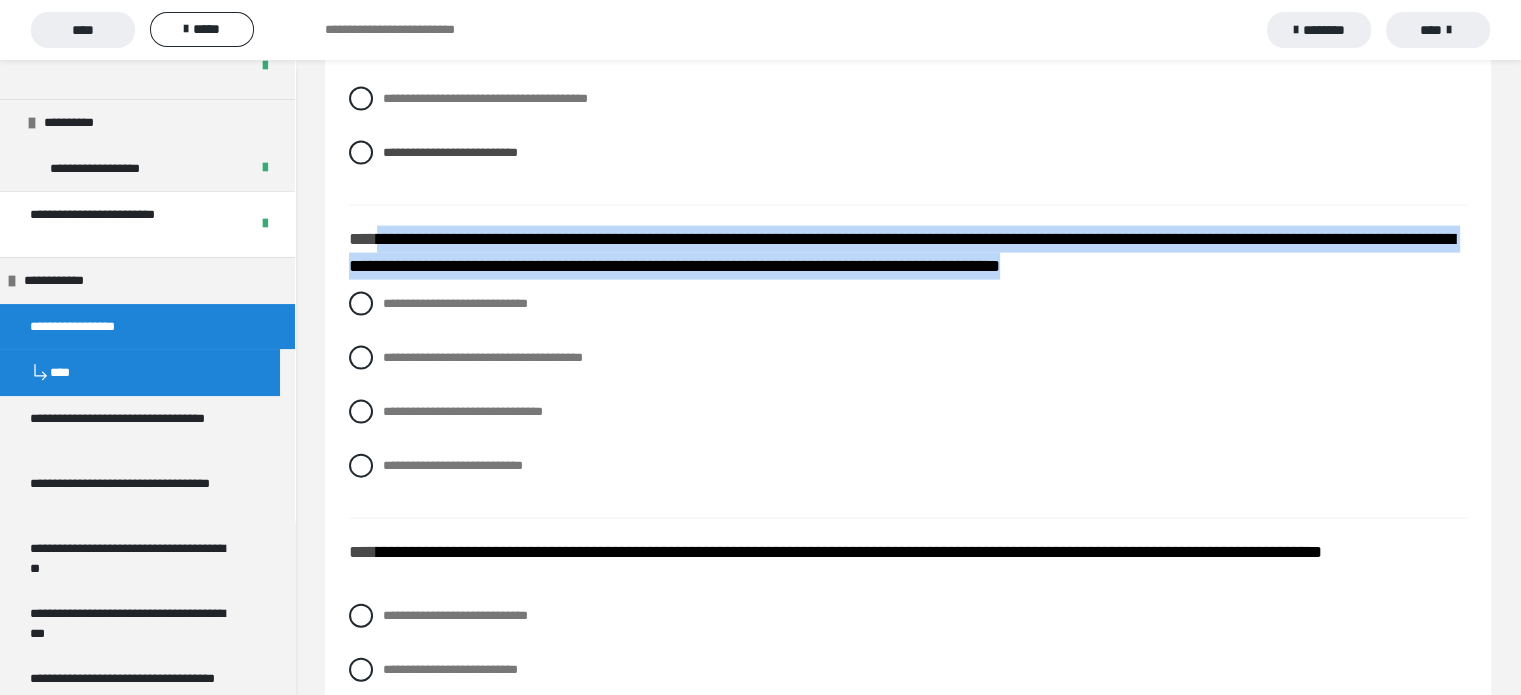drag, startPoint x: 373, startPoint y: 263, endPoint x: 1264, endPoint y: 281, distance: 891.1818 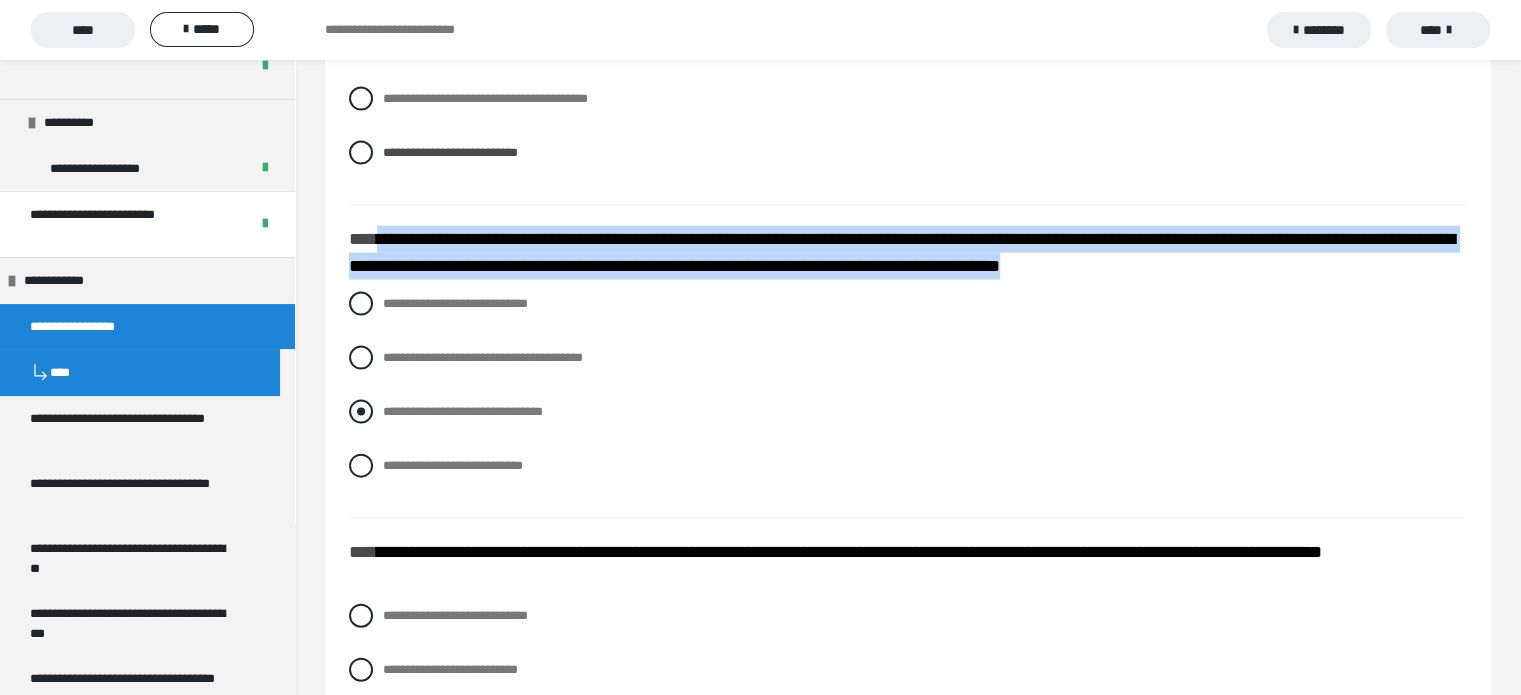 click at bounding box center [361, 412] 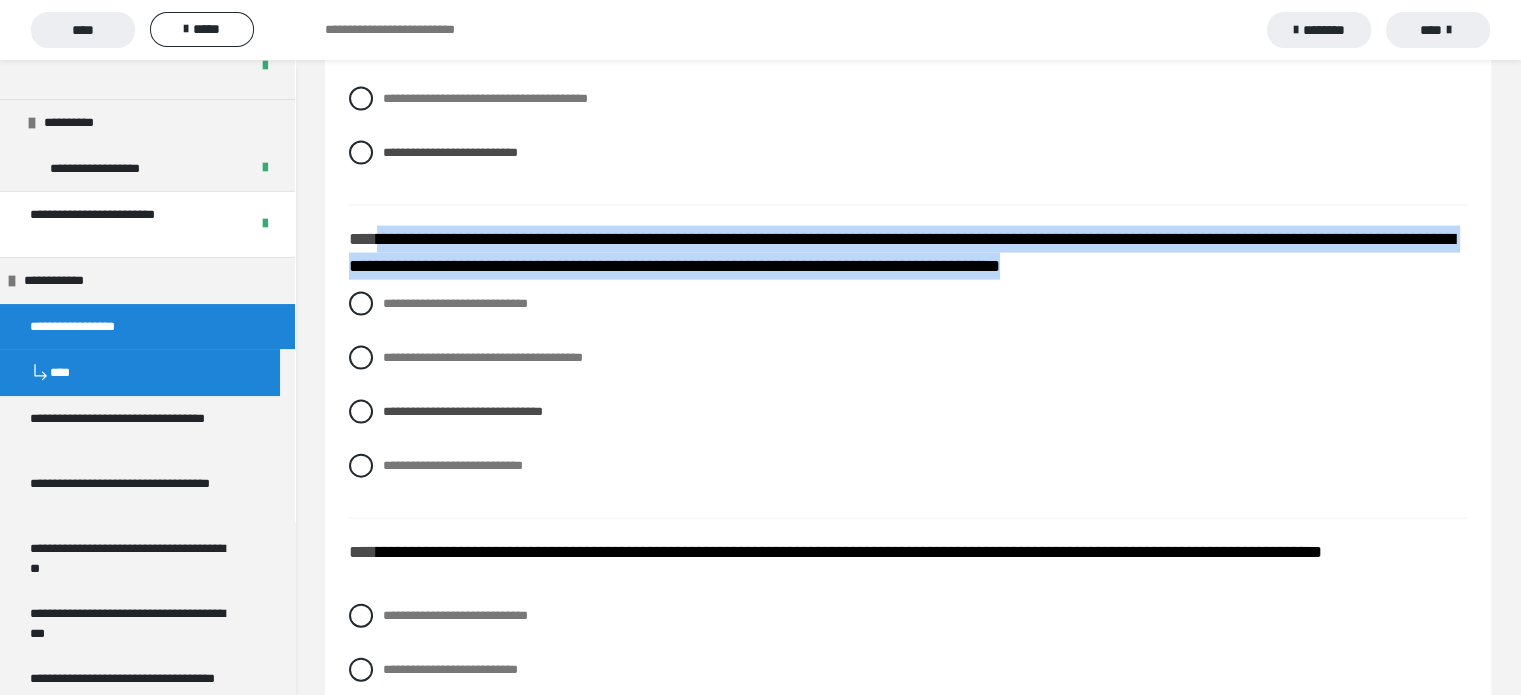 click on "**********" at bounding box center [902, 252] 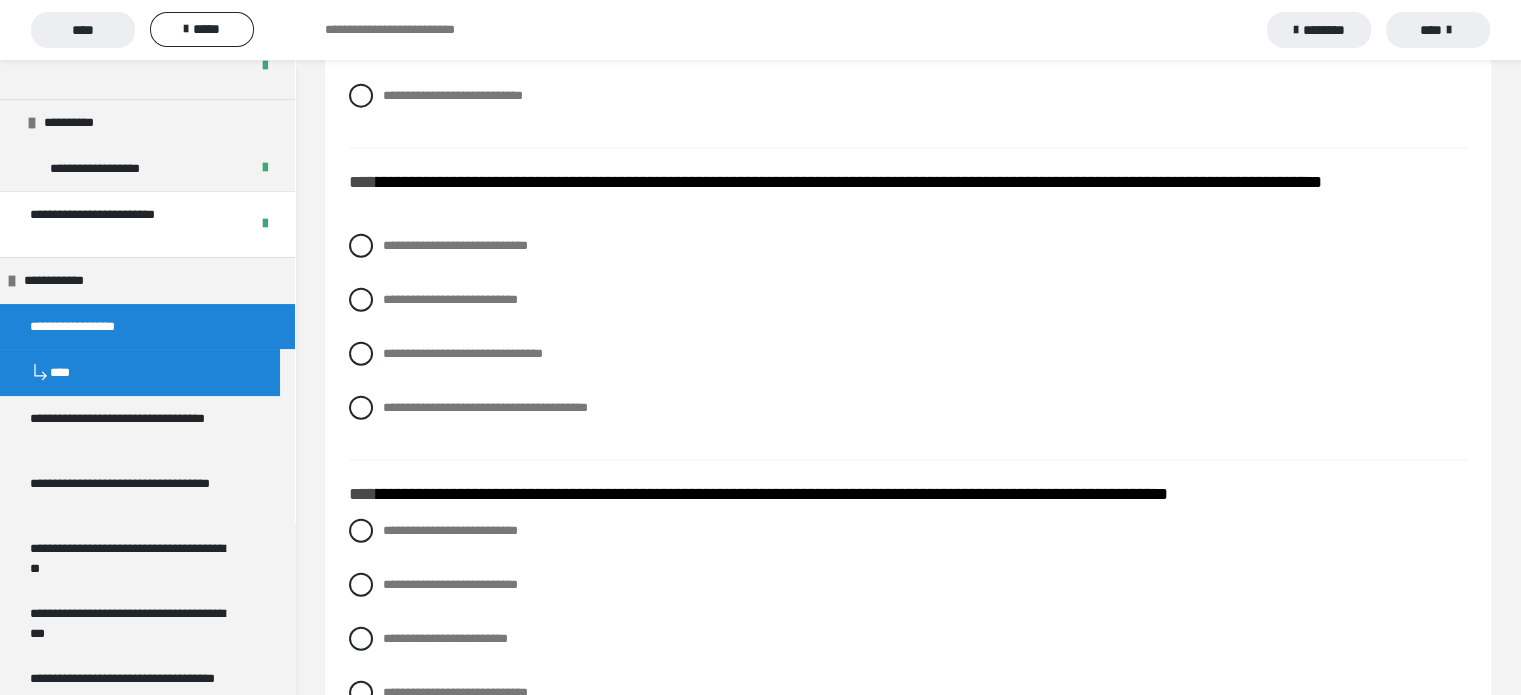 scroll, scrollTop: 4700, scrollLeft: 0, axis: vertical 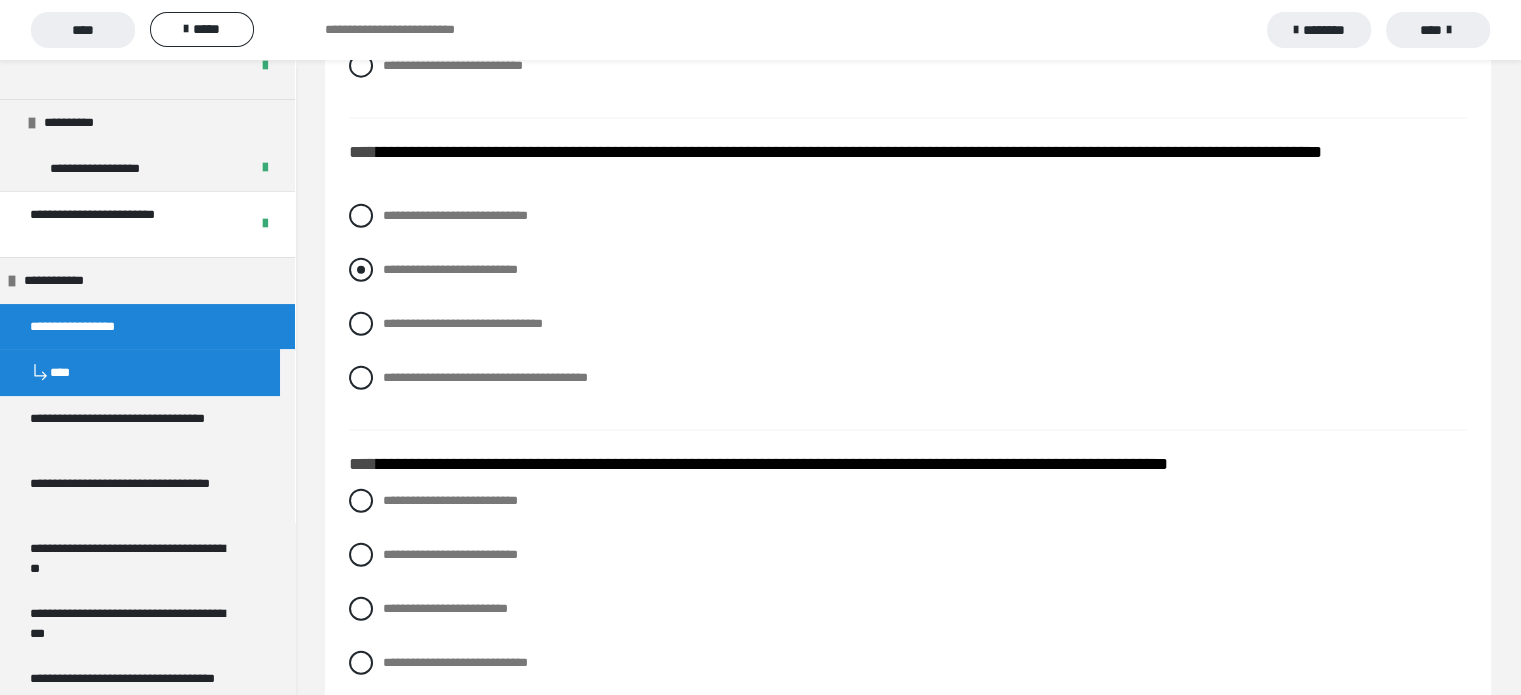 click at bounding box center (361, 270) 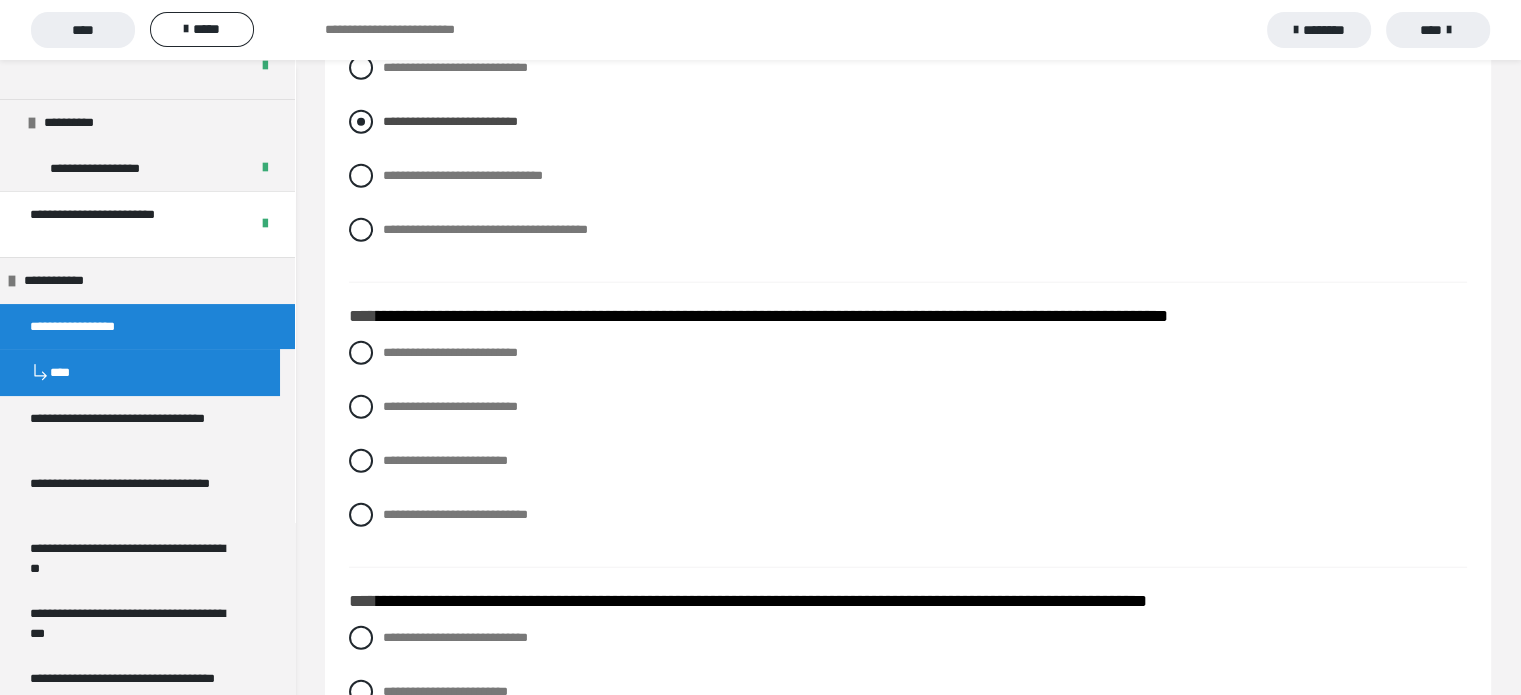 scroll, scrollTop: 4900, scrollLeft: 0, axis: vertical 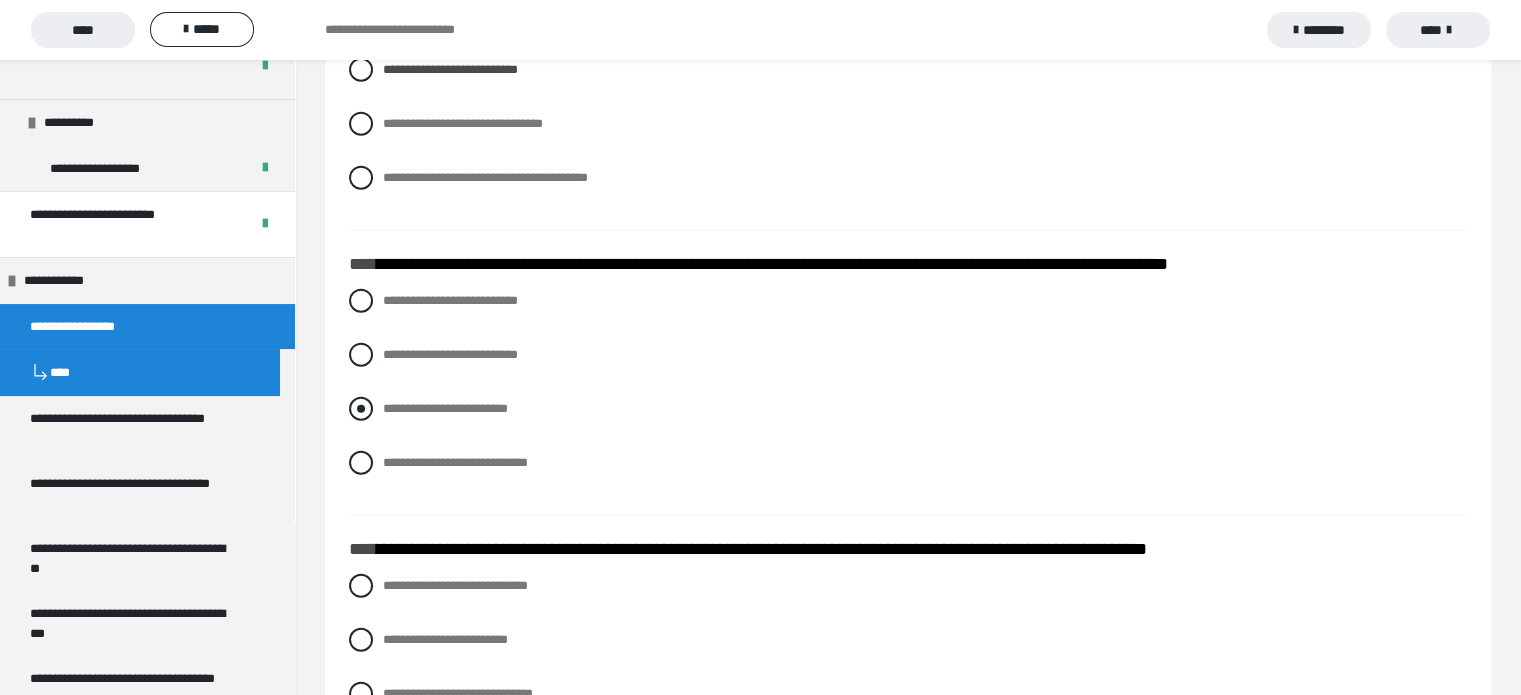 click at bounding box center (361, 409) 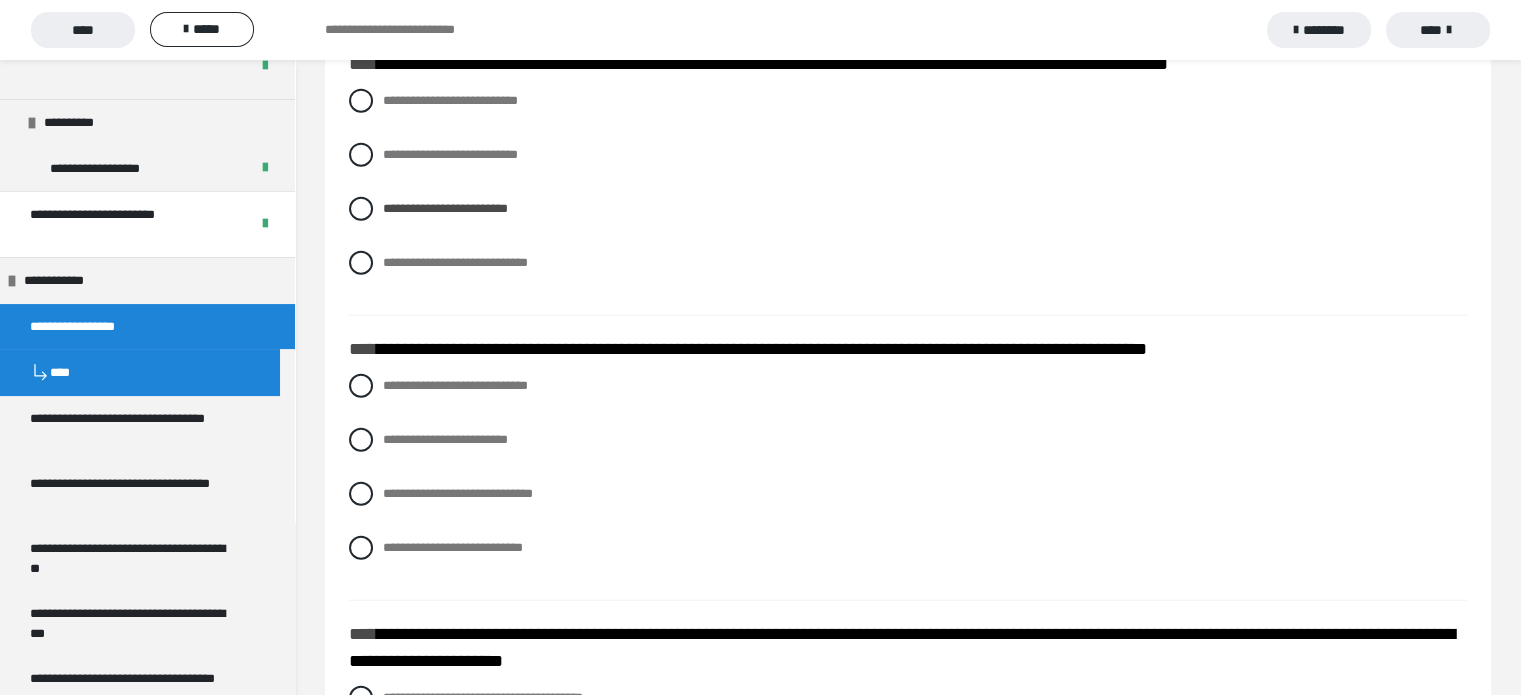 scroll, scrollTop: 5200, scrollLeft: 0, axis: vertical 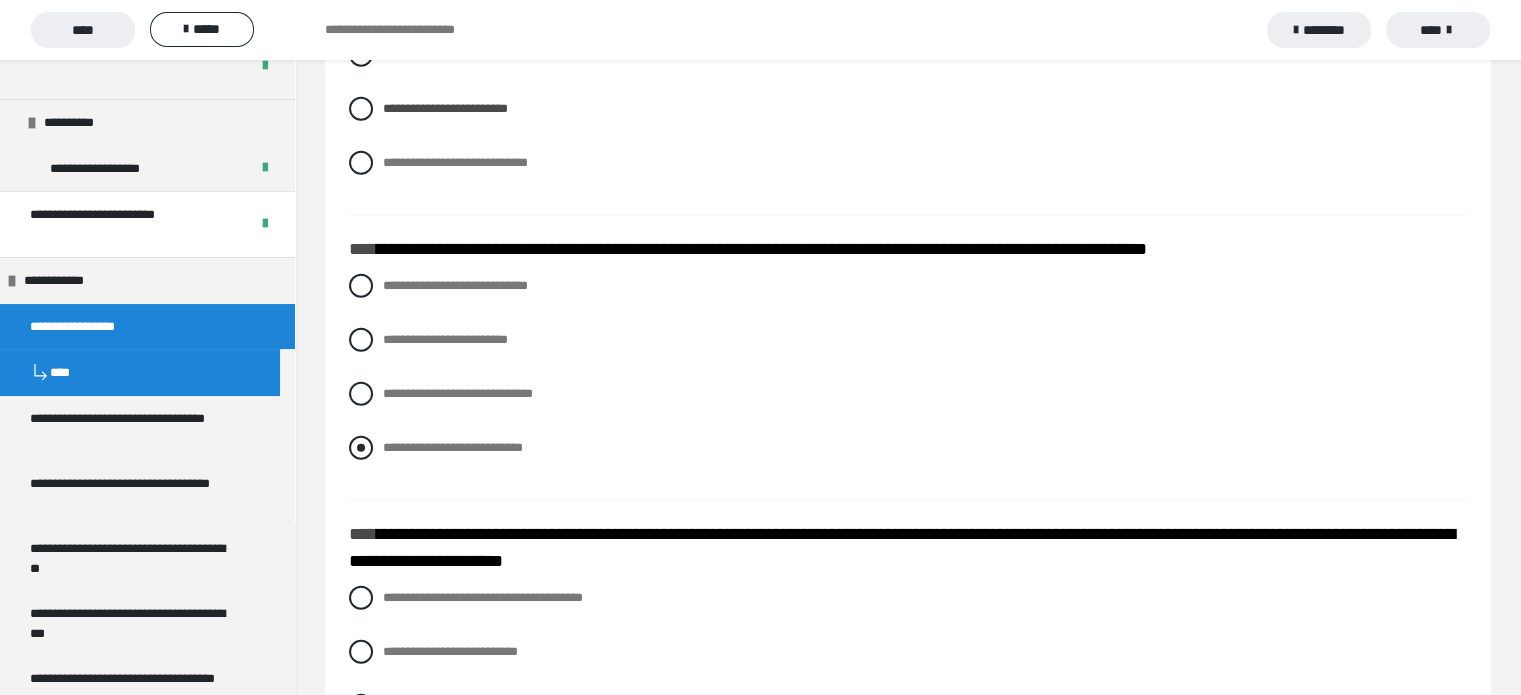click at bounding box center (361, 448) 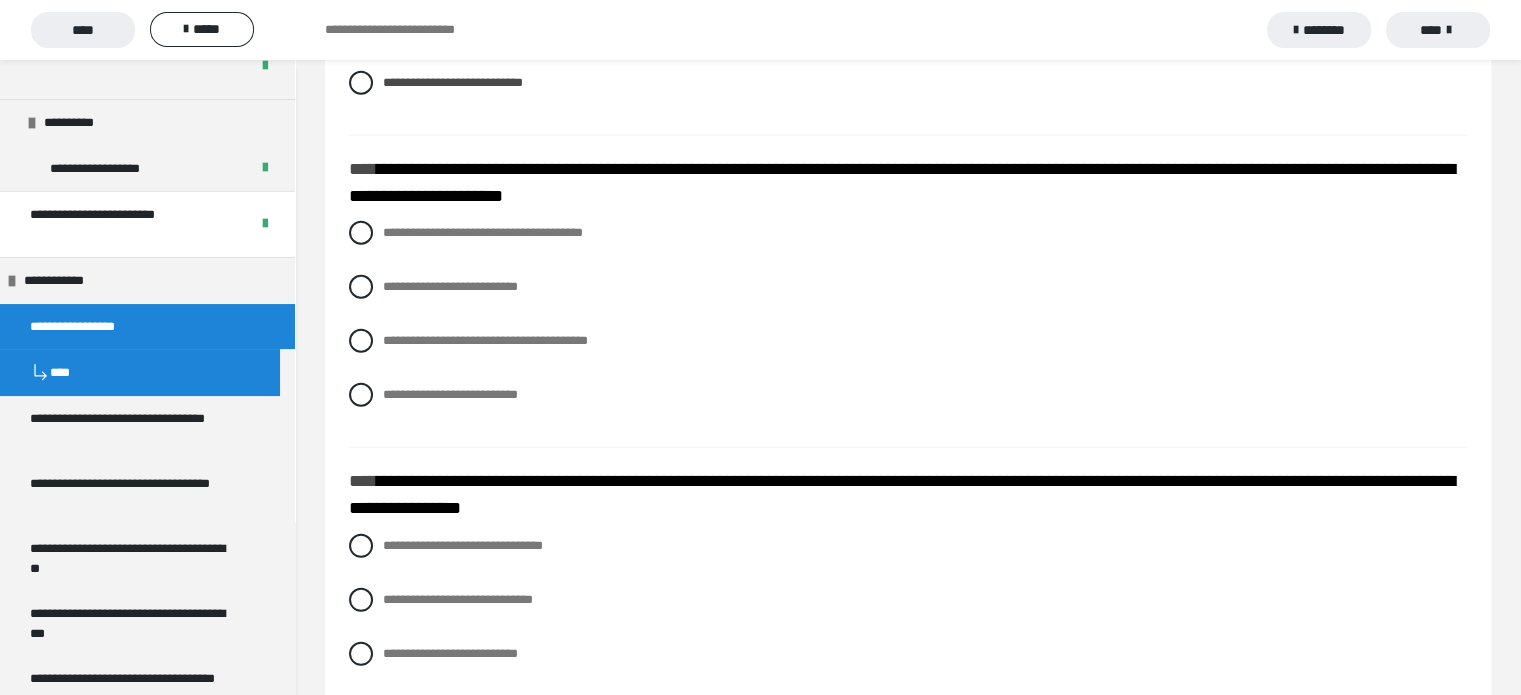 scroll, scrollTop: 5600, scrollLeft: 0, axis: vertical 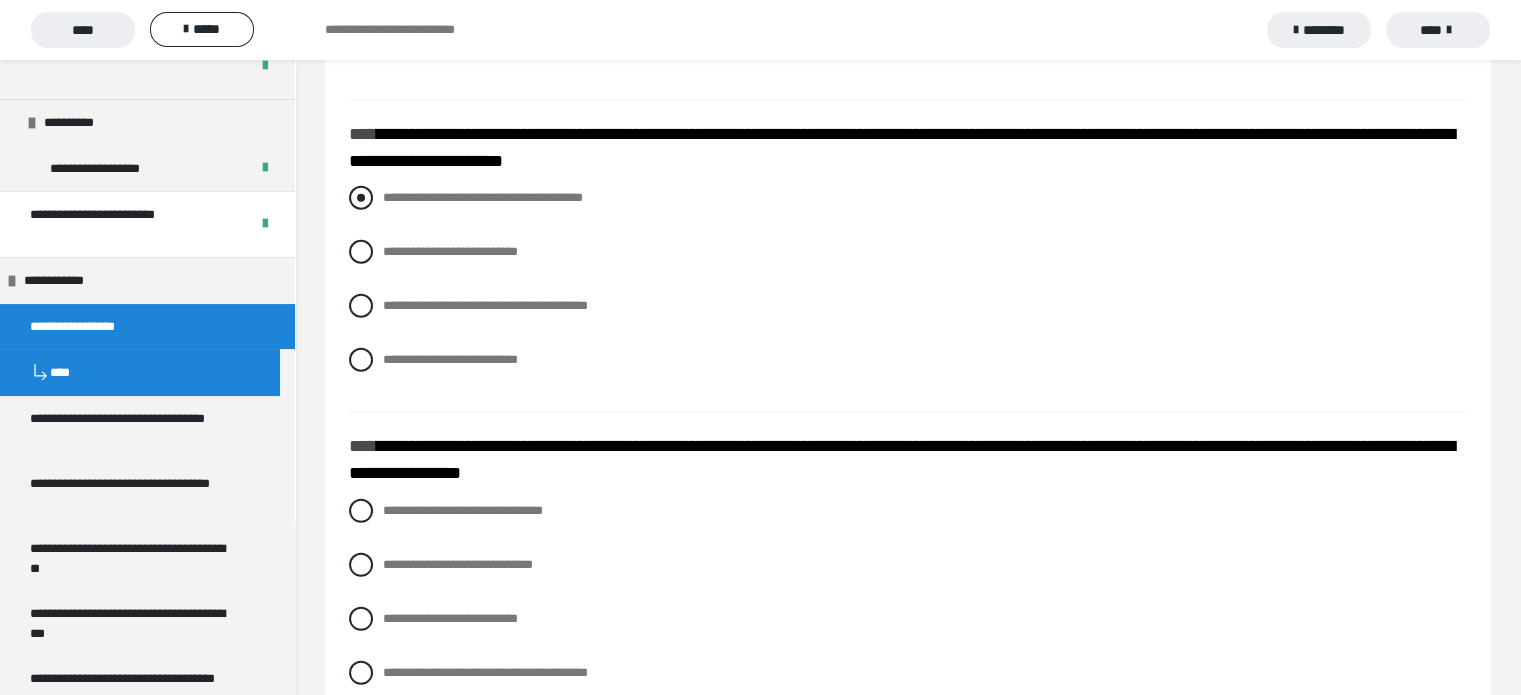 click at bounding box center (361, 198) 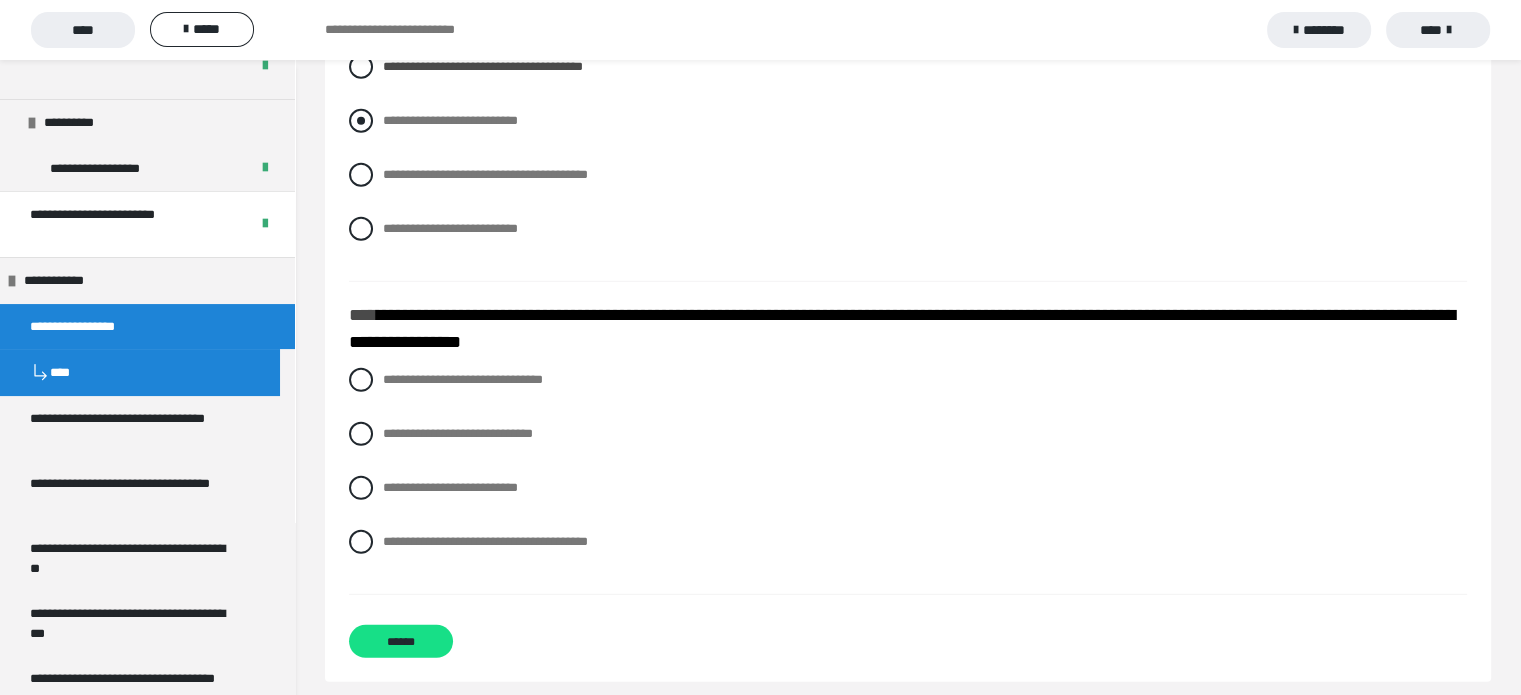 scroll, scrollTop: 5776, scrollLeft: 0, axis: vertical 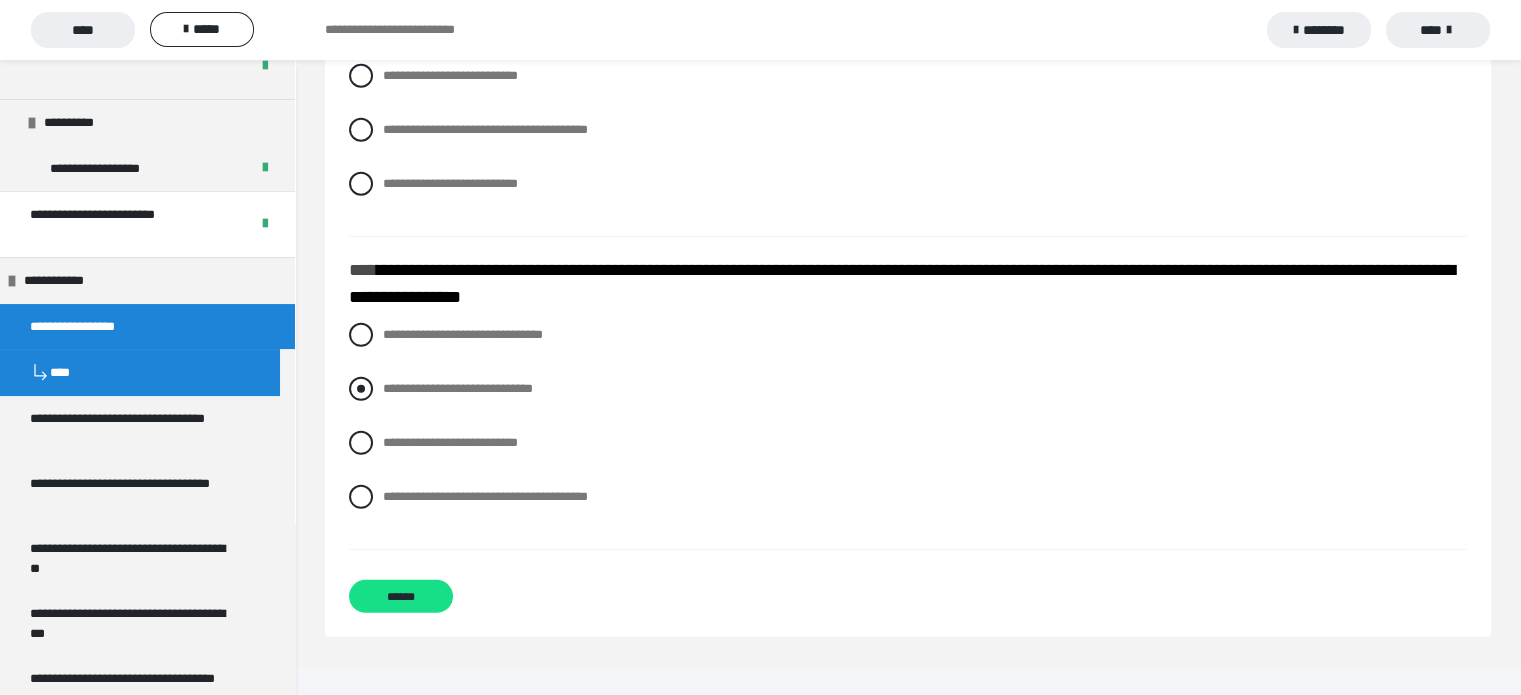 click at bounding box center [361, 389] 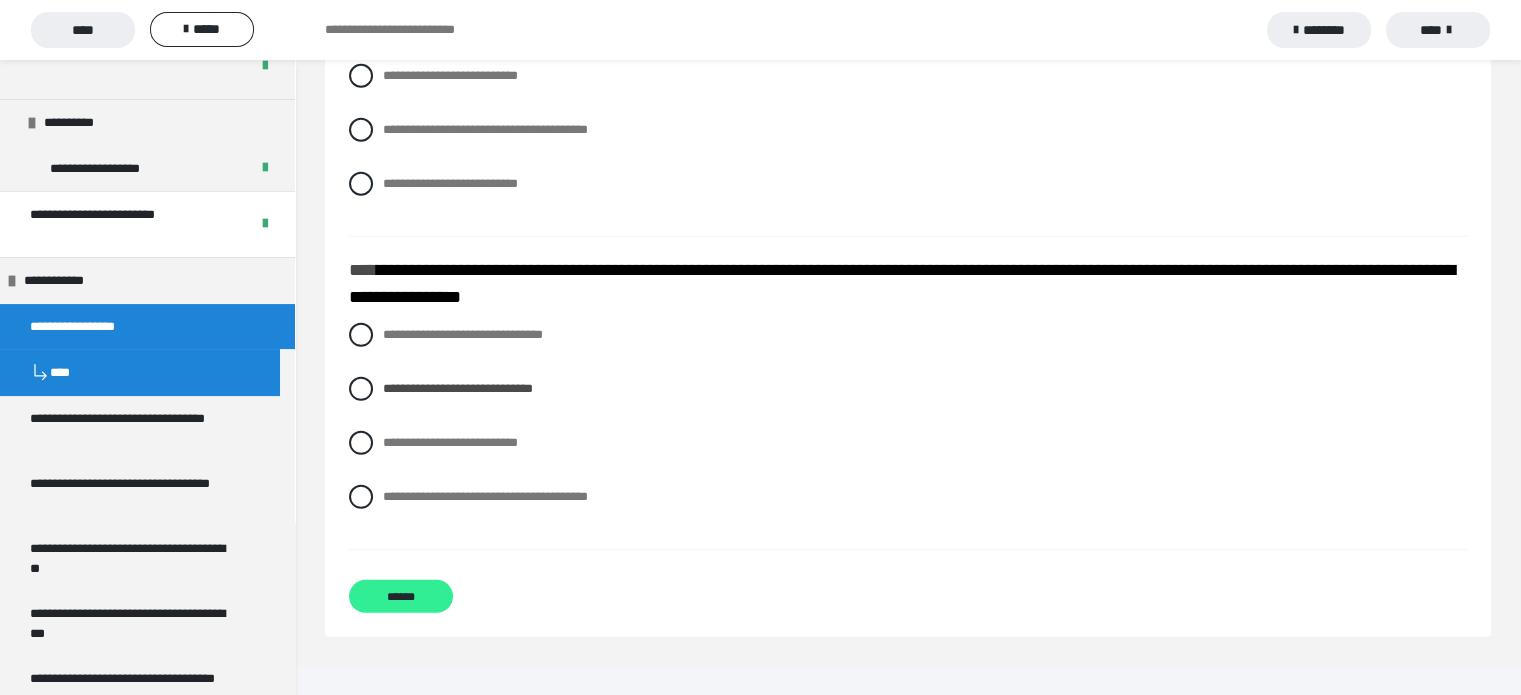 click on "******" at bounding box center [401, 596] 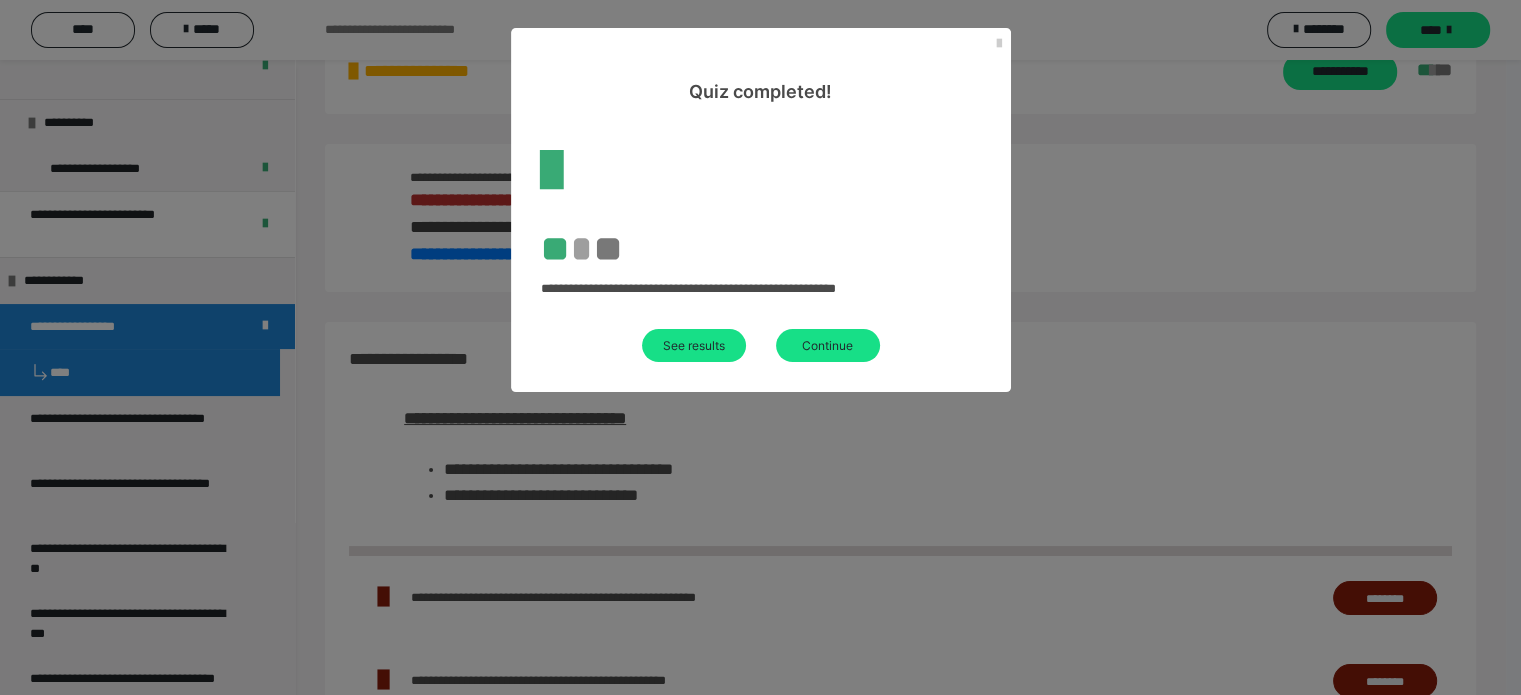 scroll, scrollTop: 1043, scrollLeft: 0, axis: vertical 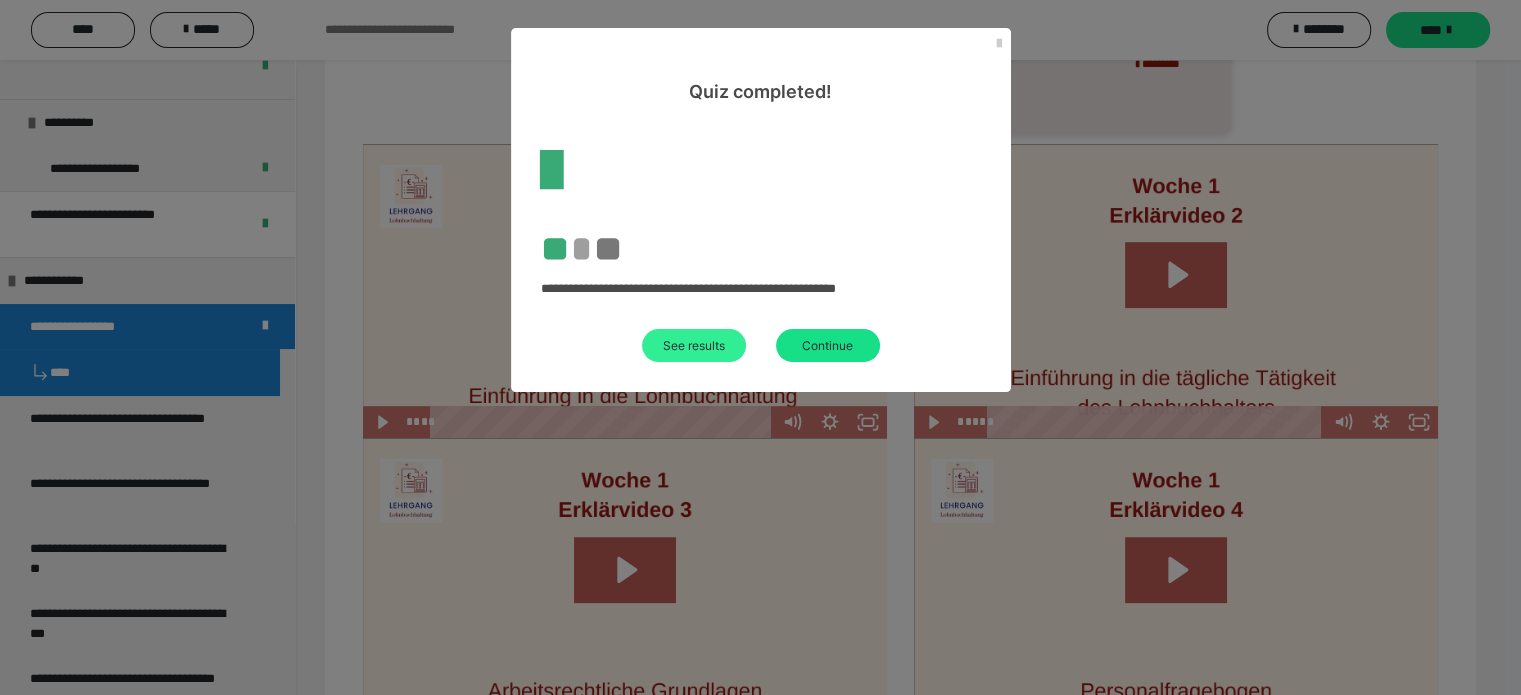 click on "See results" at bounding box center (694, 345) 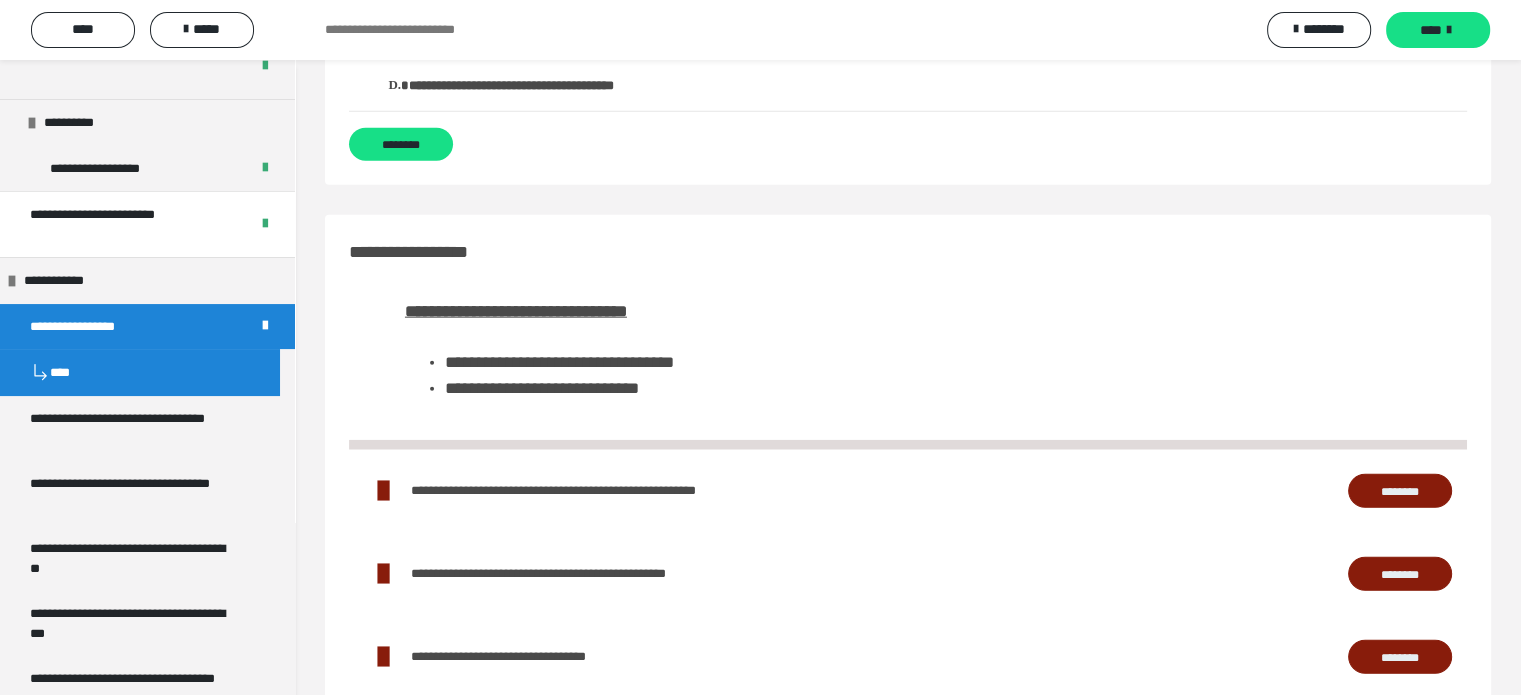 scroll, scrollTop: 4500, scrollLeft: 0, axis: vertical 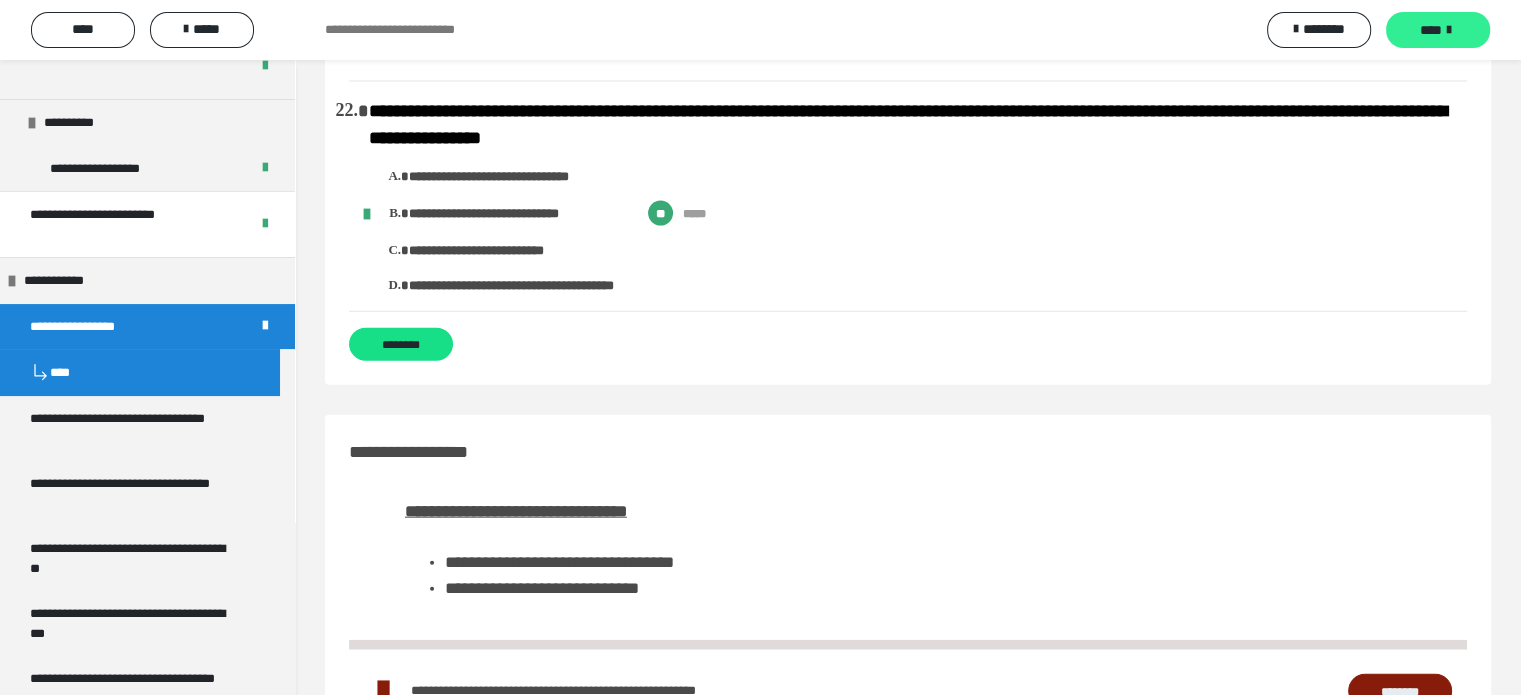 click on "****" at bounding box center [1431, 30] 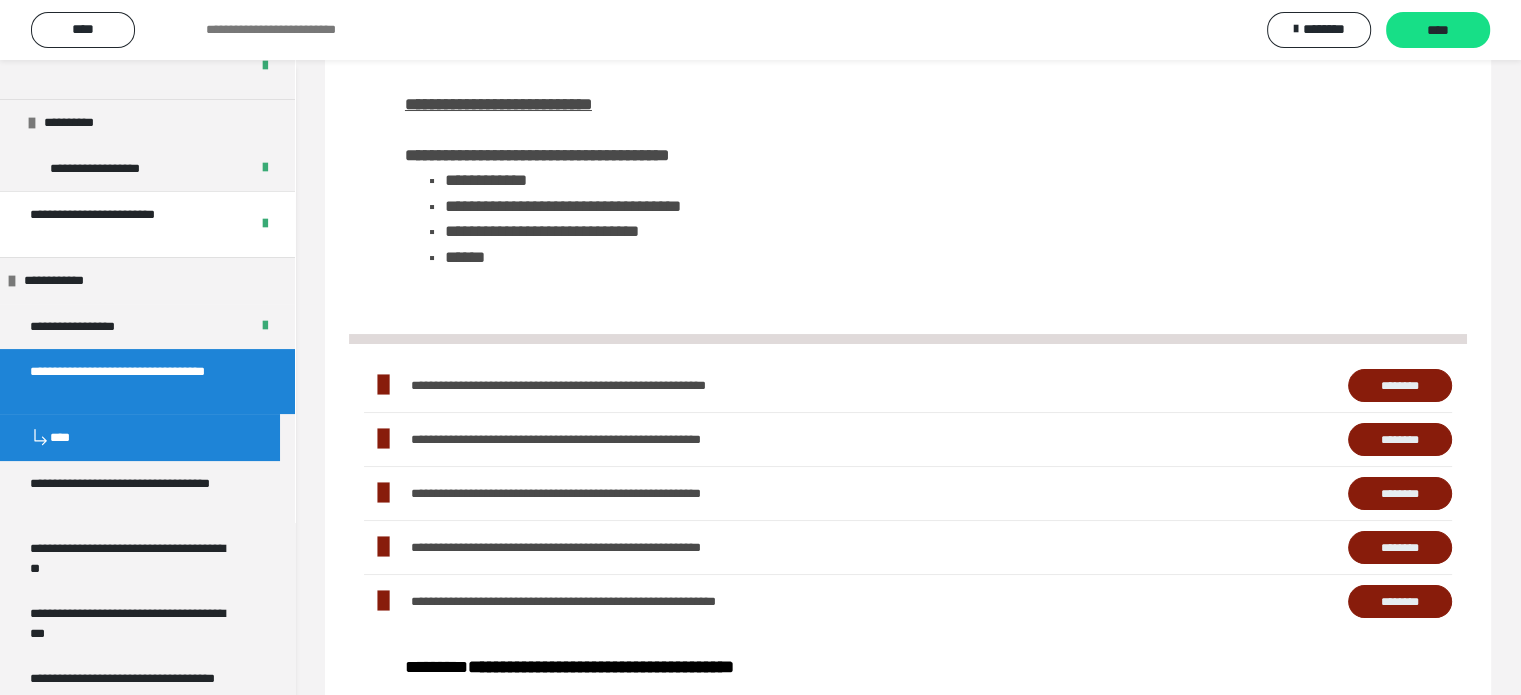 scroll, scrollTop: 117, scrollLeft: 0, axis: vertical 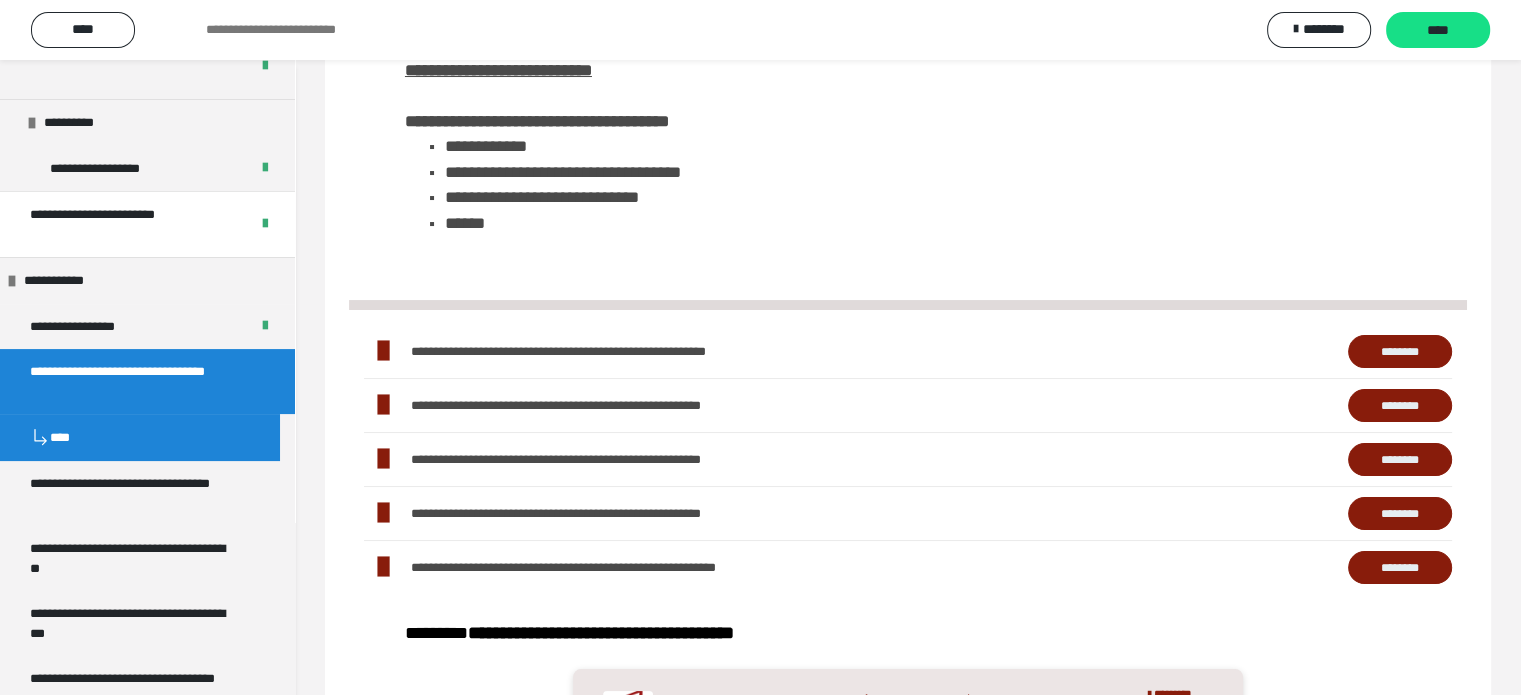 click on "********" at bounding box center [1400, 352] 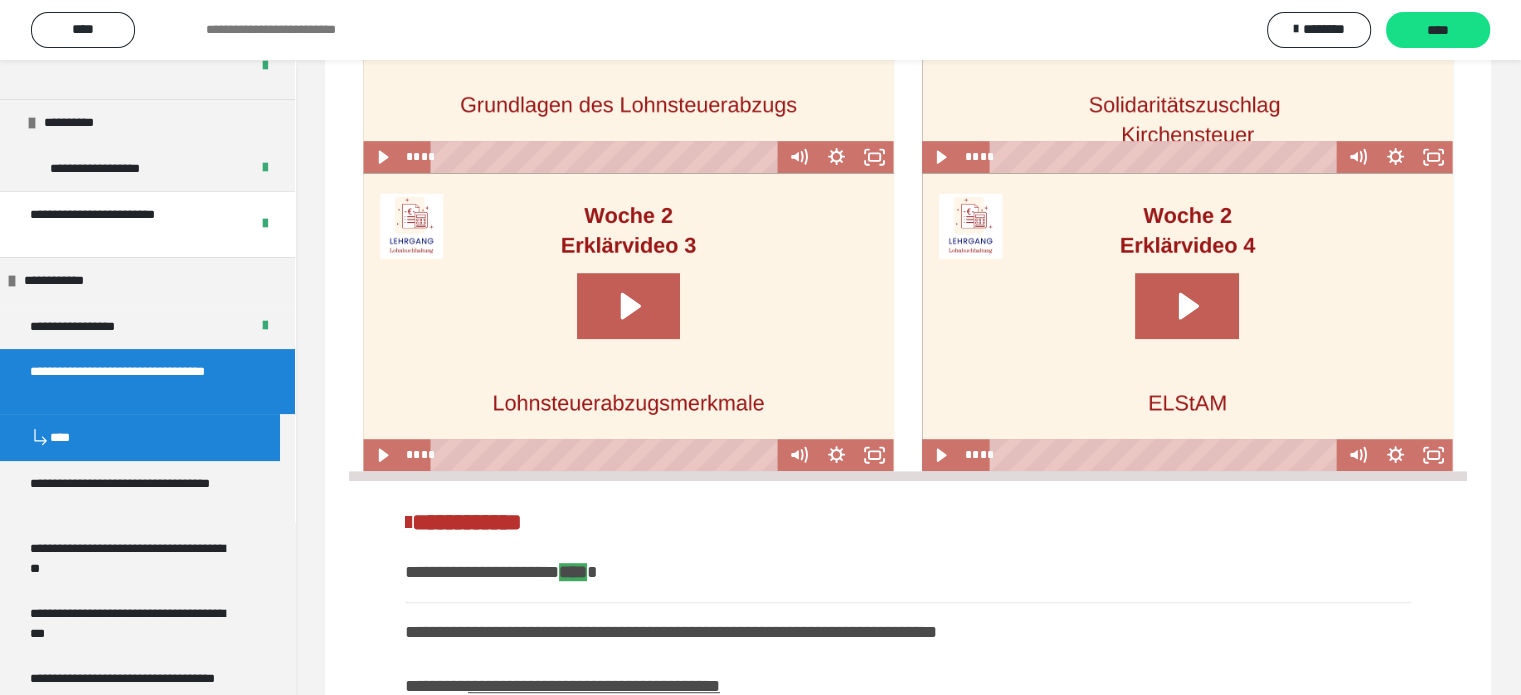 scroll, scrollTop: 1117, scrollLeft: 0, axis: vertical 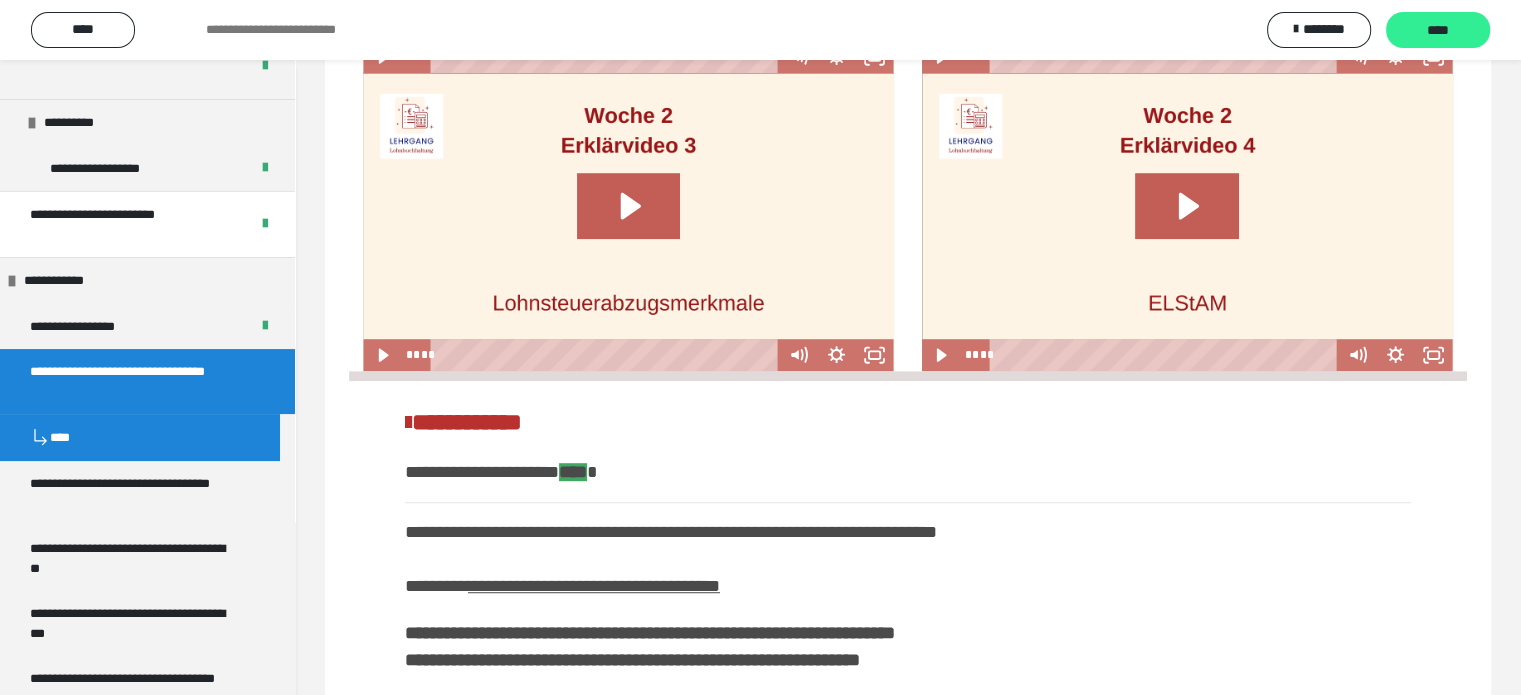 click on "****" at bounding box center (1438, 31) 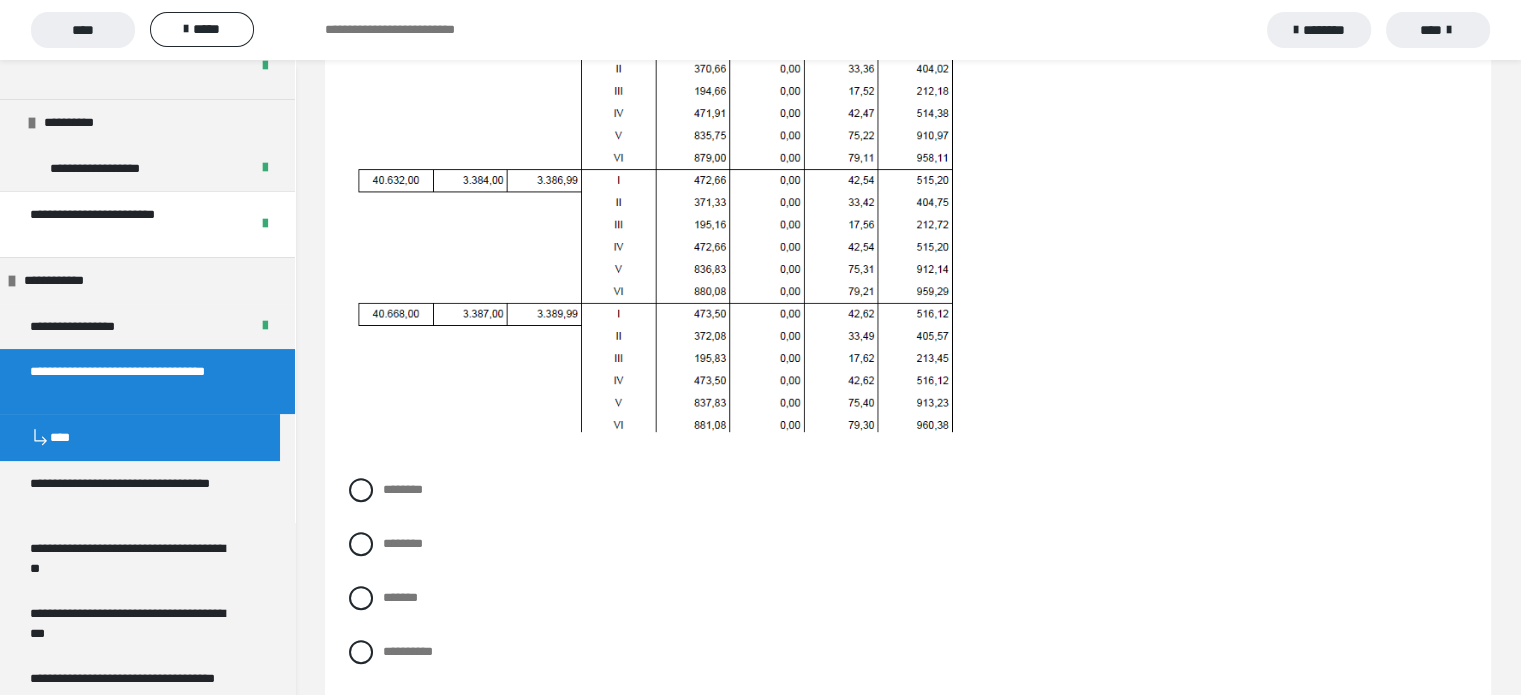 scroll, scrollTop: 900, scrollLeft: 0, axis: vertical 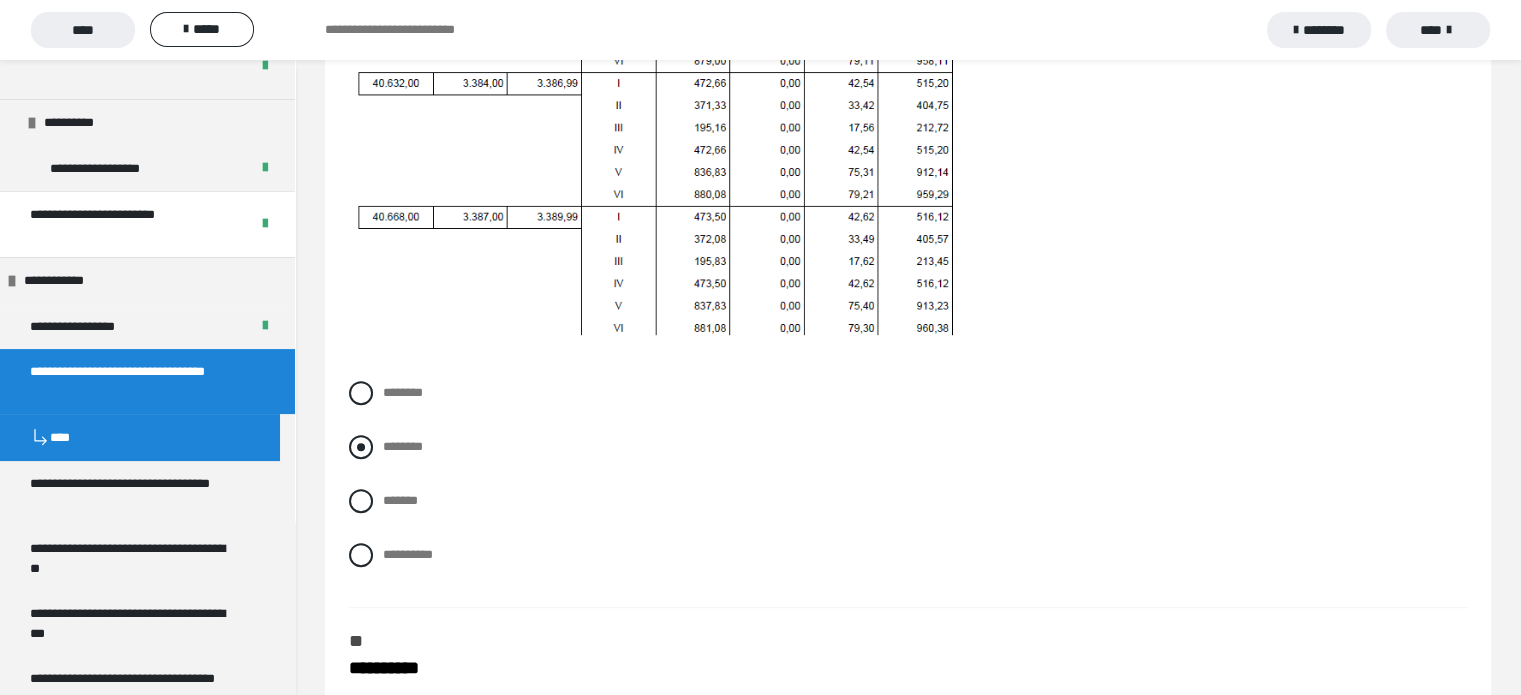 click at bounding box center (361, 447) 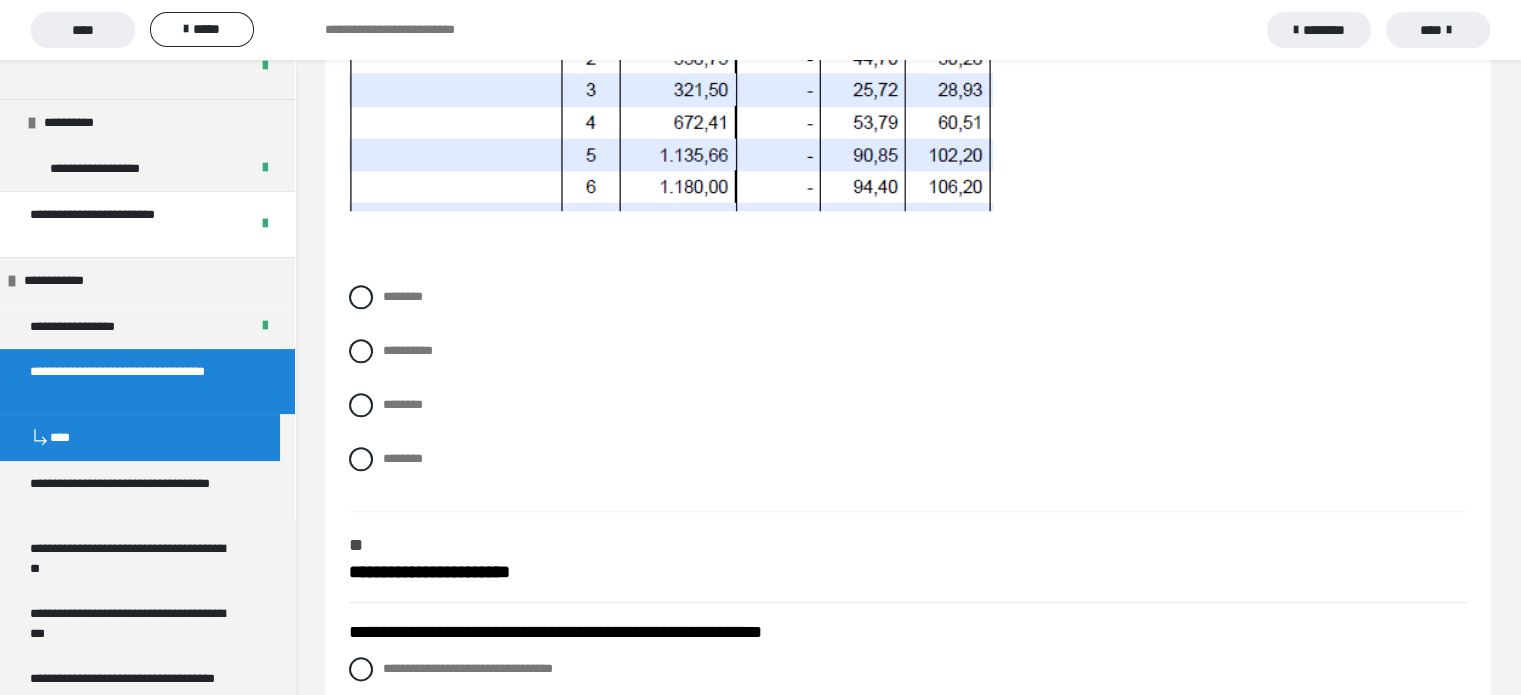 scroll, scrollTop: 2200, scrollLeft: 0, axis: vertical 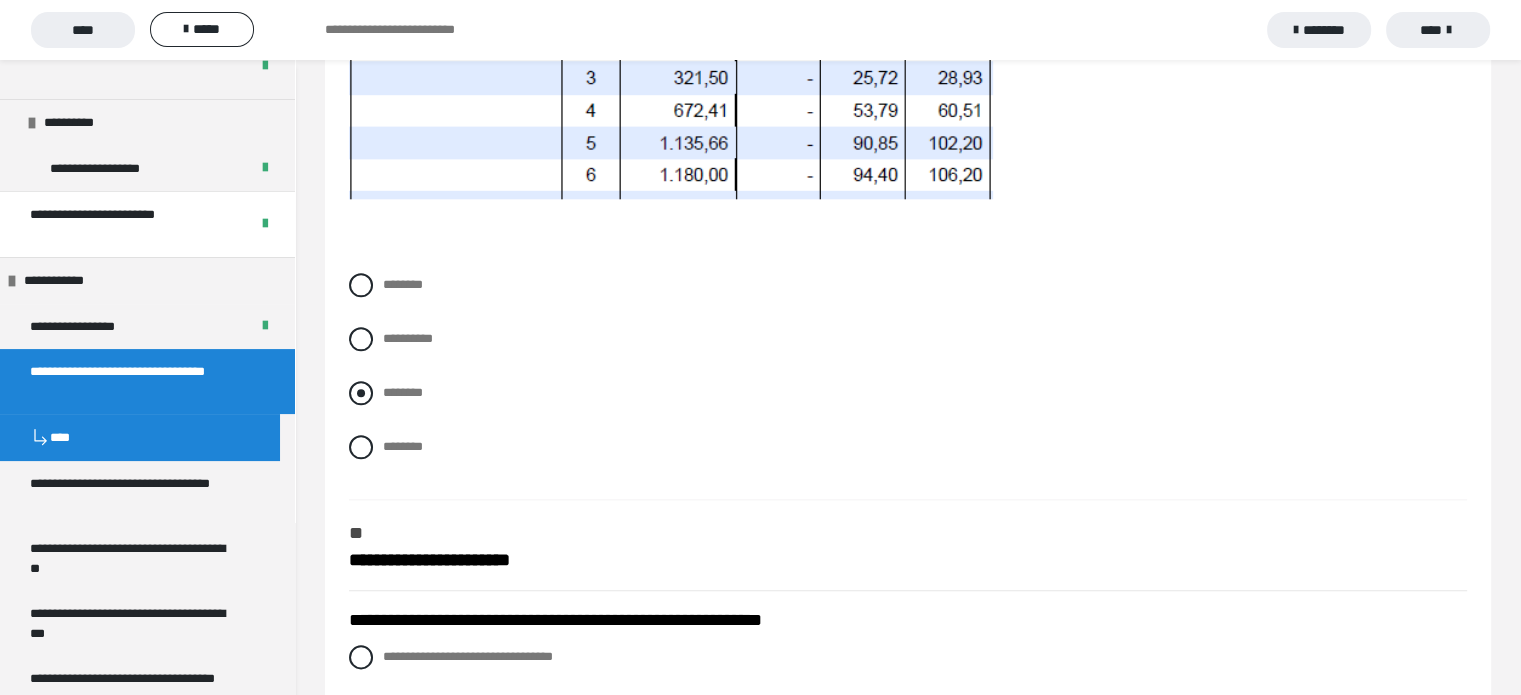 click at bounding box center (361, 393) 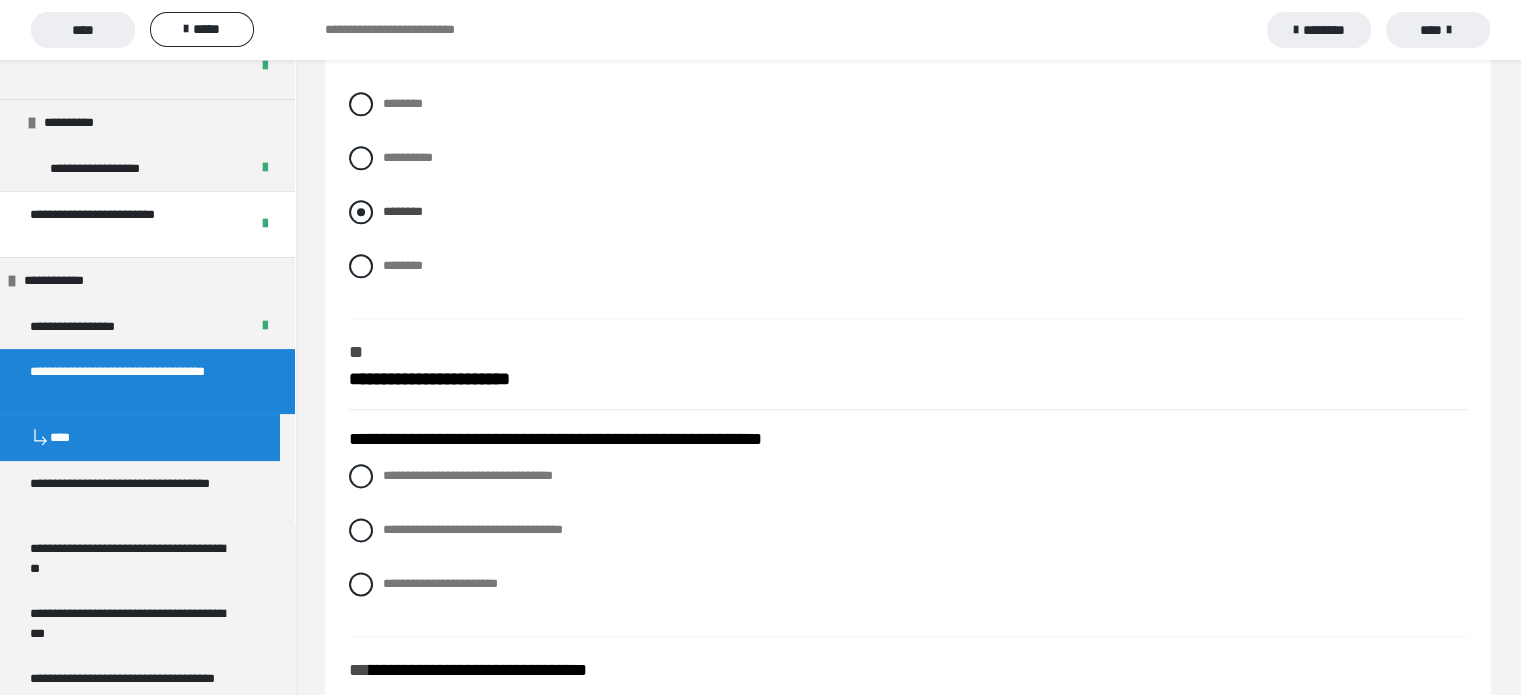 scroll, scrollTop: 2500, scrollLeft: 0, axis: vertical 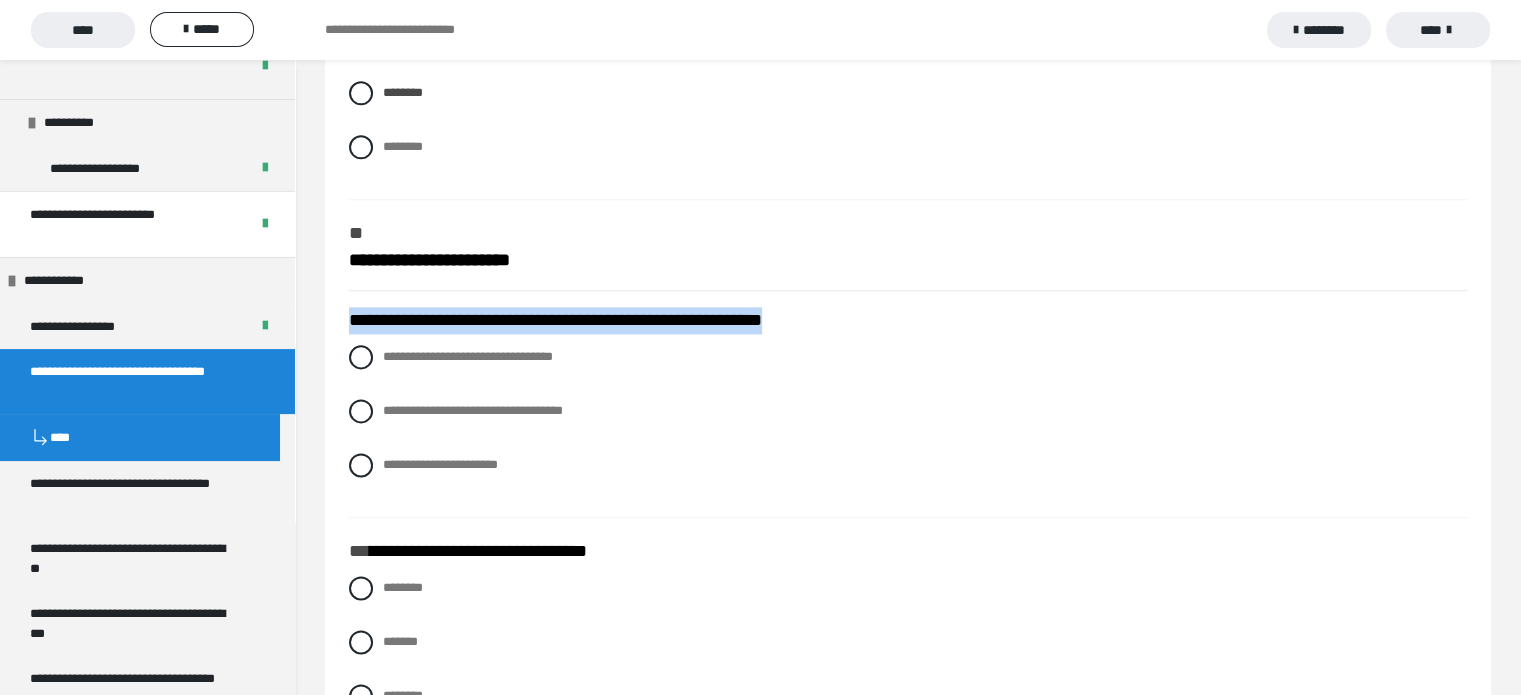 drag, startPoint x: 351, startPoint y: 348, endPoint x: 853, endPoint y: 348, distance: 502 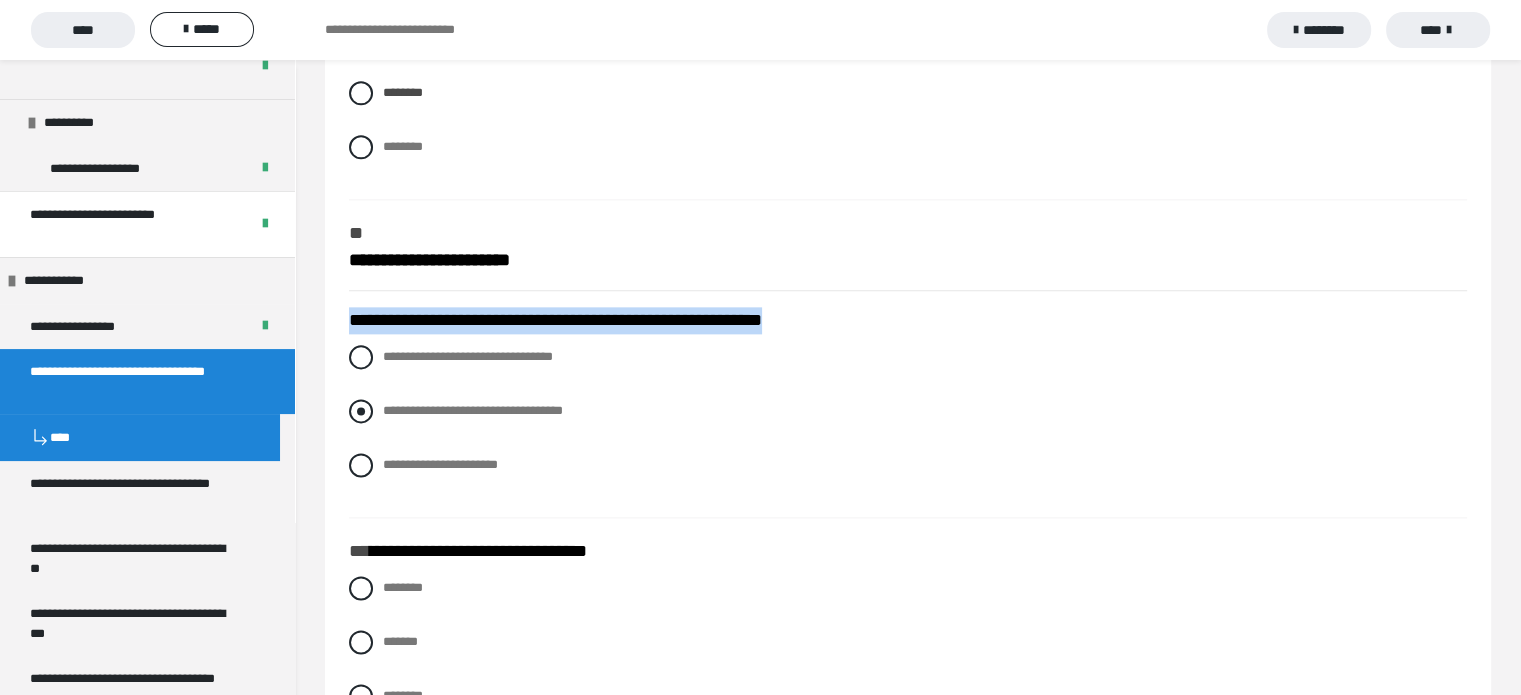 click on "**********" at bounding box center [908, 411] 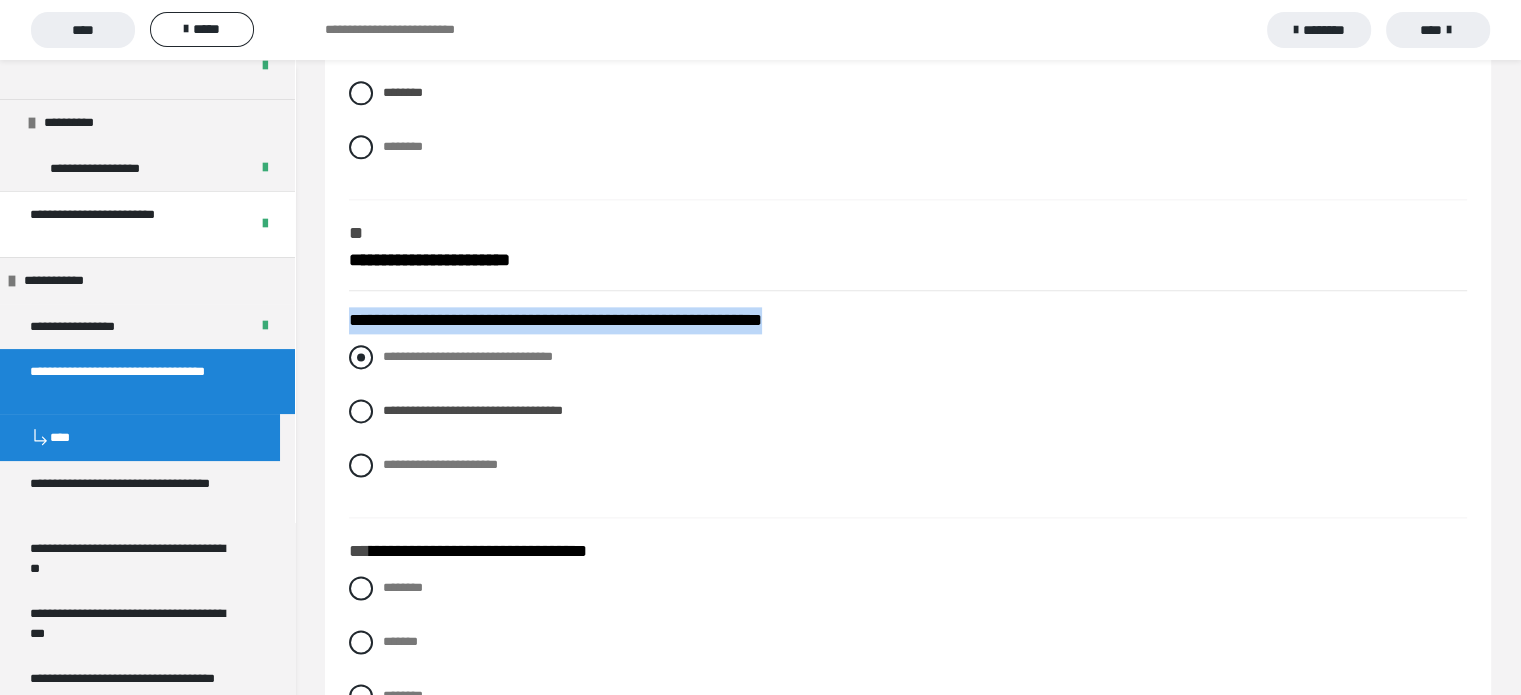 click on "**********" at bounding box center [908, 357] 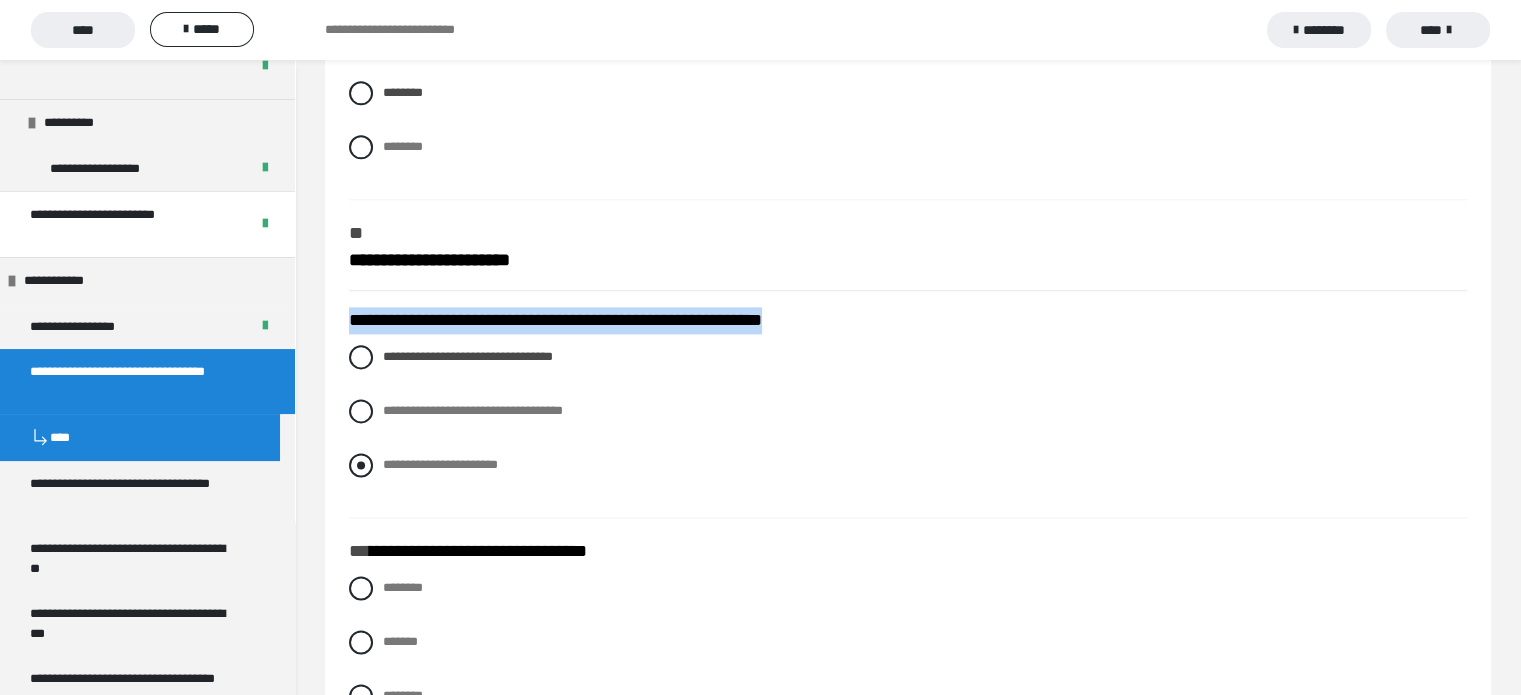 click at bounding box center (361, 465) 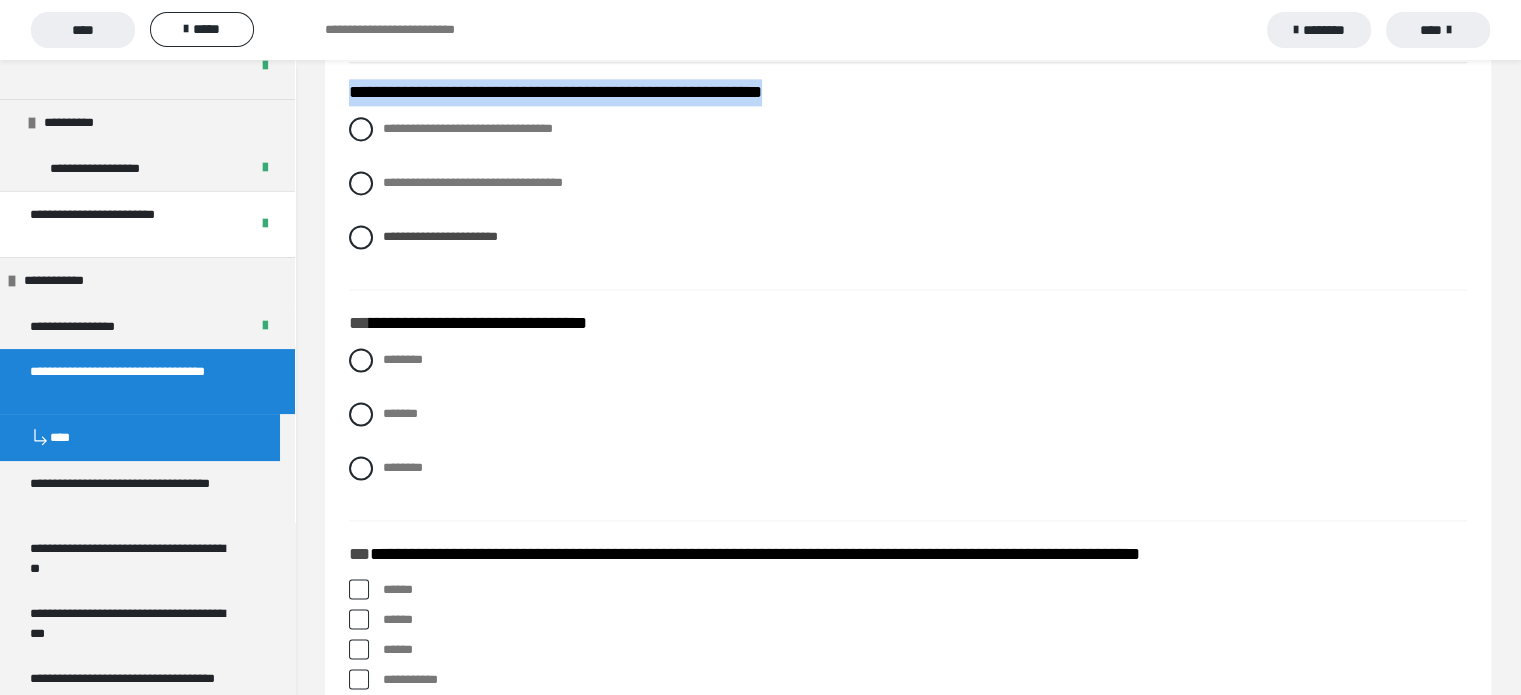 scroll, scrollTop: 2800, scrollLeft: 0, axis: vertical 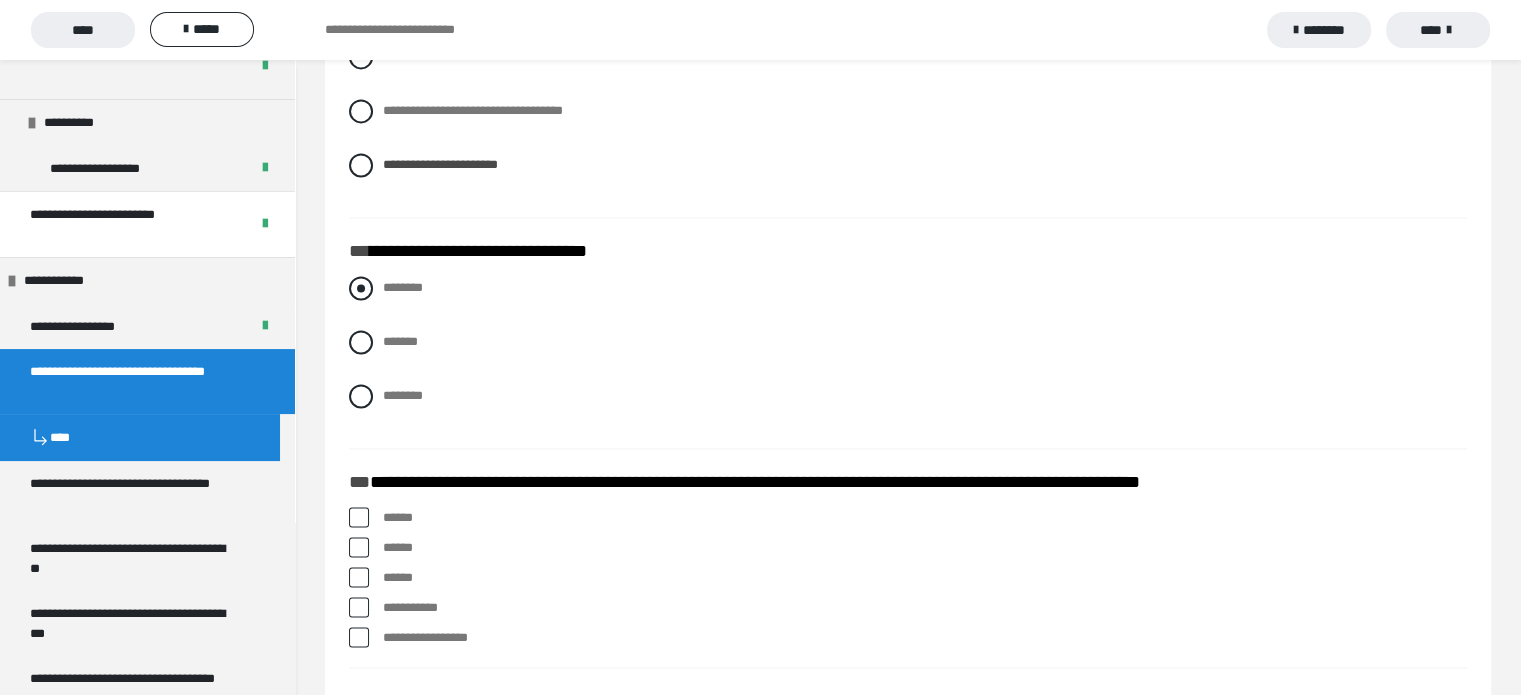 click at bounding box center (361, 288) 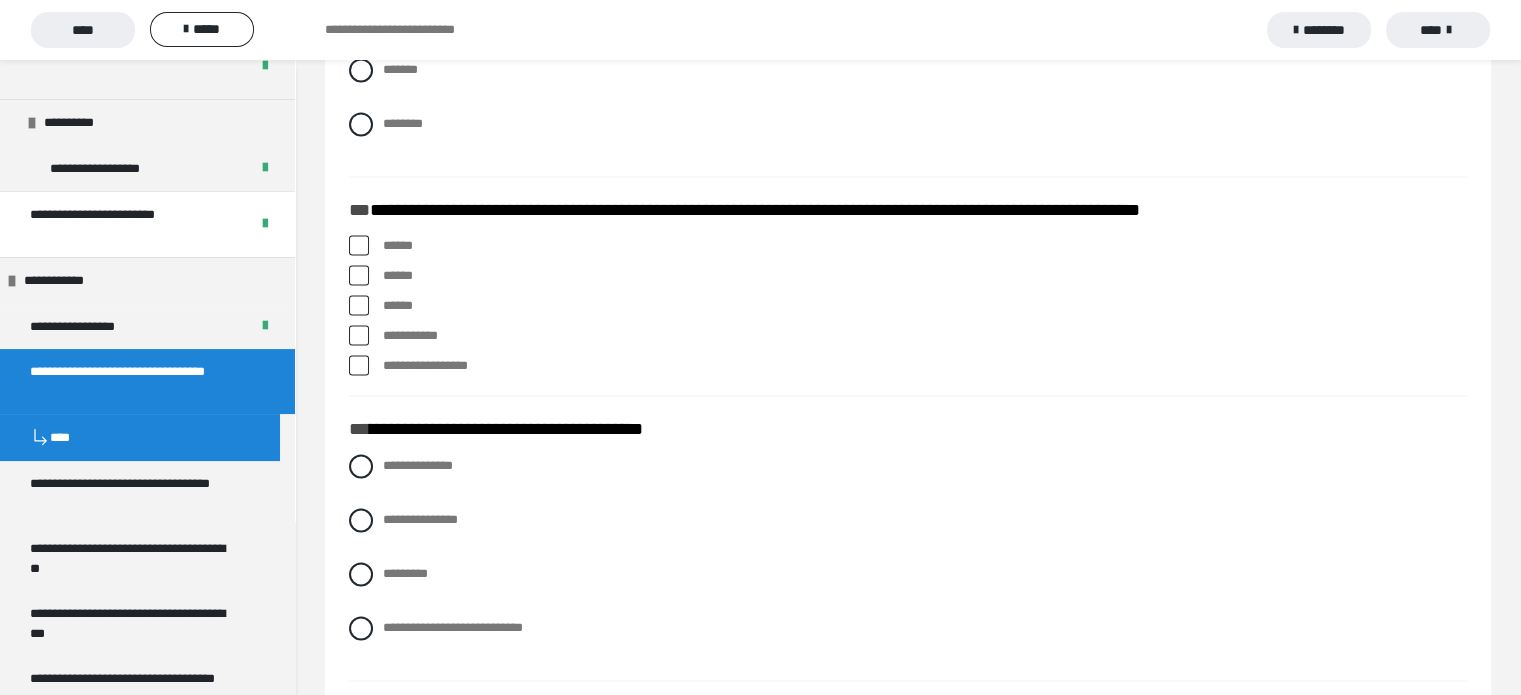 scroll, scrollTop: 3100, scrollLeft: 0, axis: vertical 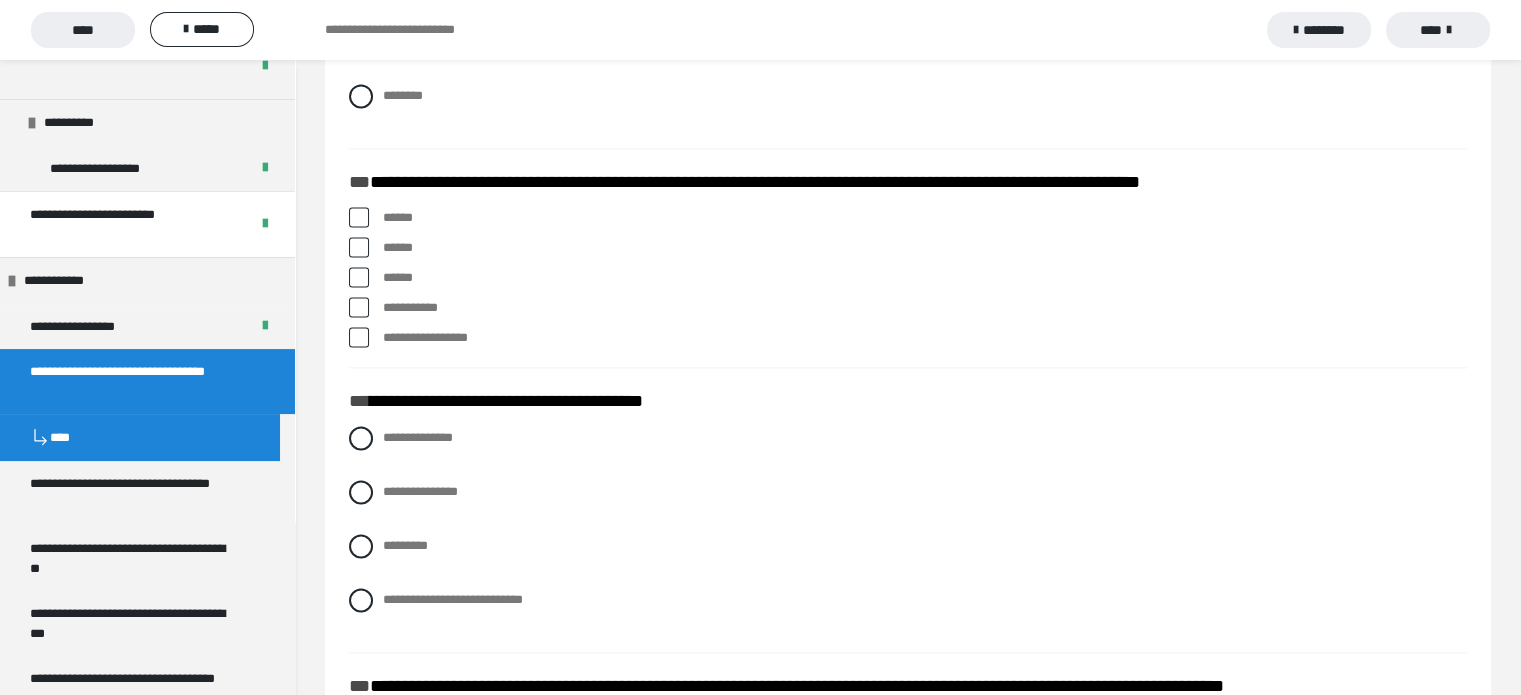 click at bounding box center (359, 337) 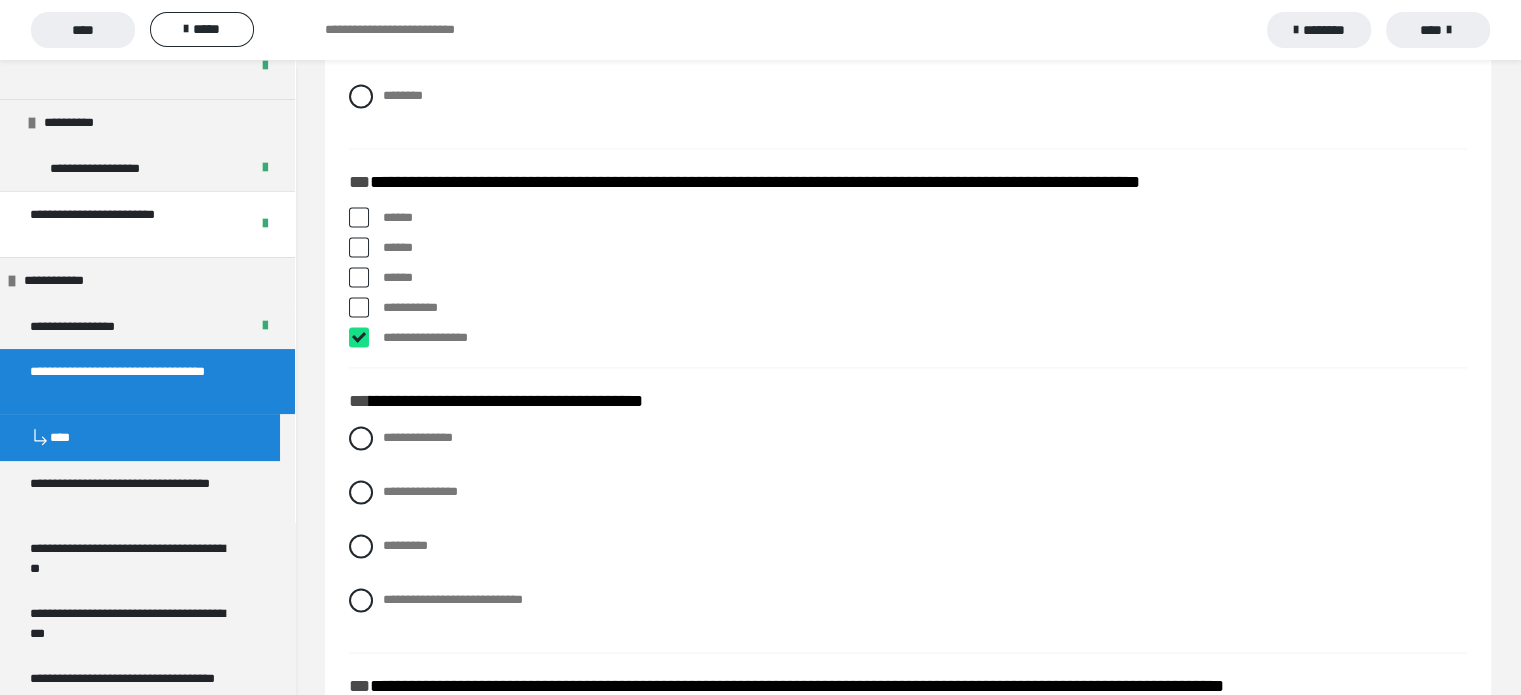 checkbox on "****" 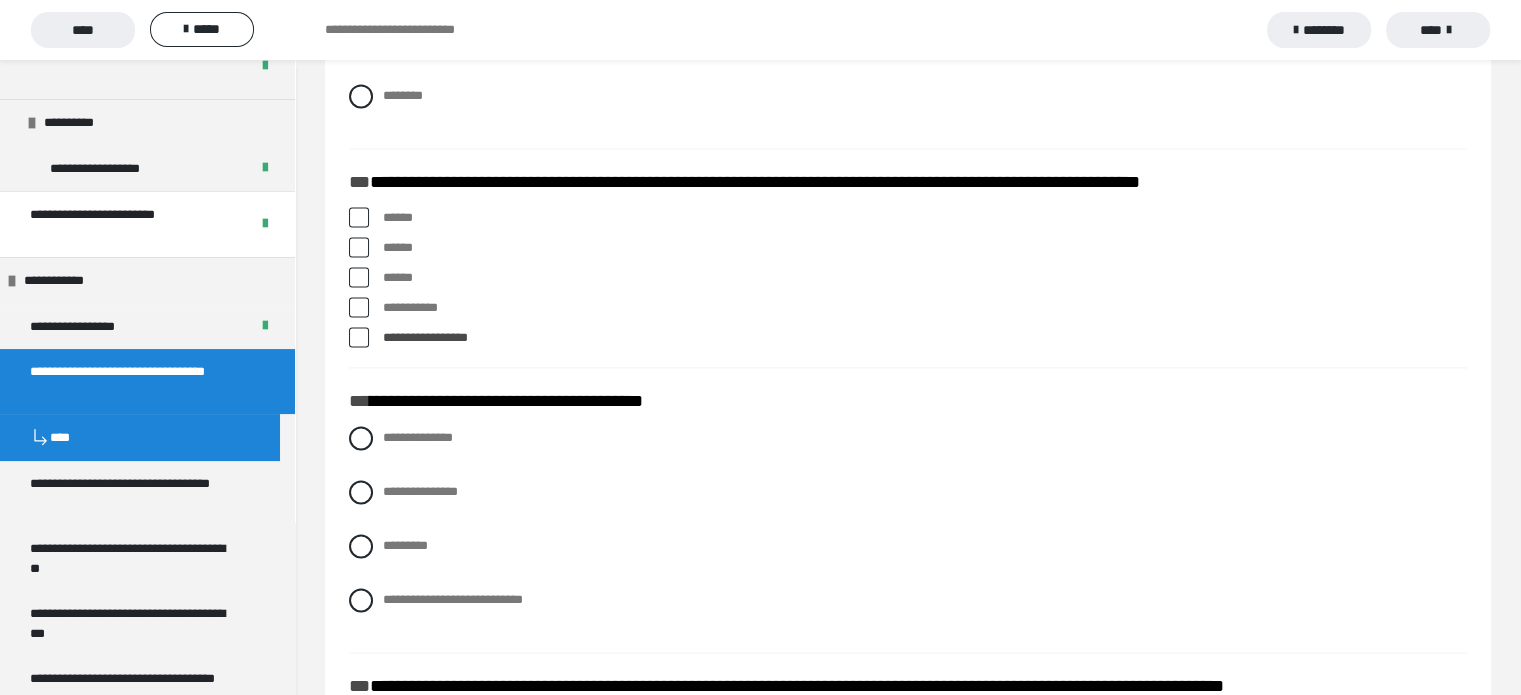 click on "**********" at bounding box center (908, 183) 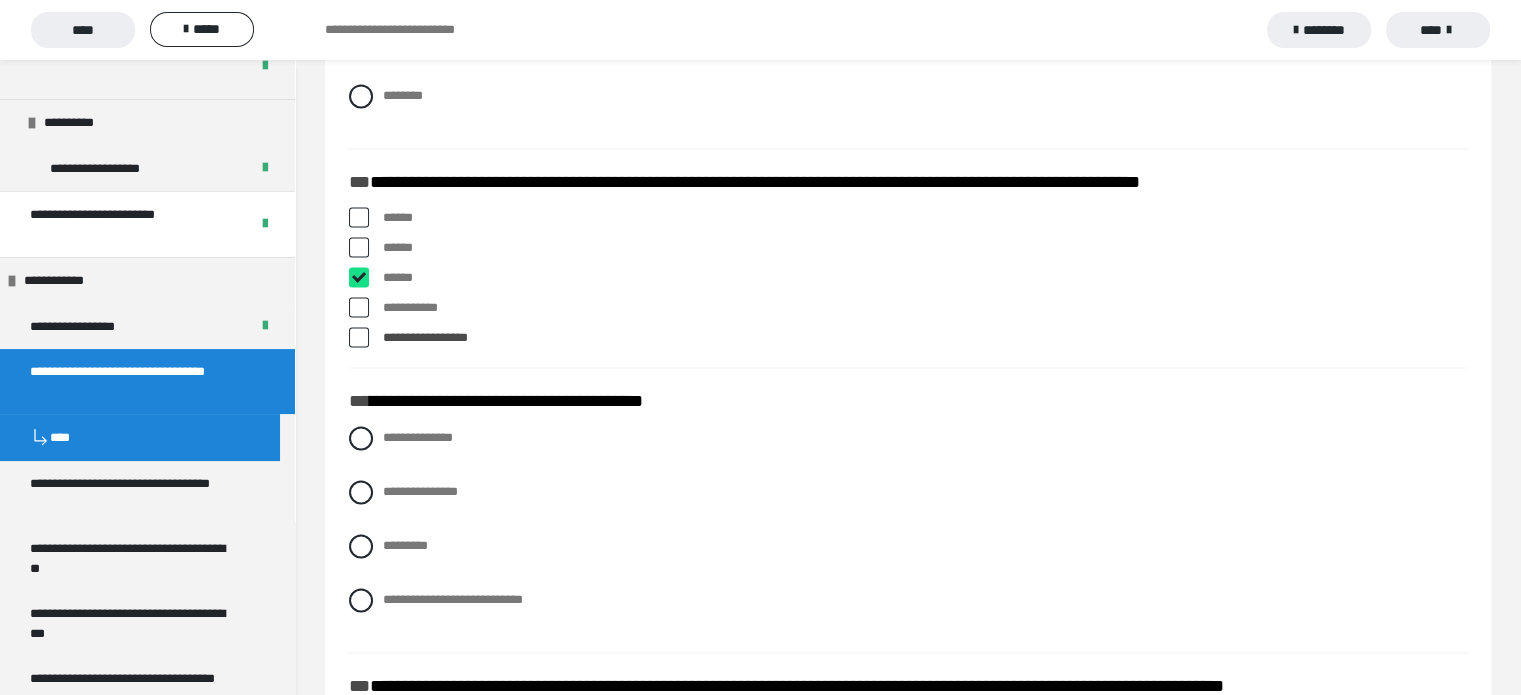 checkbox on "****" 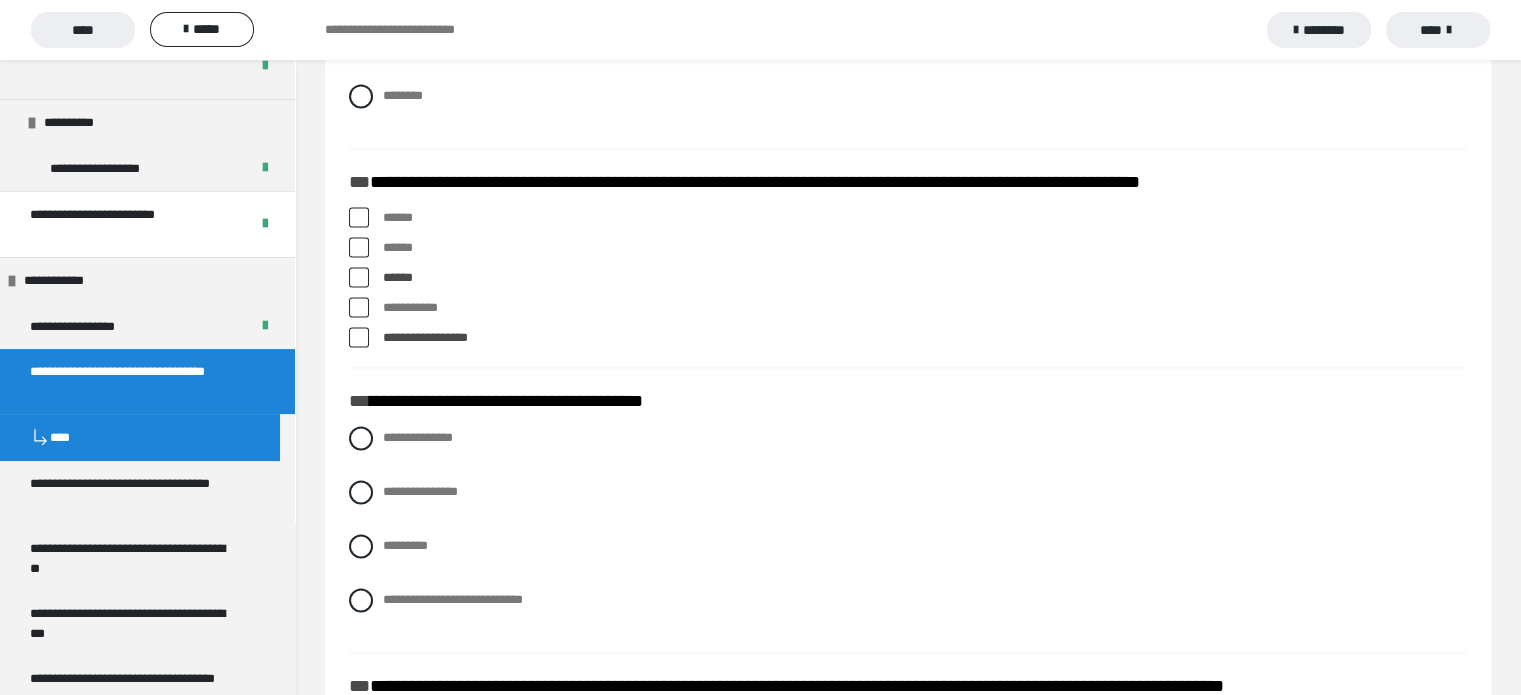 click at bounding box center [359, 337] 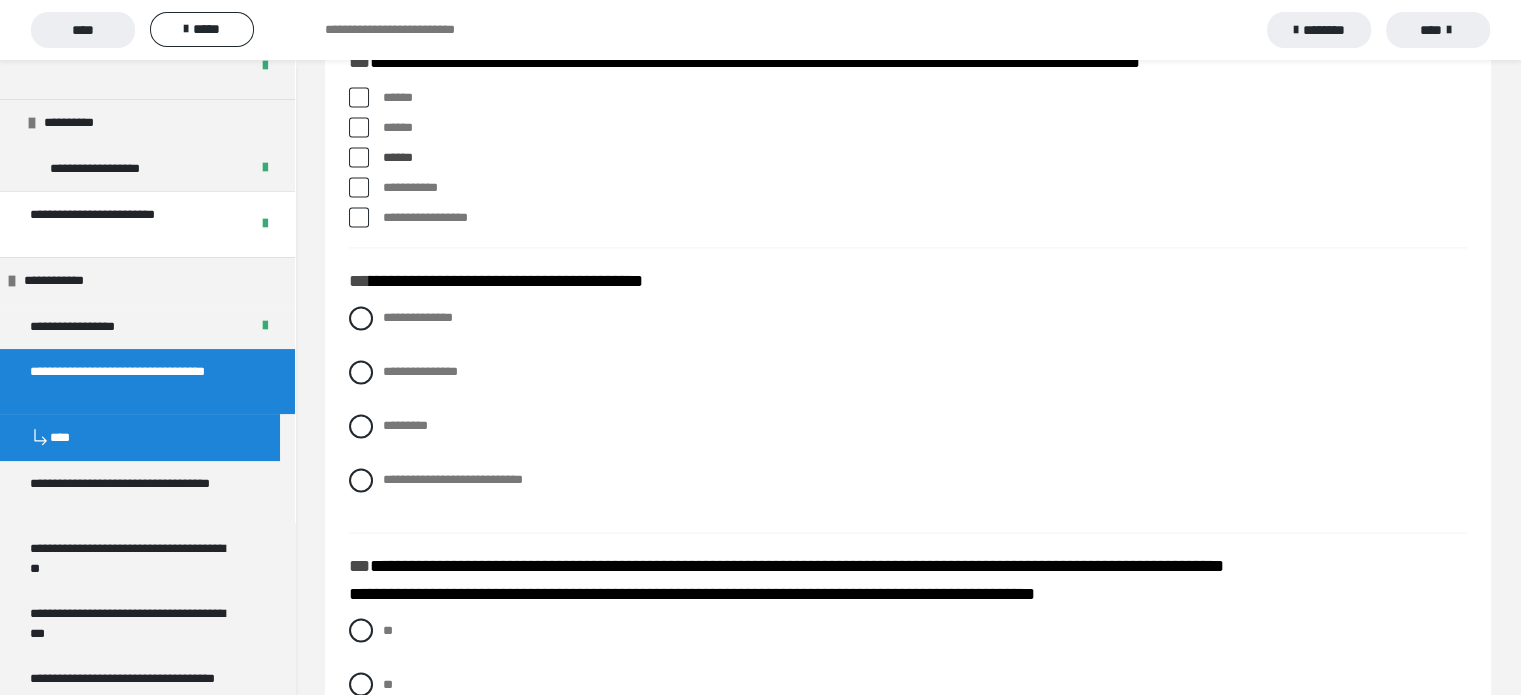 scroll, scrollTop: 3300, scrollLeft: 0, axis: vertical 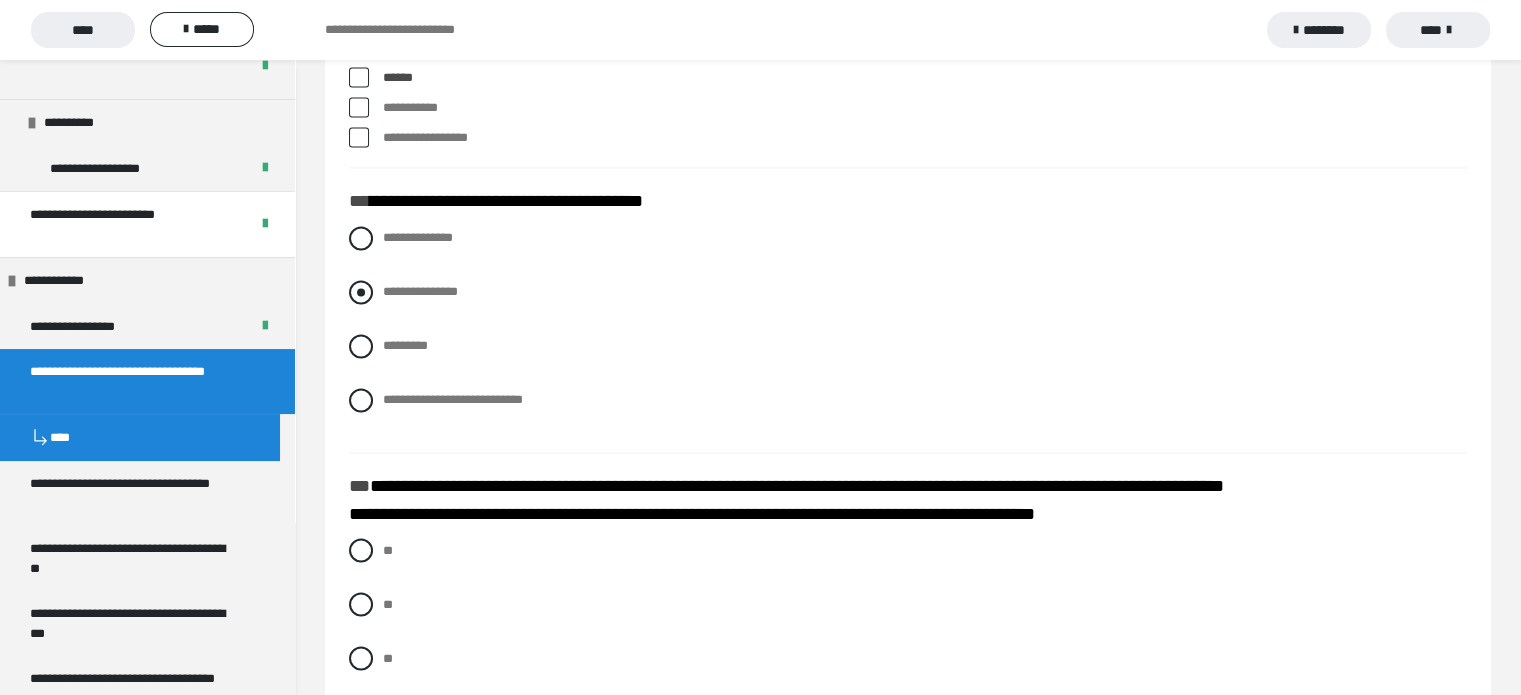 click at bounding box center (361, 292) 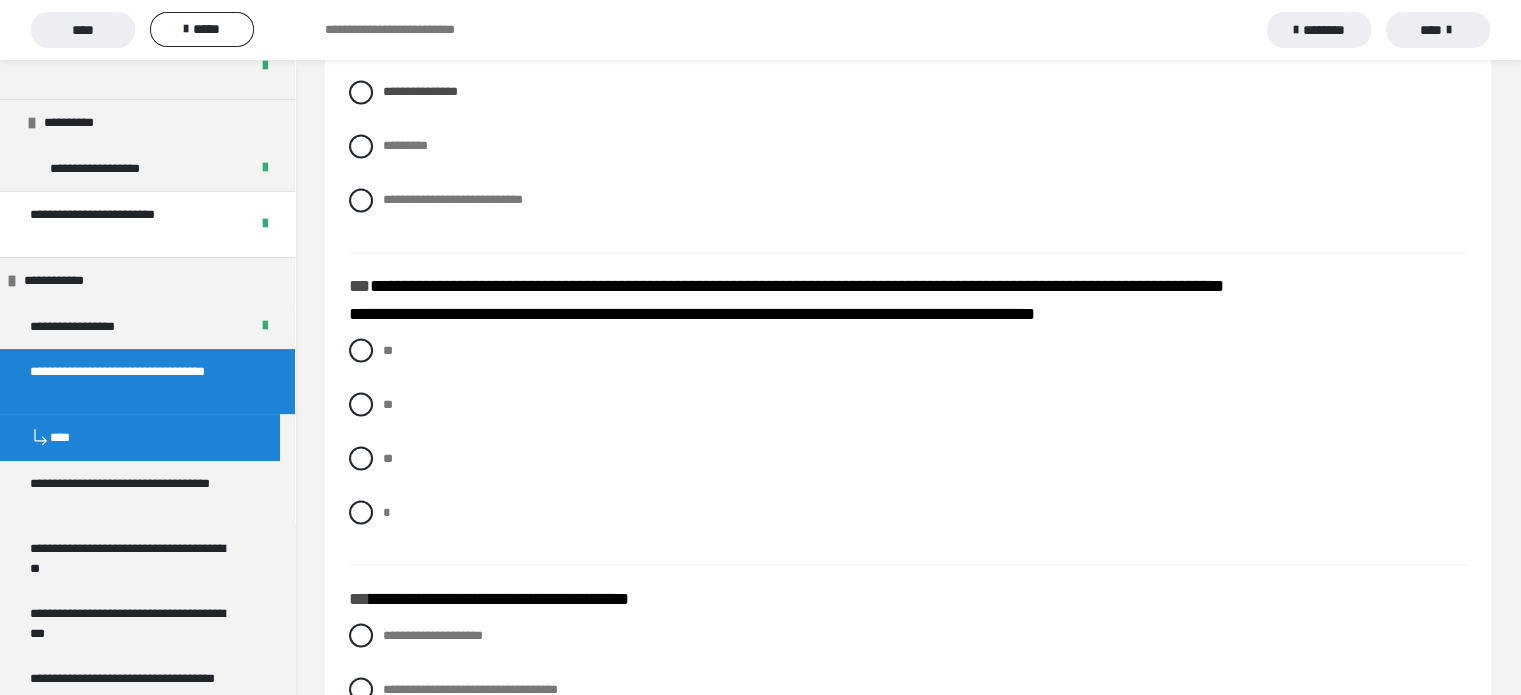 scroll, scrollTop: 3600, scrollLeft: 0, axis: vertical 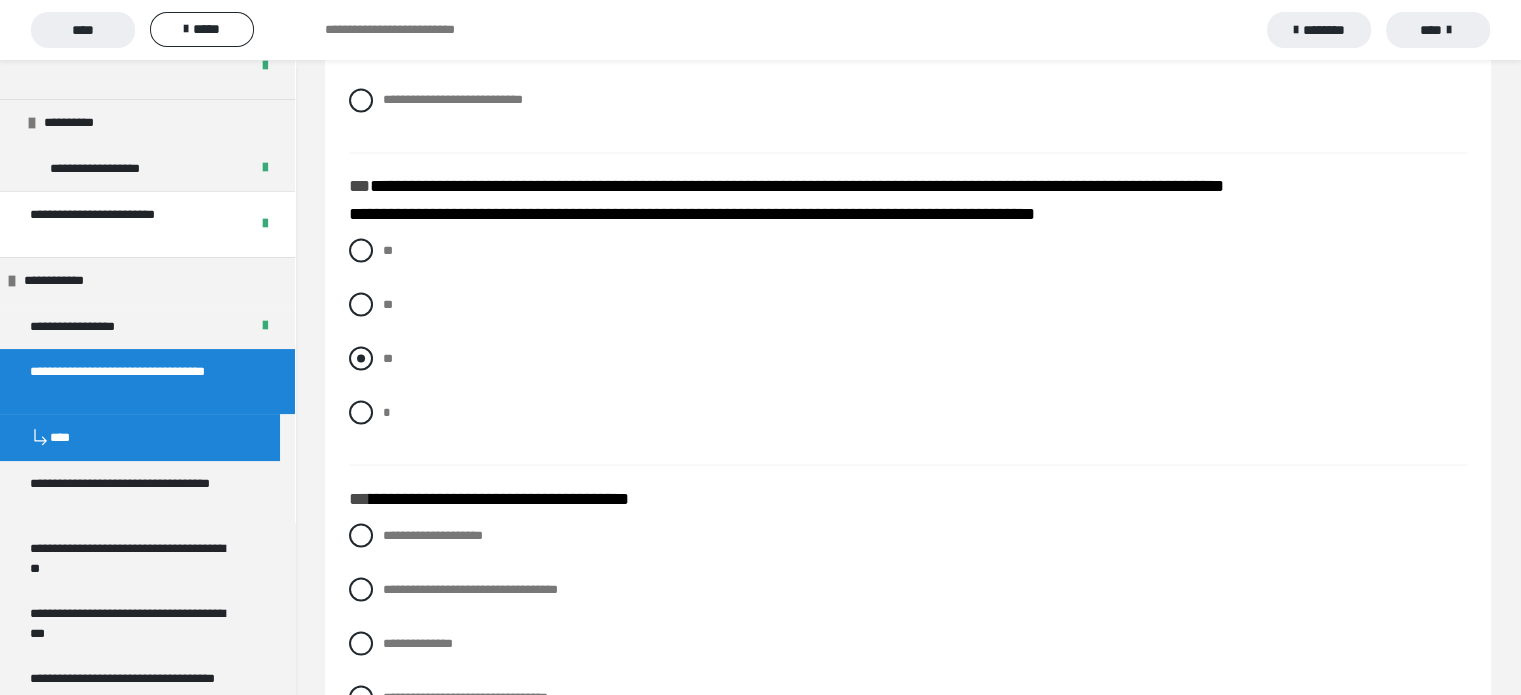 click at bounding box center [361, 358] 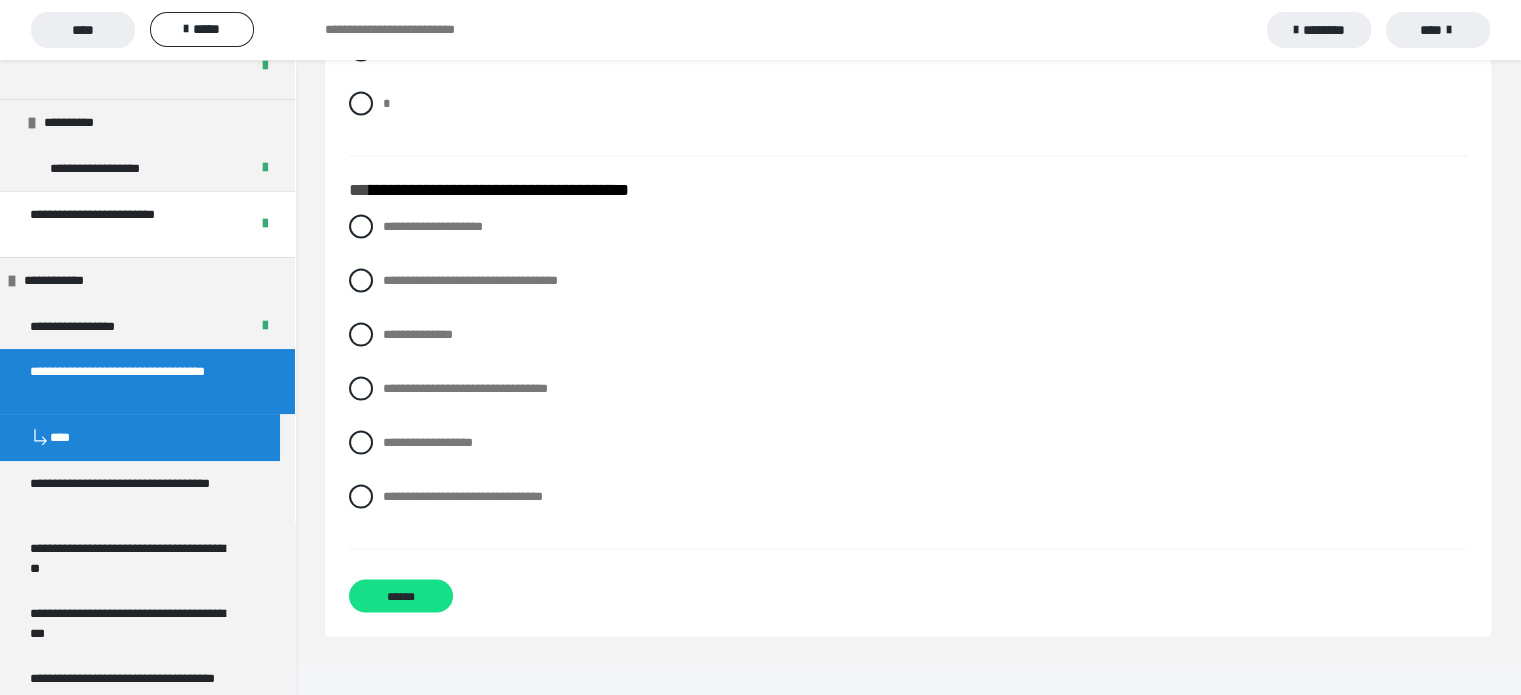scroll, scrollTop: 3911, scrollLeft: 0, axis: vertical 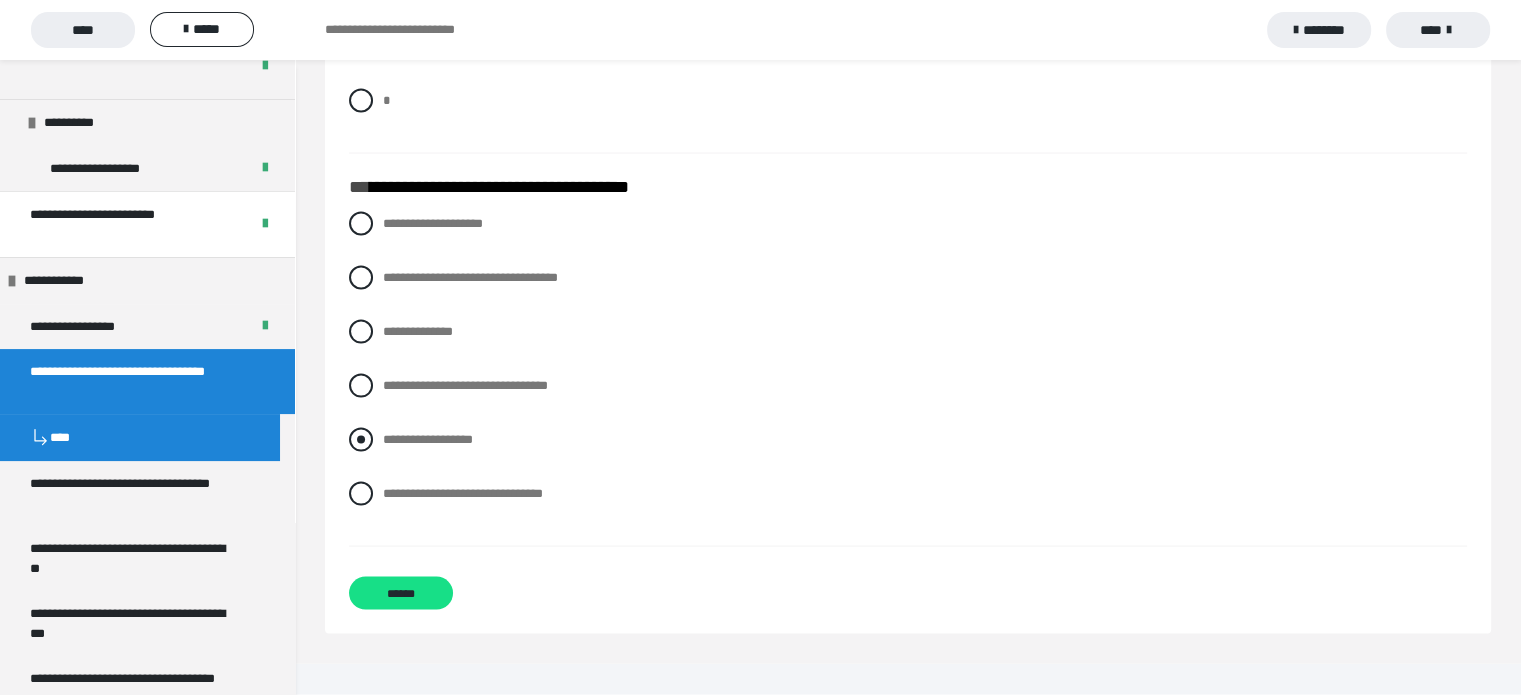 click at bounding box center (361, 440) 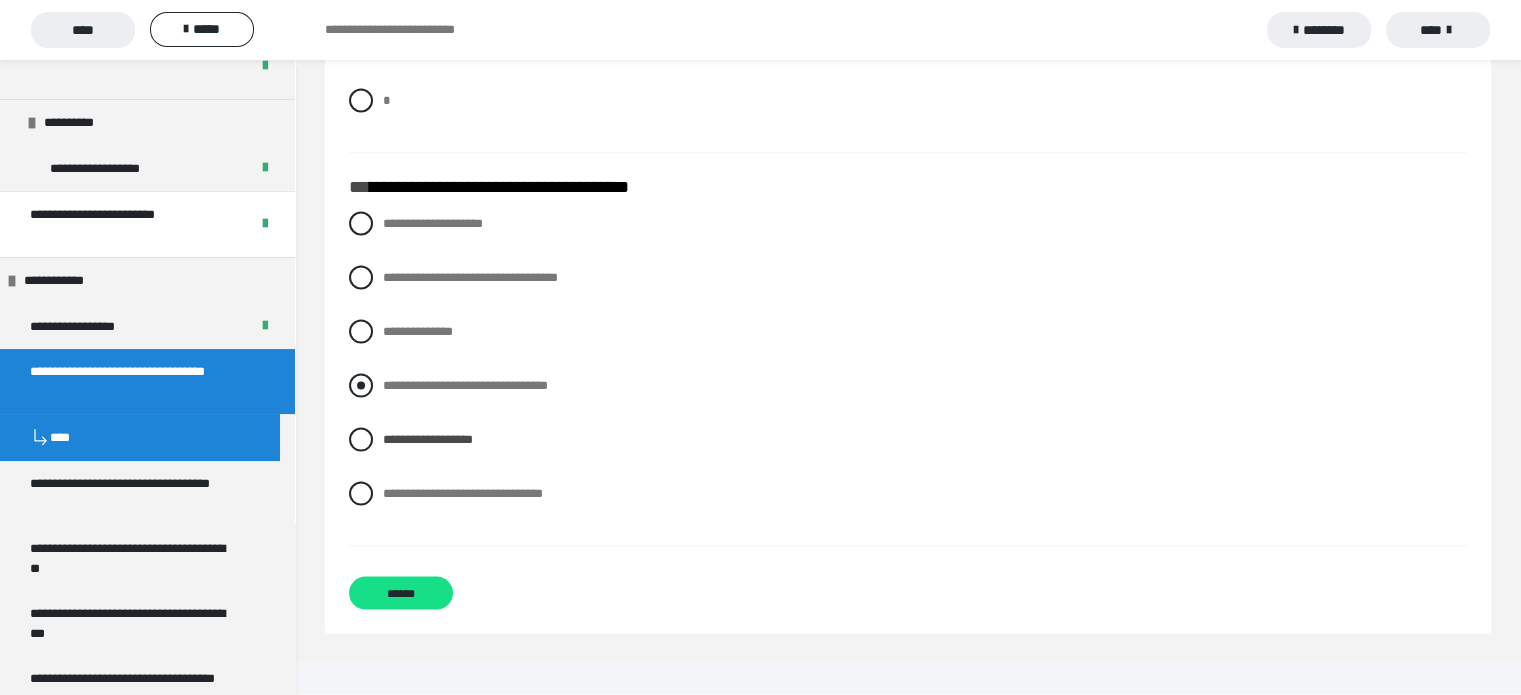 click at bounding box center (361, 386) 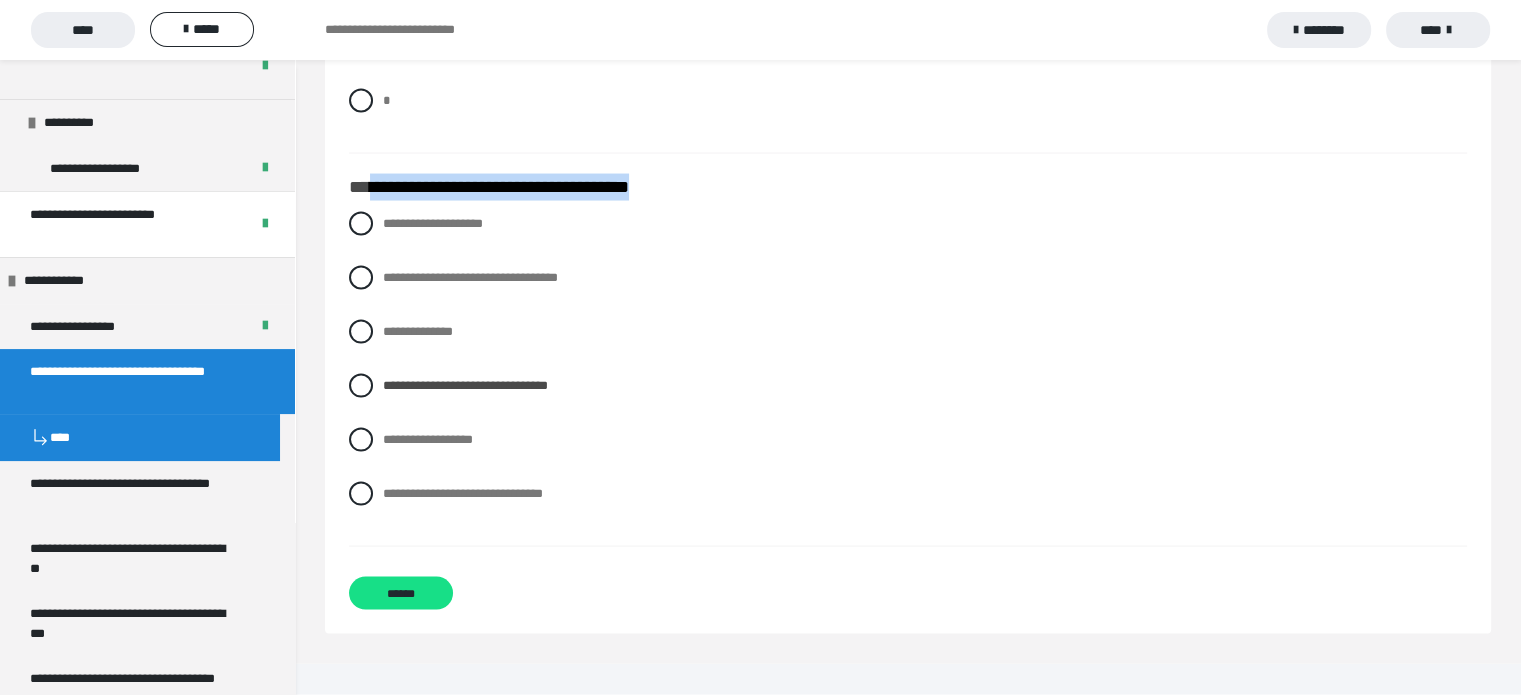drag, startPoint x: 372, startPoint y: 213, endPoint x: 710, endPoint y: 225, distance: 338.21295 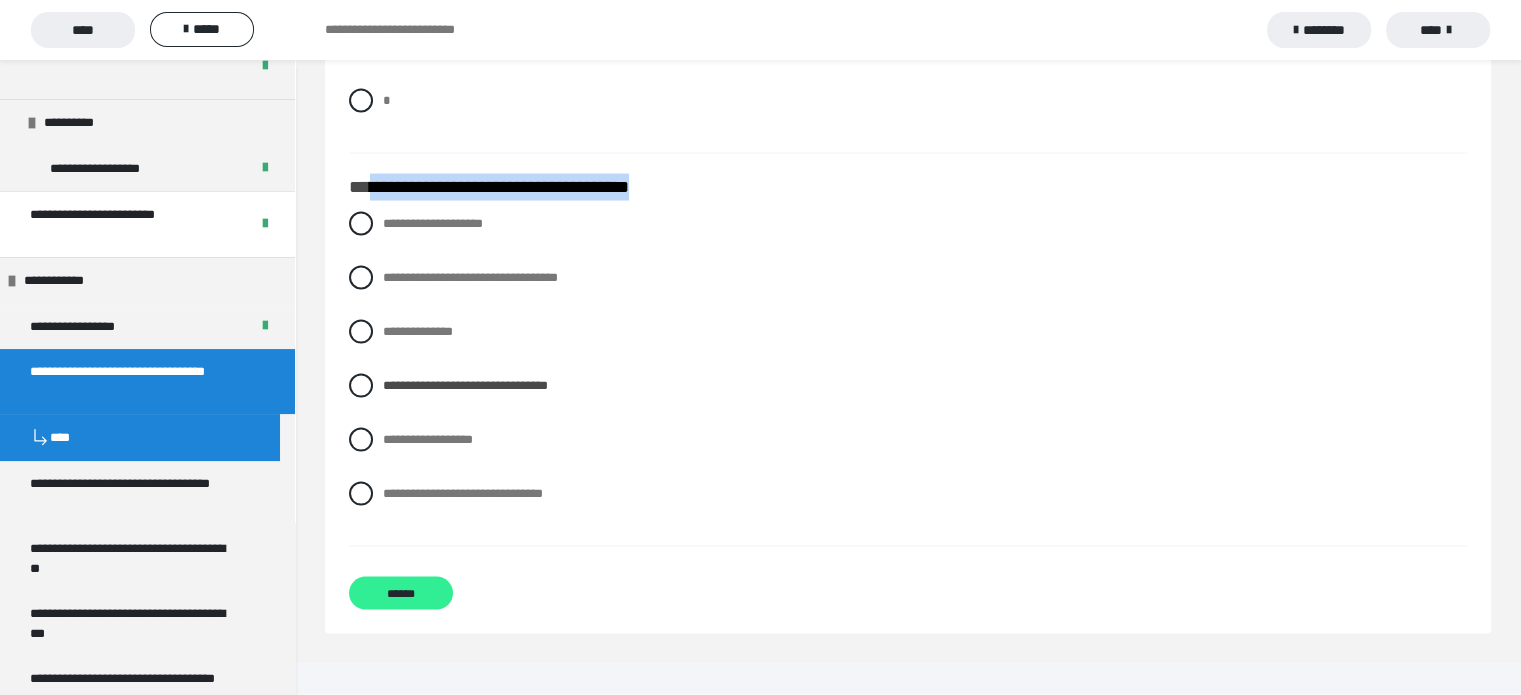 click on "******" at bounding box center [401, 593] 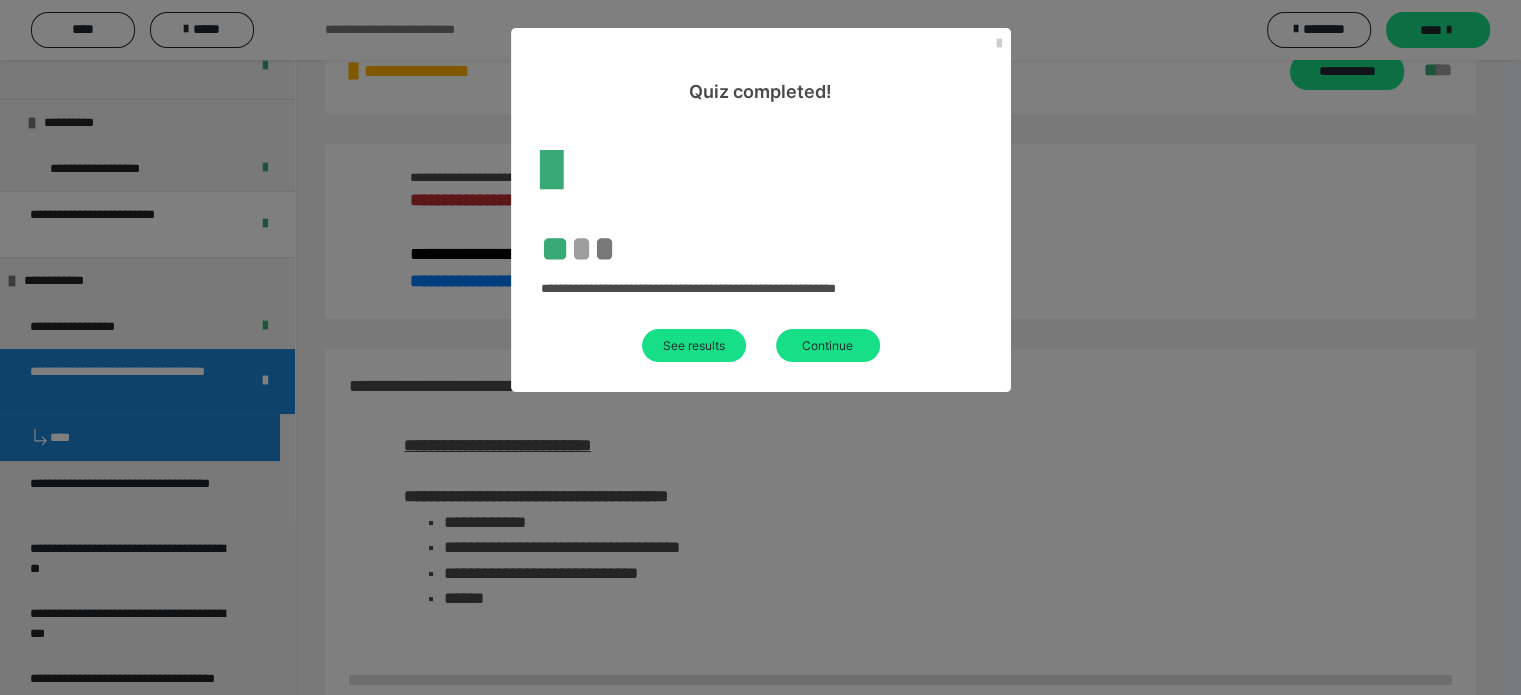 scroll, scrollTop: 976, scrollLeft: 0, axis: vertical 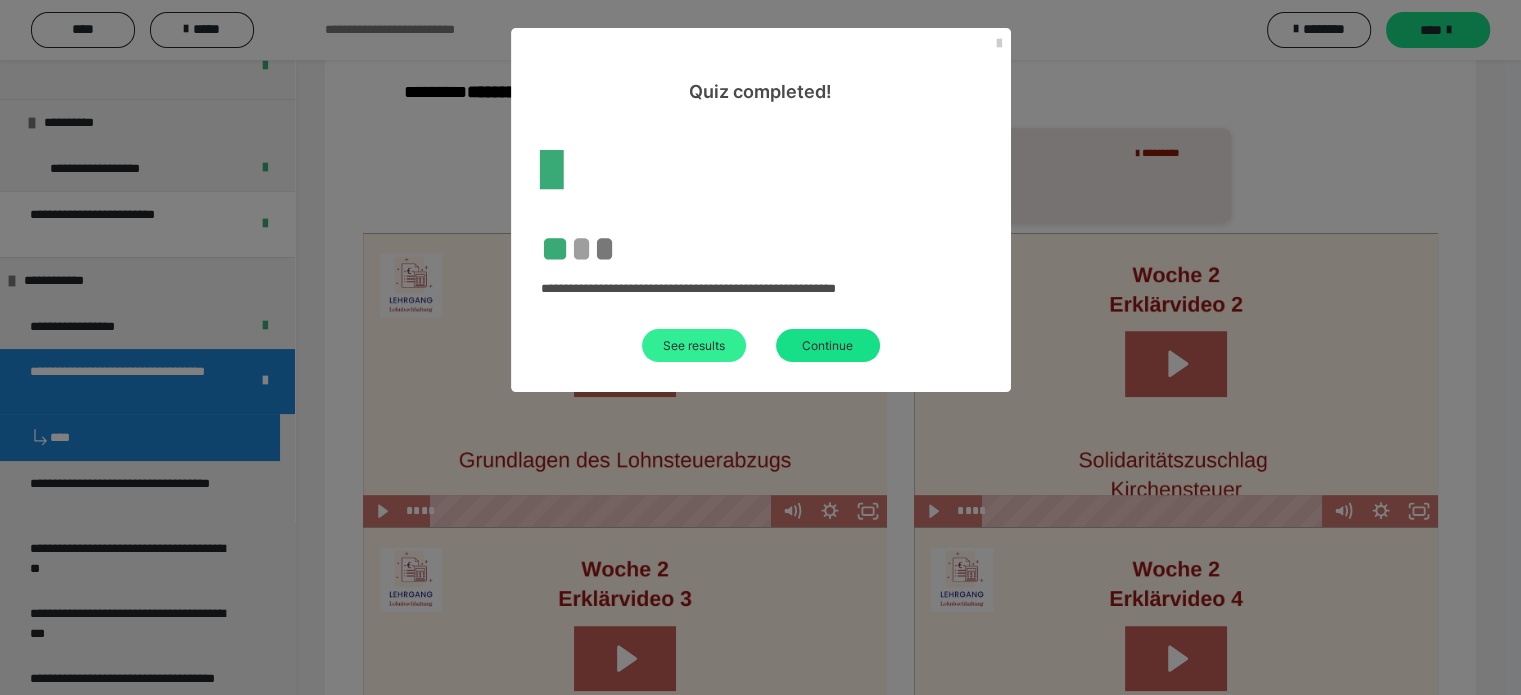 click on "See results" at bounding box center [694, 345] 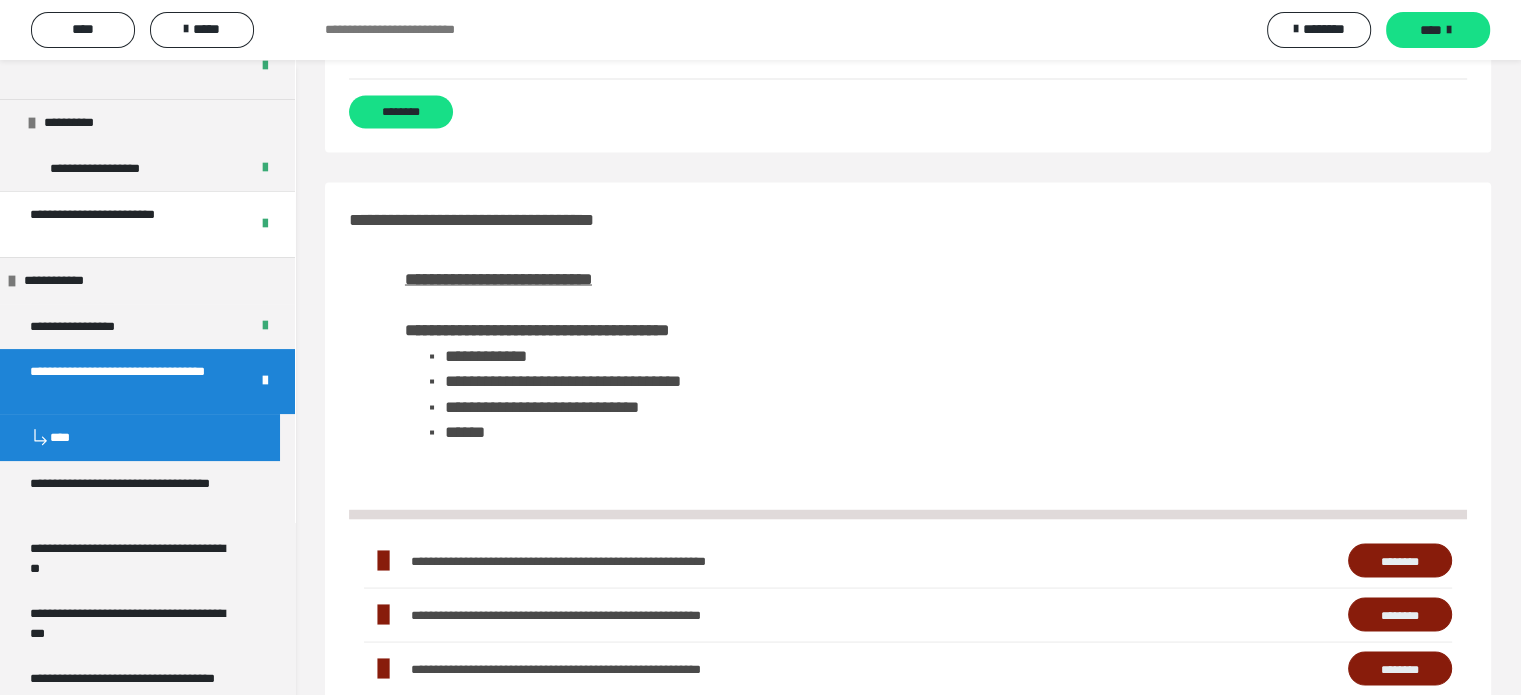 scroll, scrollTop: 3400, scrollLeft: 0, axis: vertical 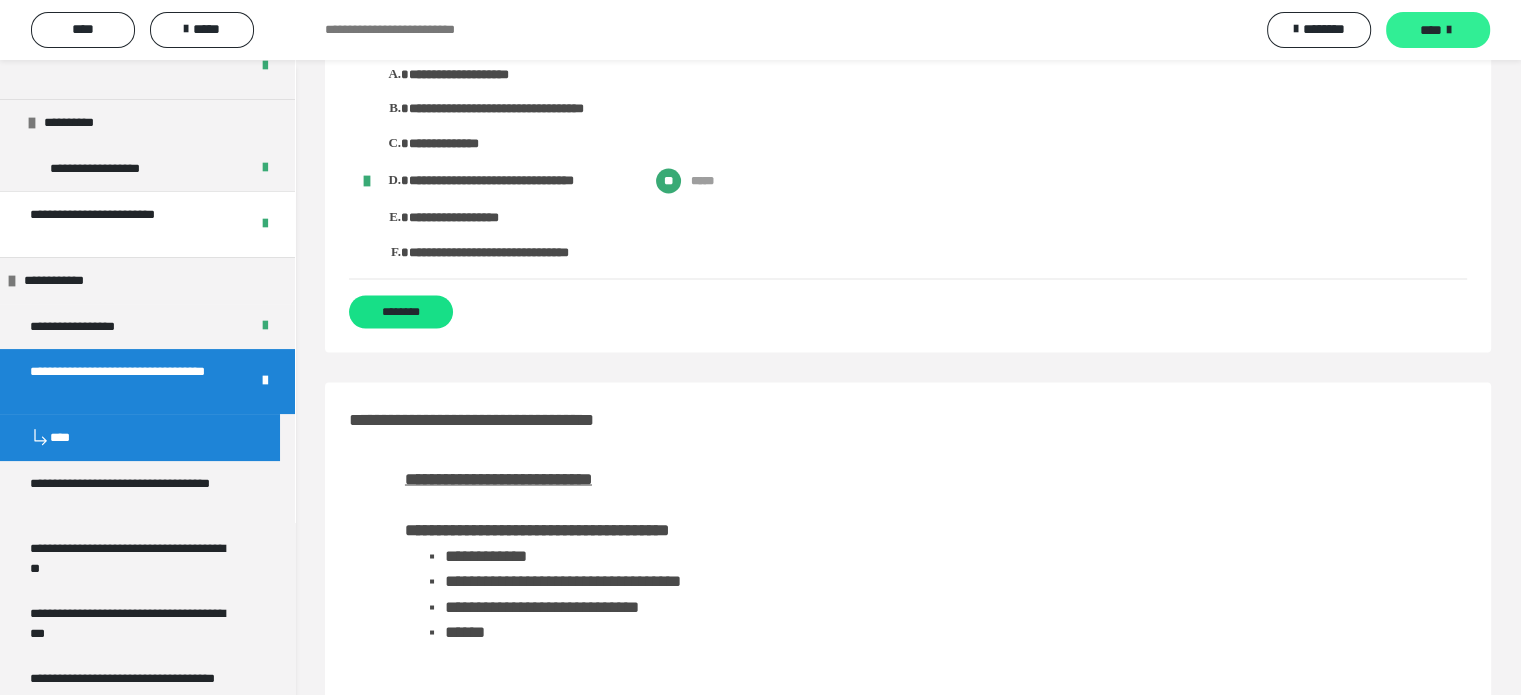 click on "****" at bounding box center (1431, 30) 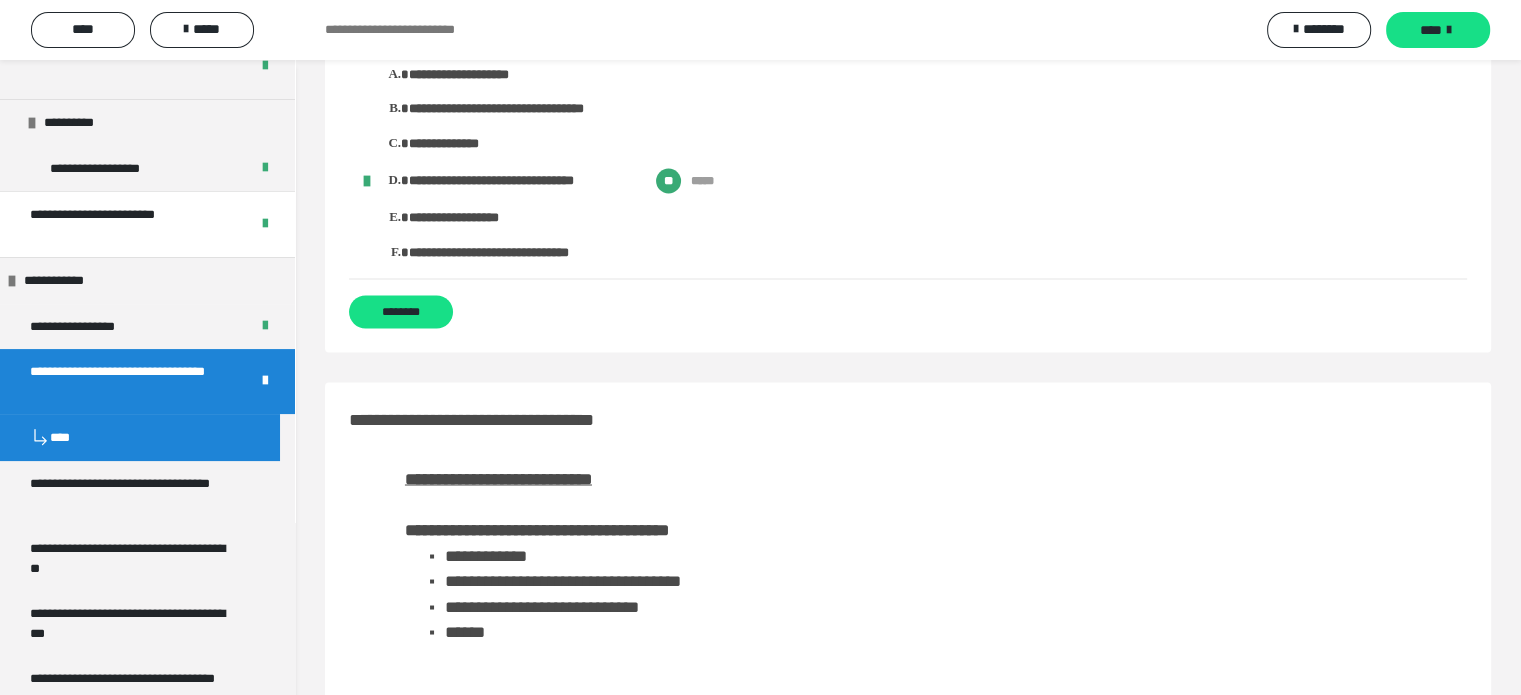 scroll, scrollTop: 0, scrollLeft: 0, axis: both 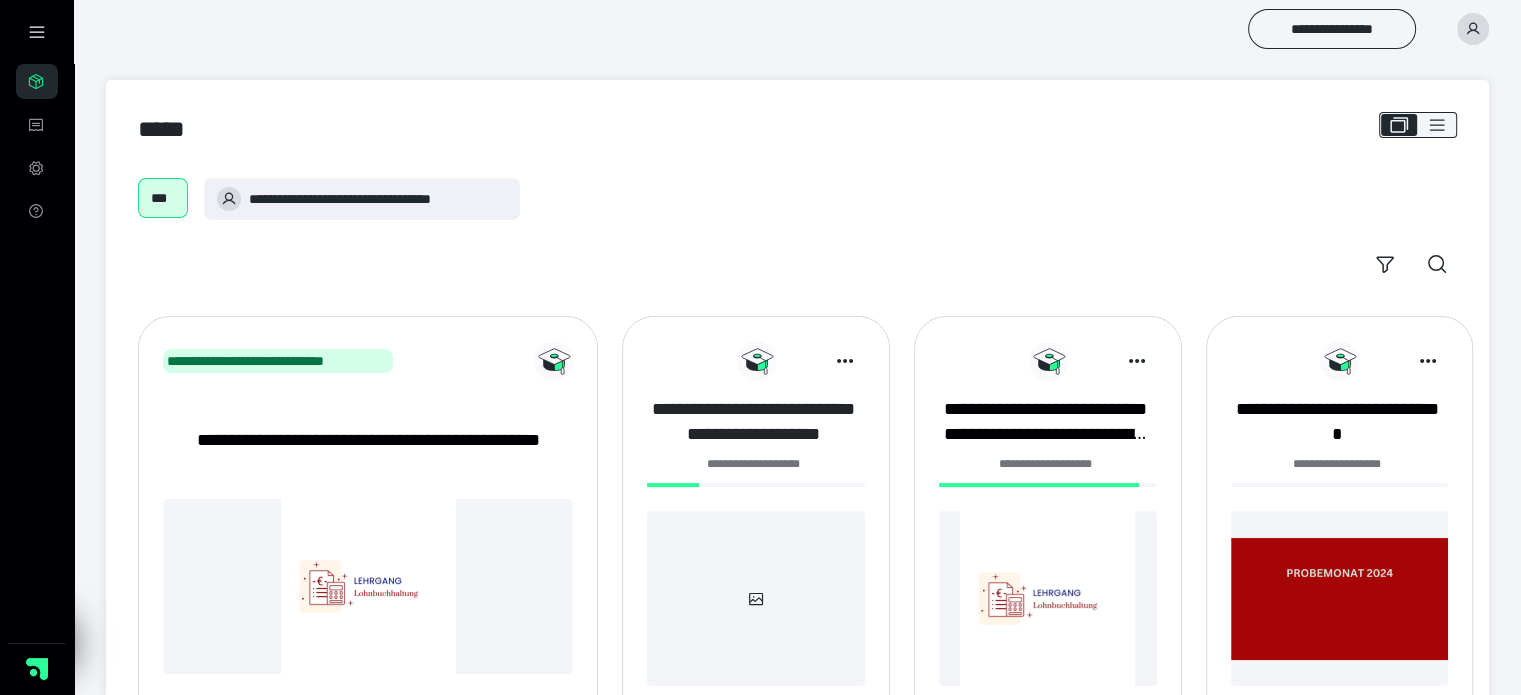 click on "**********" at bounding box center (753, 421) 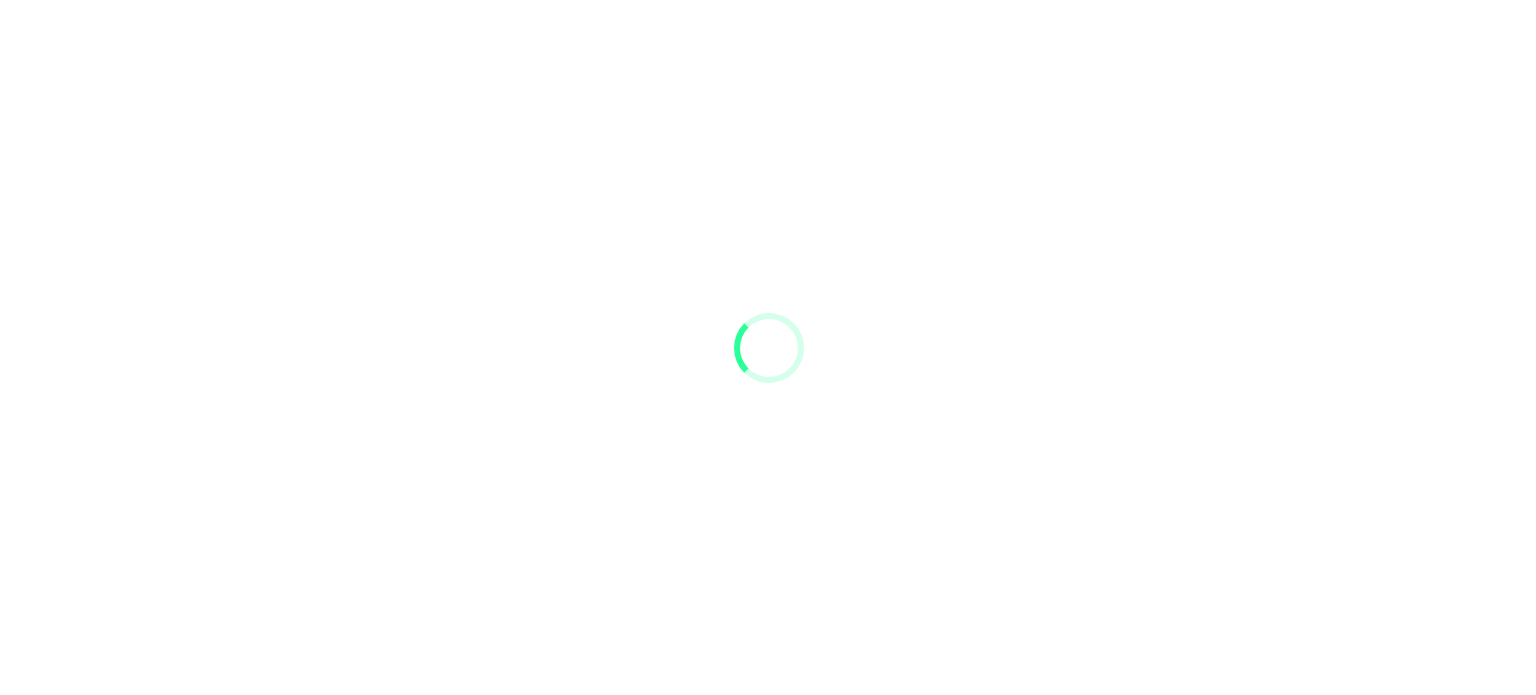 scroll, scrollTop: 0, scrollLeft: 0, axis: both 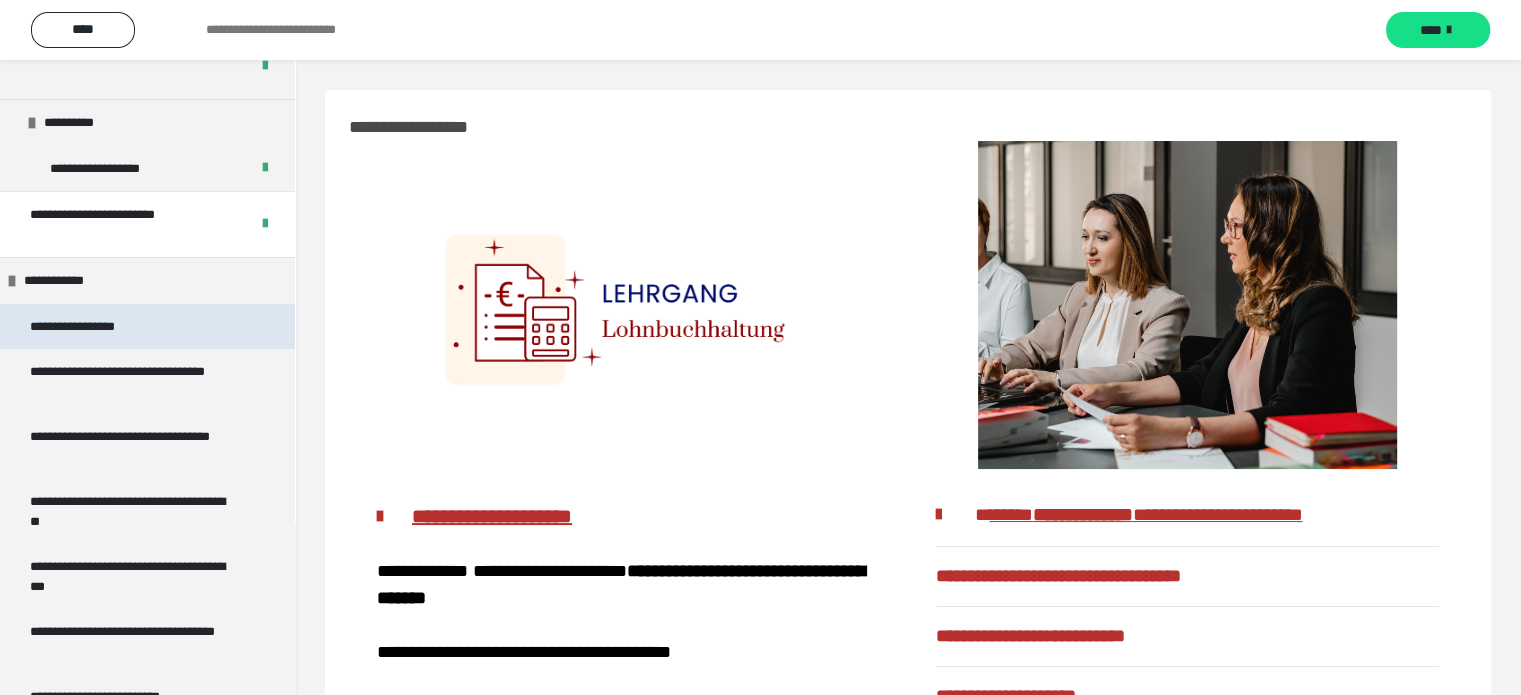 click on "**********" 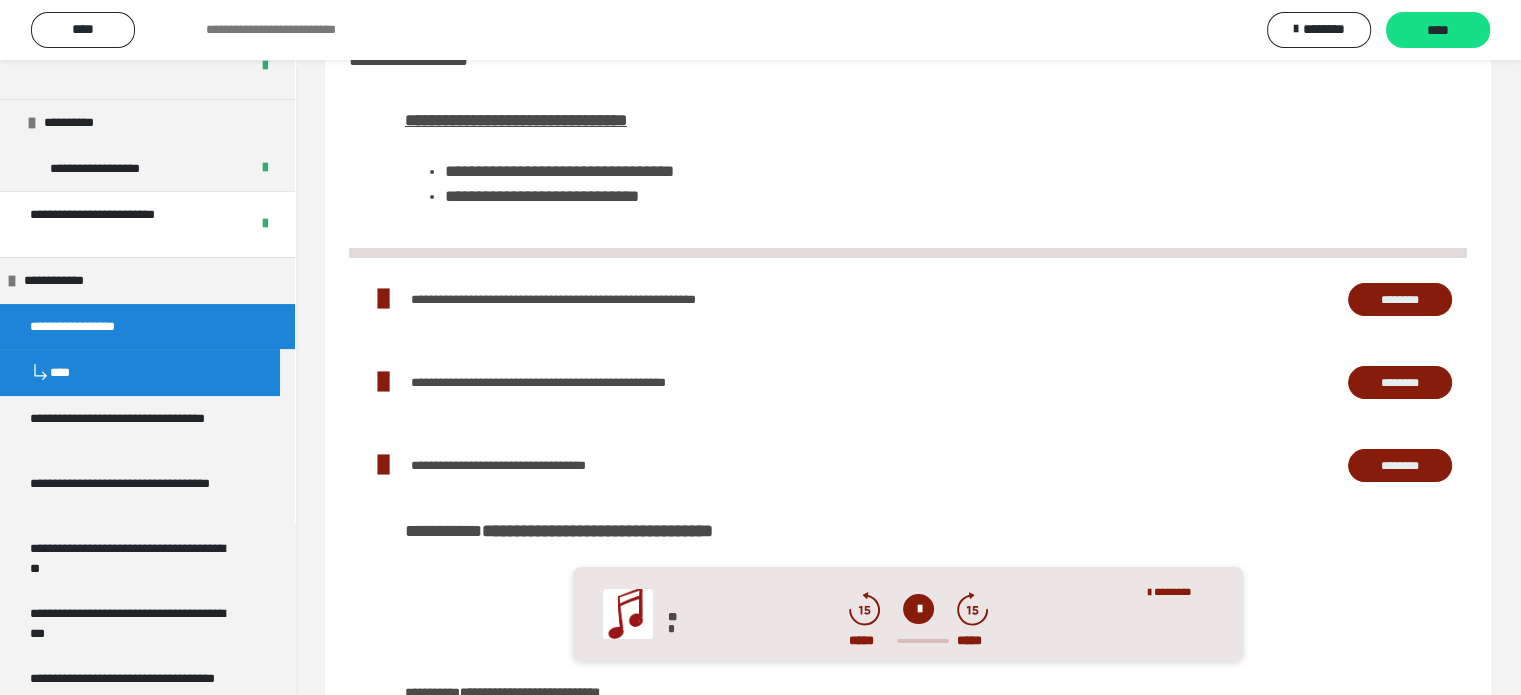 scroll, scrollTop: 0, scrollLeft: 0, axis: both 